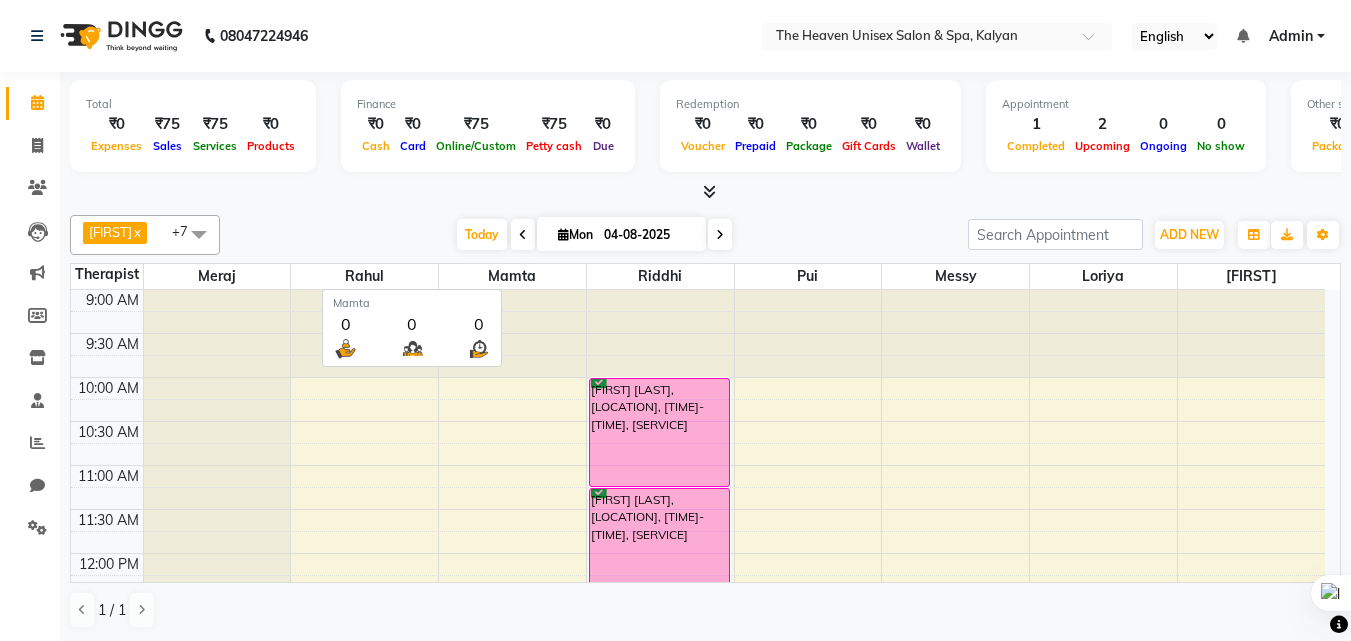 scroll, scrollTop: 0, scrollLeft: 0, axis: both 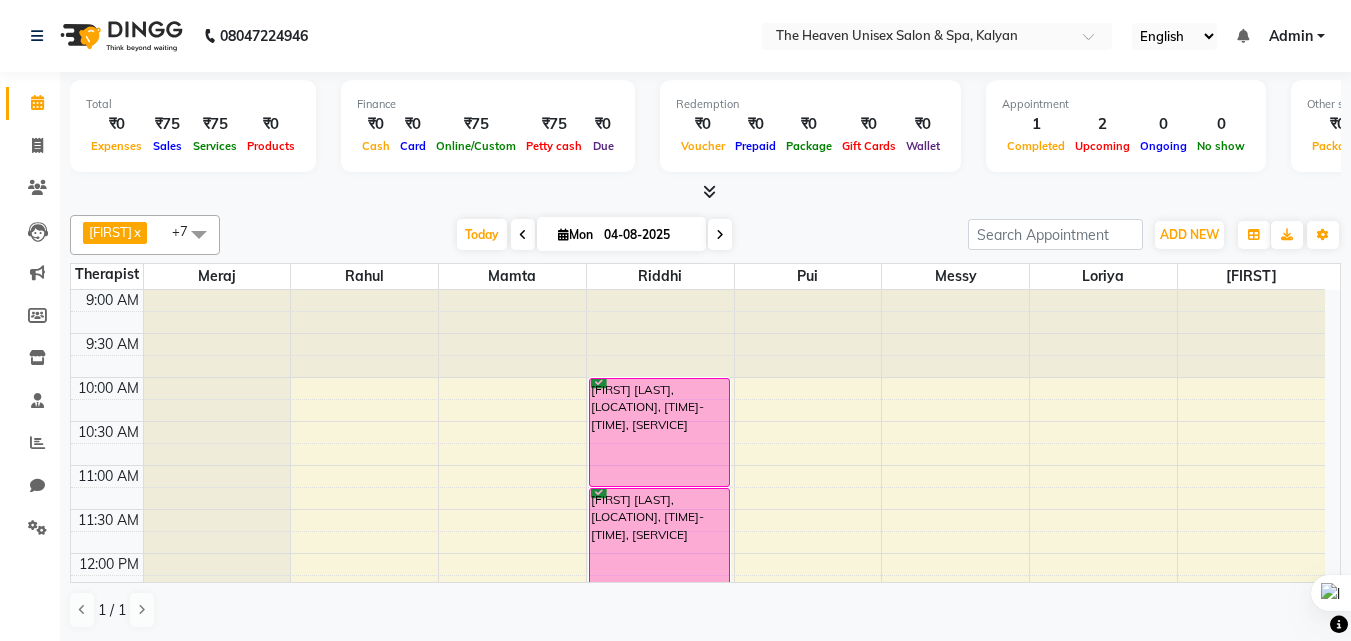 click at bounding box center [705, 192] 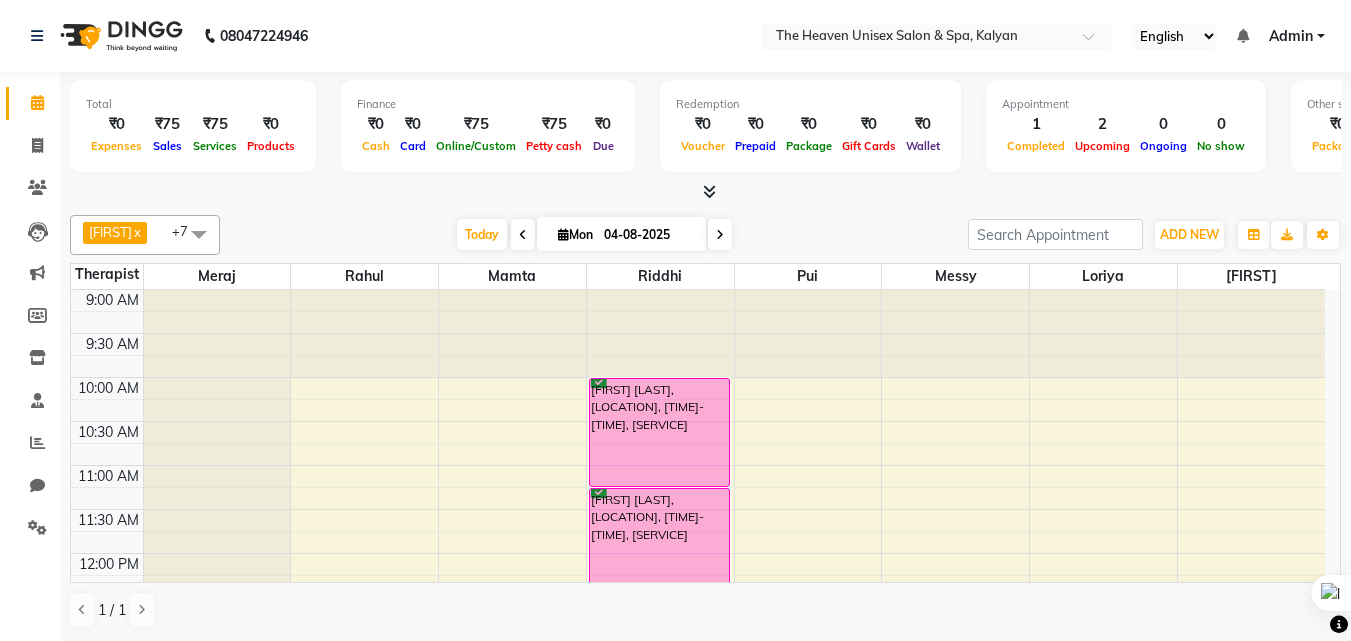 click on "Inventory" 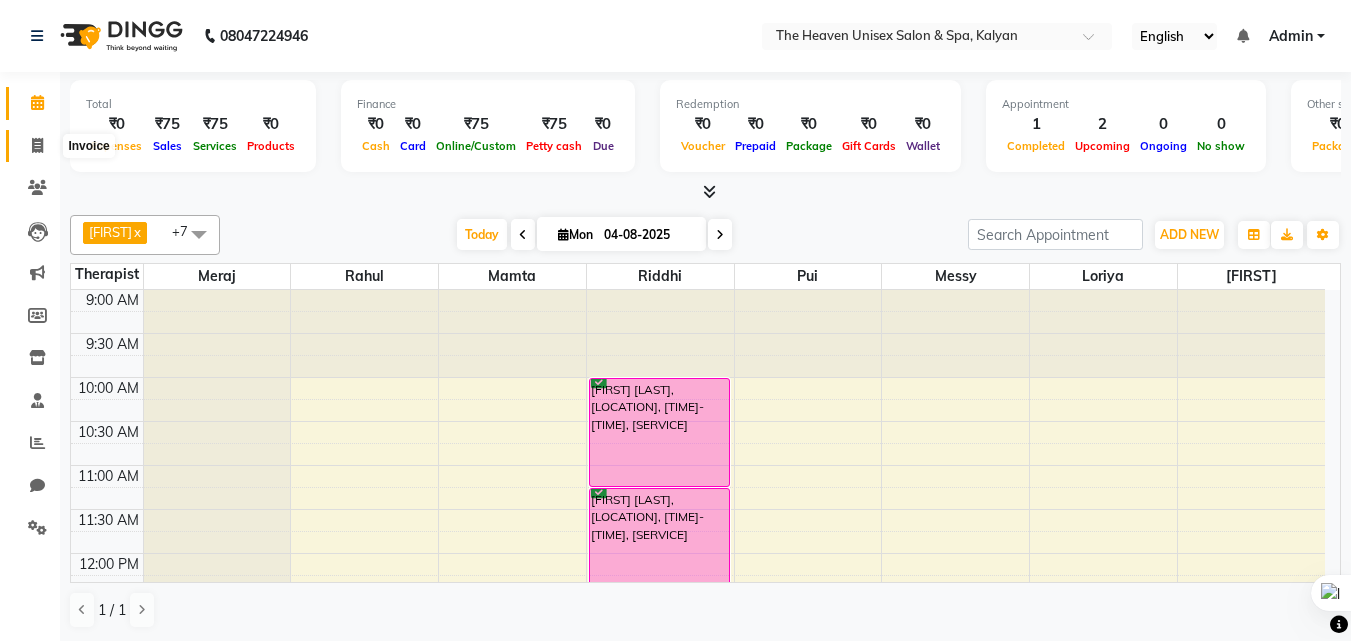 click 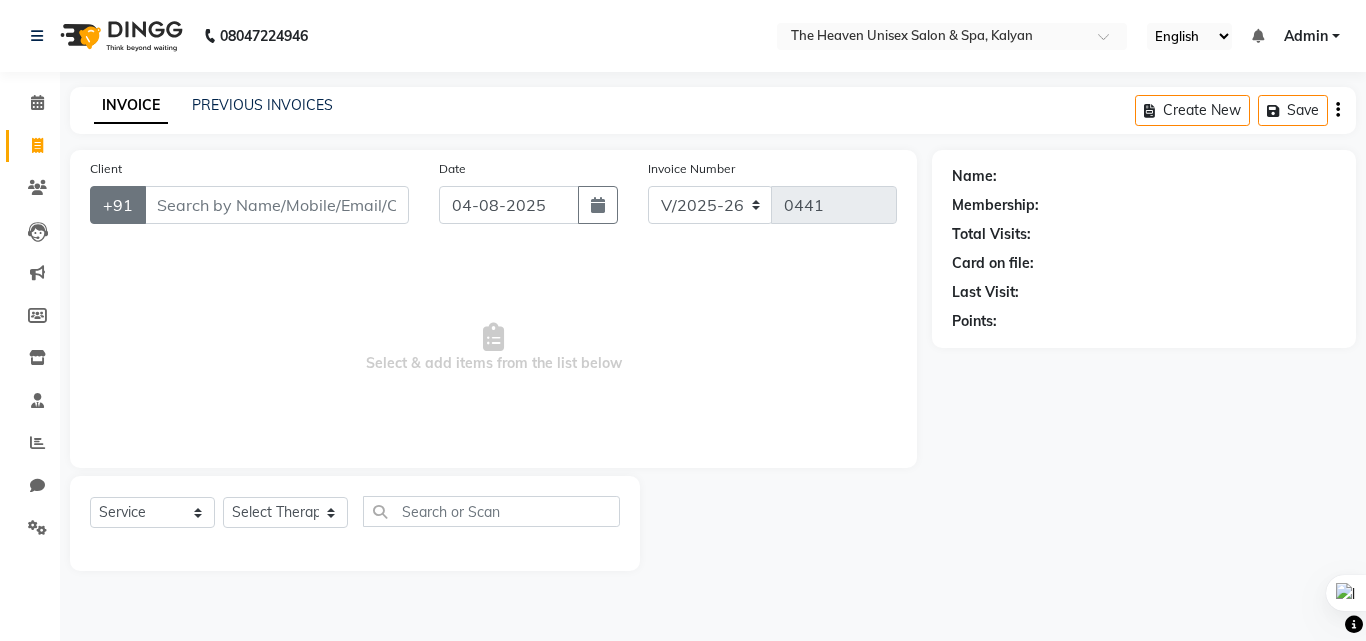 click on "+91" 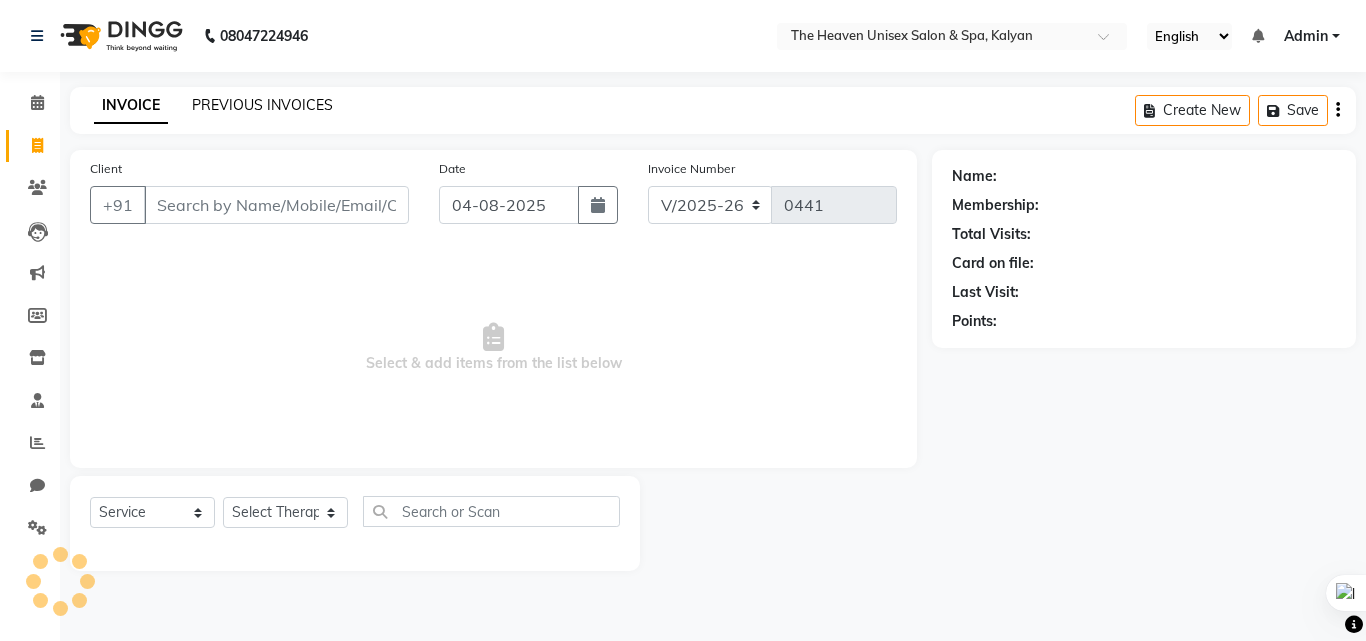 click on "PREVIOUS INVOICES" 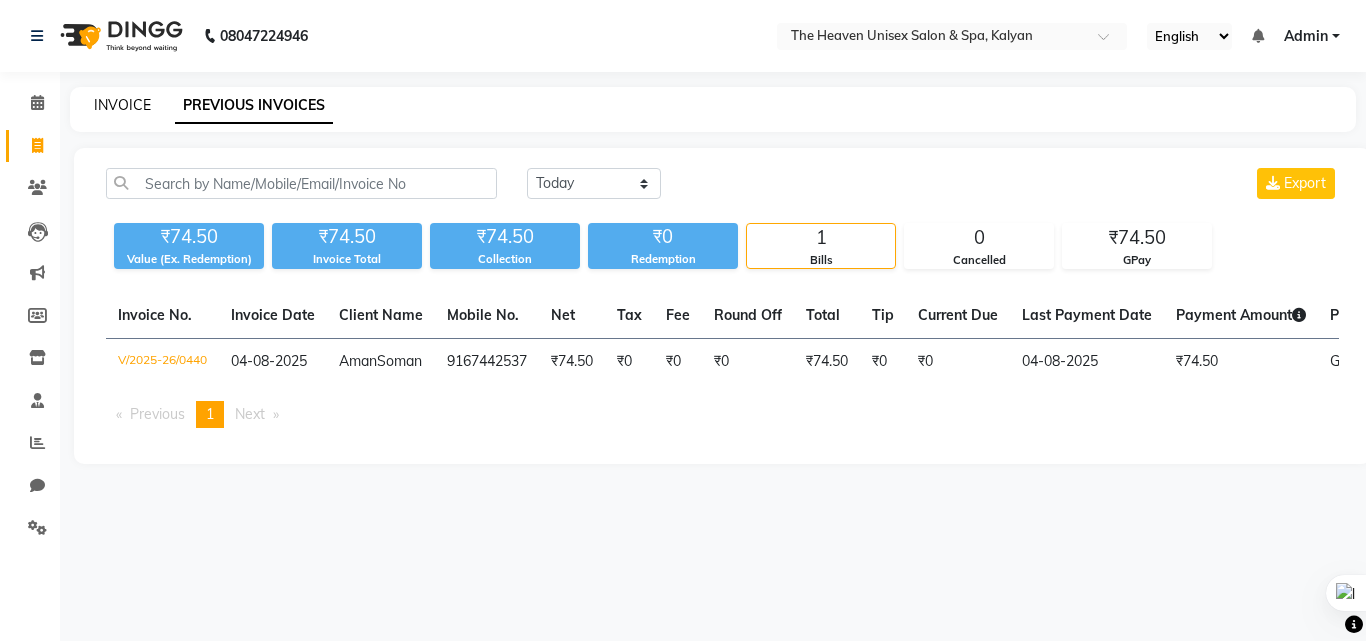 click on "INVOICE" 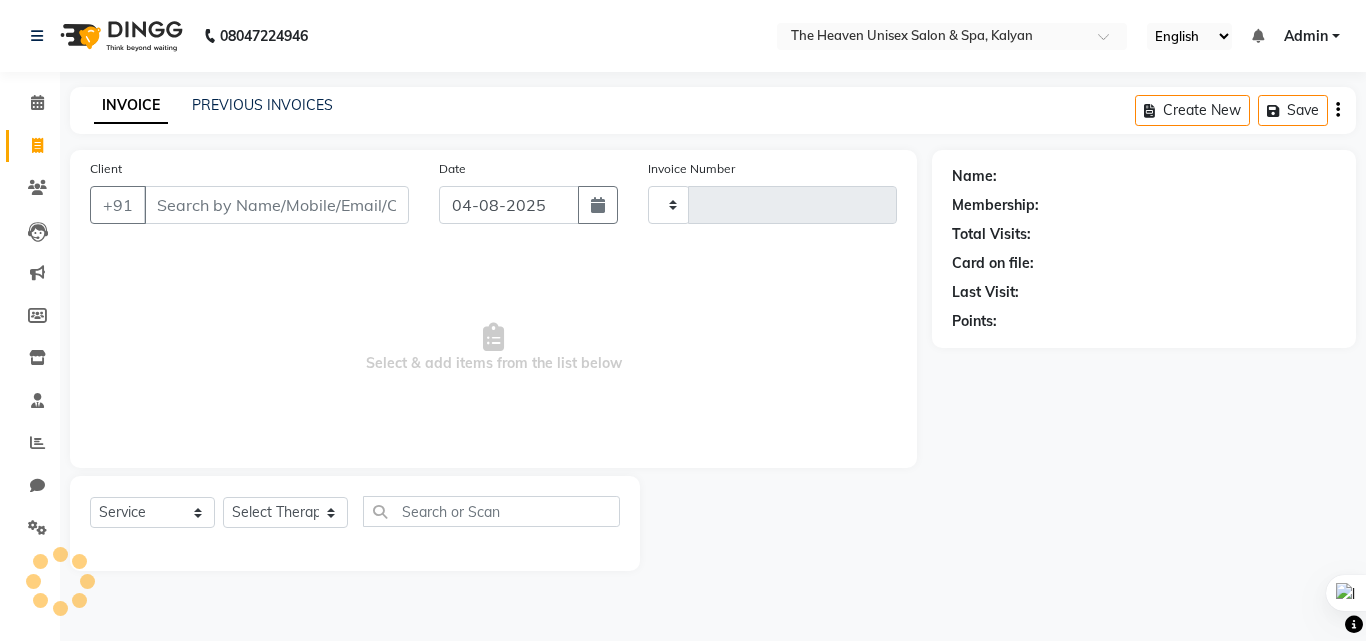 type on "0441" 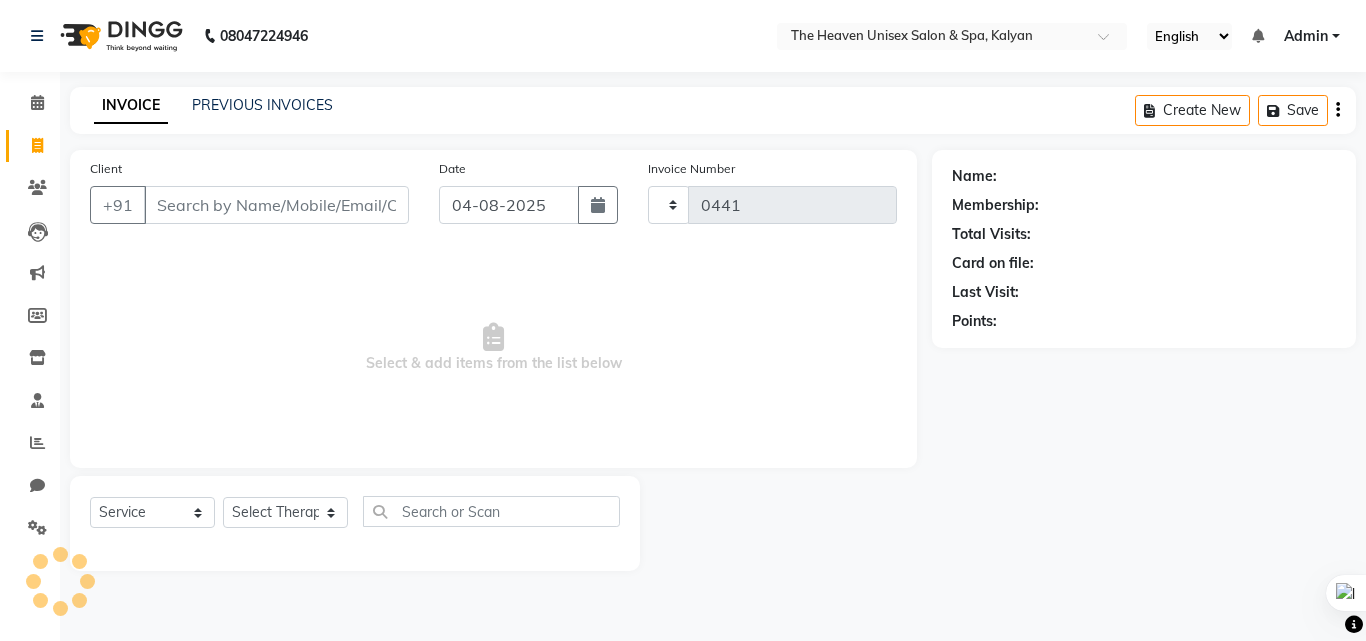 select on "8417" 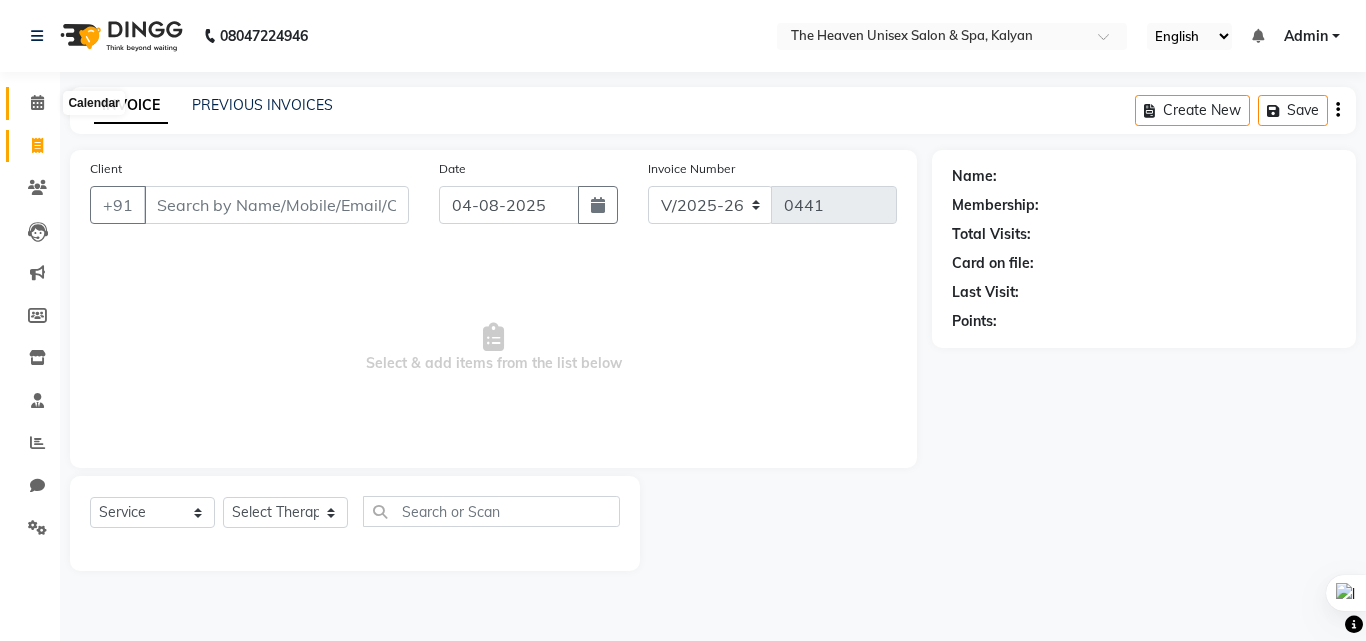 click 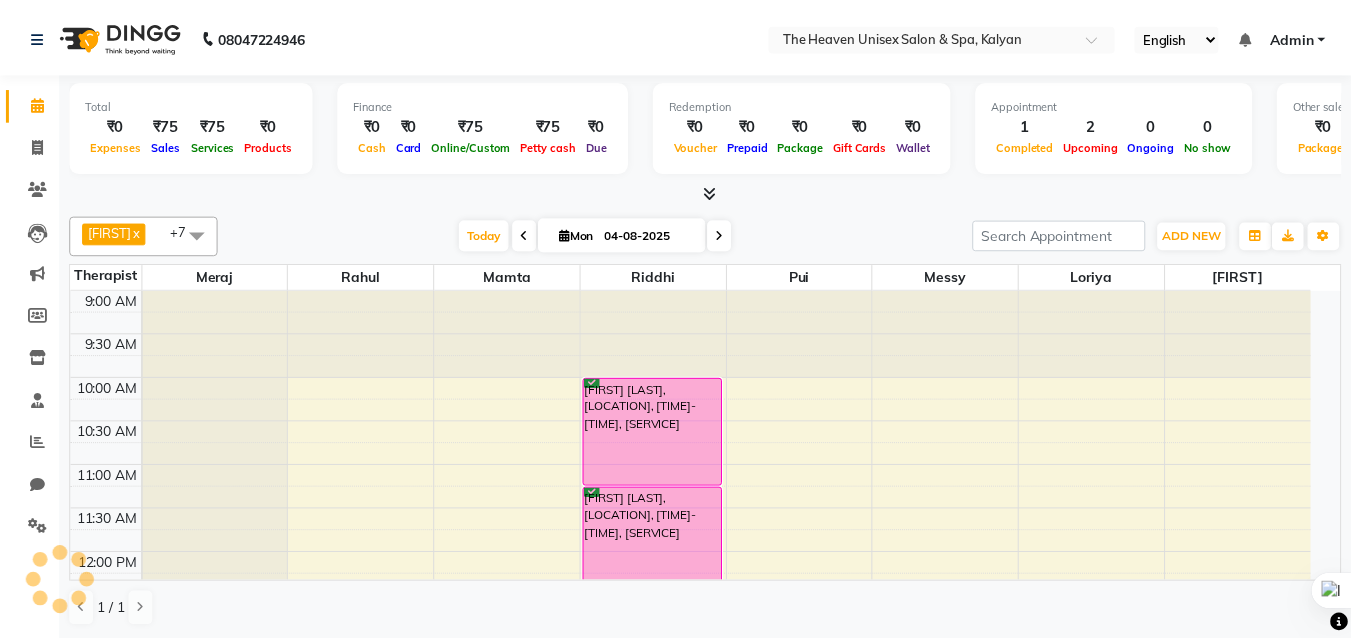 scroll, scrollTop: 0, scrollLeft: 0, axis: both 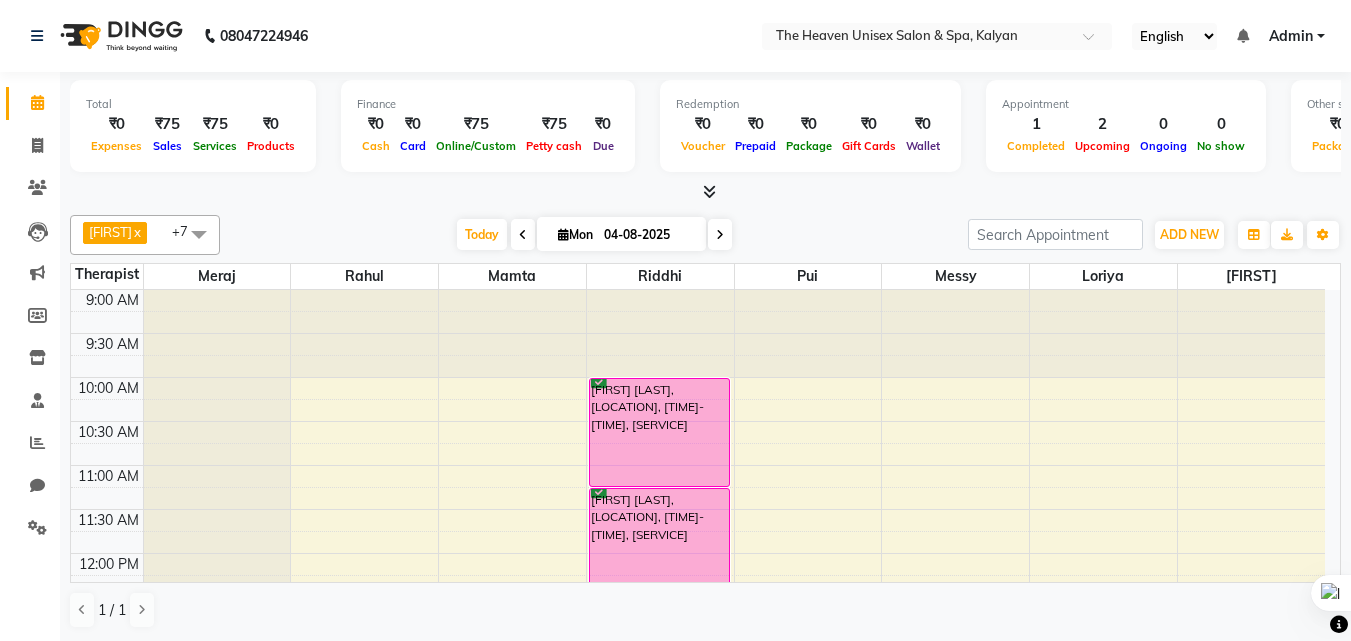 click at bounding box center (955, 334) 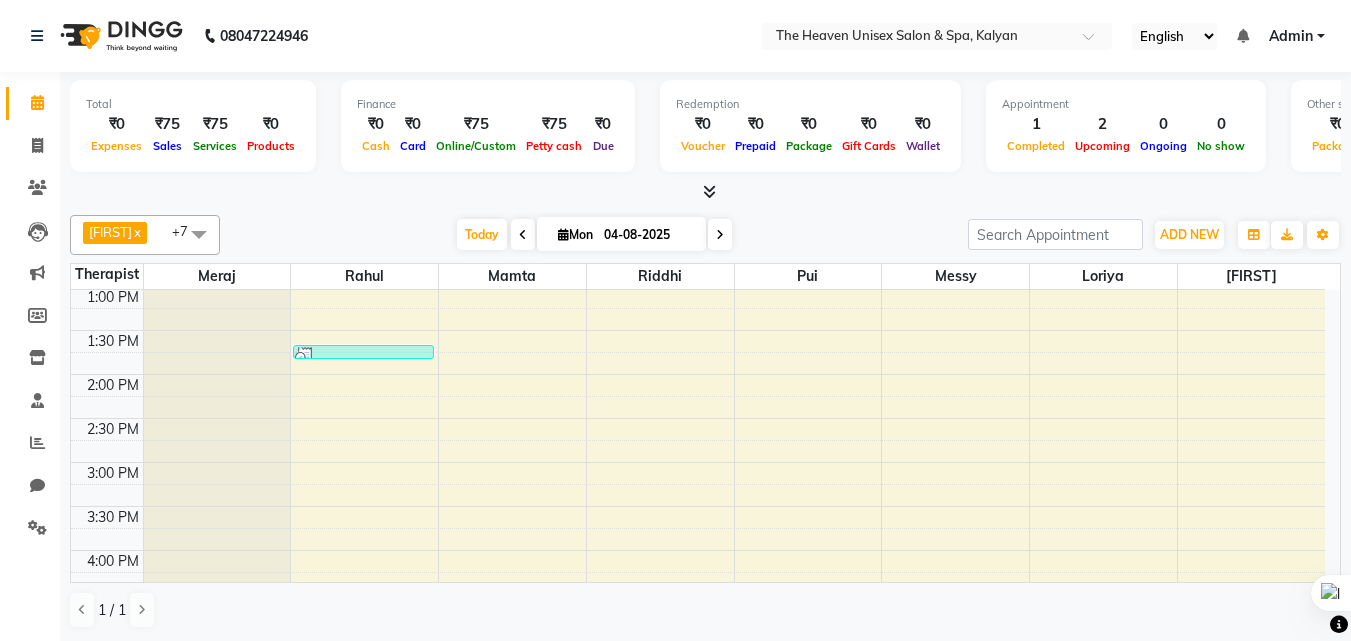 scroll, scrollTop: 400, scrollLeft: 0, axis: vertical 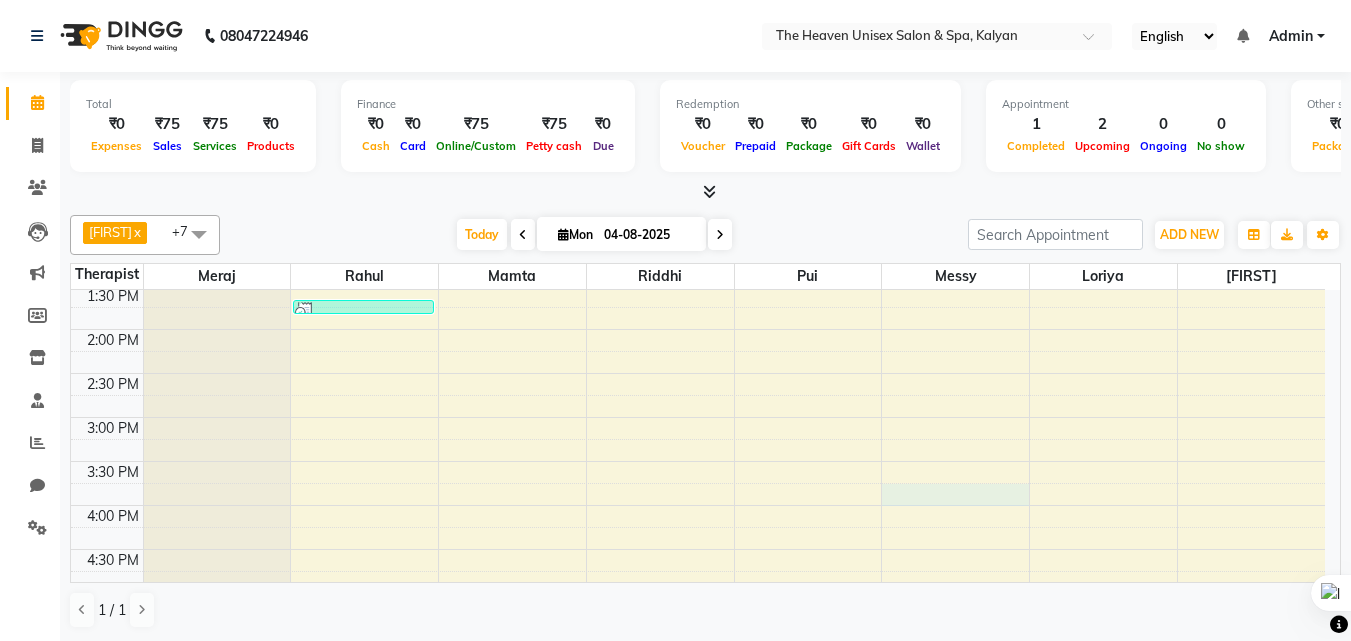 click on "9:00 AM 9:30 AM 10:00 AM 10:30 AM 11:00 AM 11:30 AM 12:00 PM 12:30 PM 1:00 PM 1:30 PM 2:00 PM 2:30 PM 3:00 PM 3:30 PM 4:00 PM 4:30 PM 5:00 PM 5:30 PM 6:00 PM 6:30 PM 7:00 PM 7:30 PM 8:00 PM 8:30 PM 9:00 PM 9:30 PM 10:00 PM 10:30 PM     Aman Soman, TK02, 01:40 PM-01:50 PM, SHAVE - Shave/Beard Trimming     Reshma Pagare, TK01, 10:00 AM-11:15 AM, FACIALS - LUXURY (WITH HYDRA MACHINE) Hydra Boost     Reshma Pagare, TK01, 11:15 AM-12:30 PM, FACIALS - LUXURY (WITH HYDRA MACHINE) Hydra Boost" at bounding box center [698, 505] 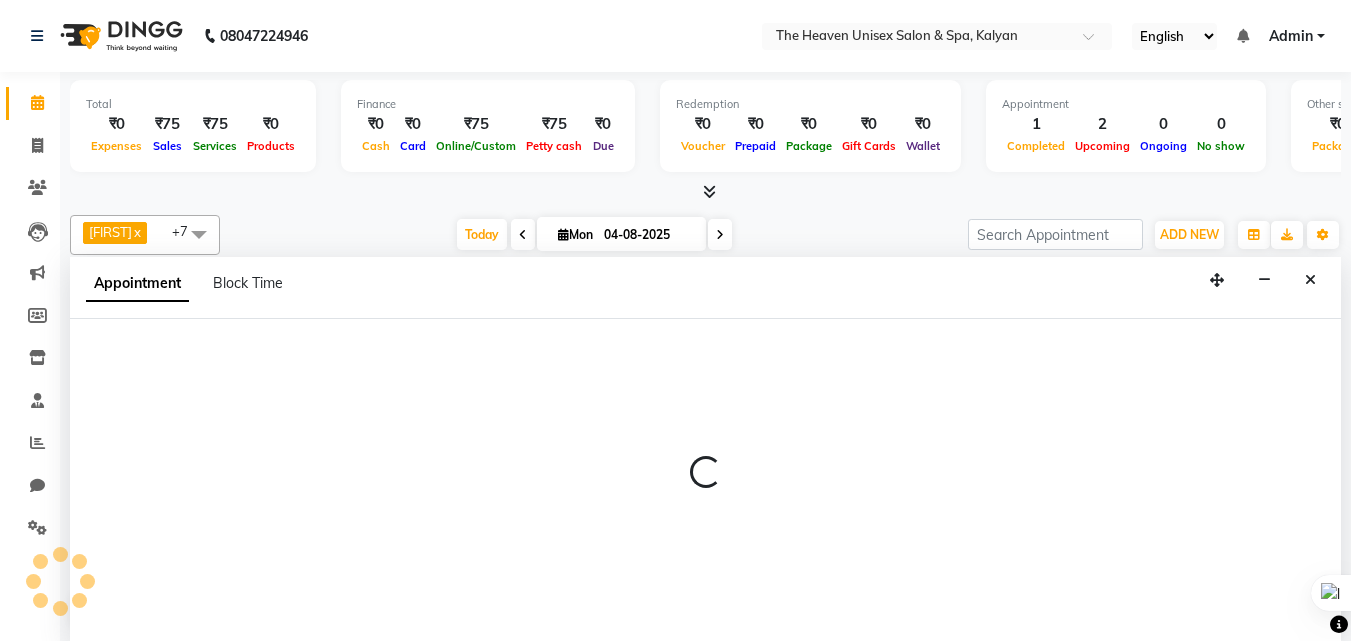 select on "83454" 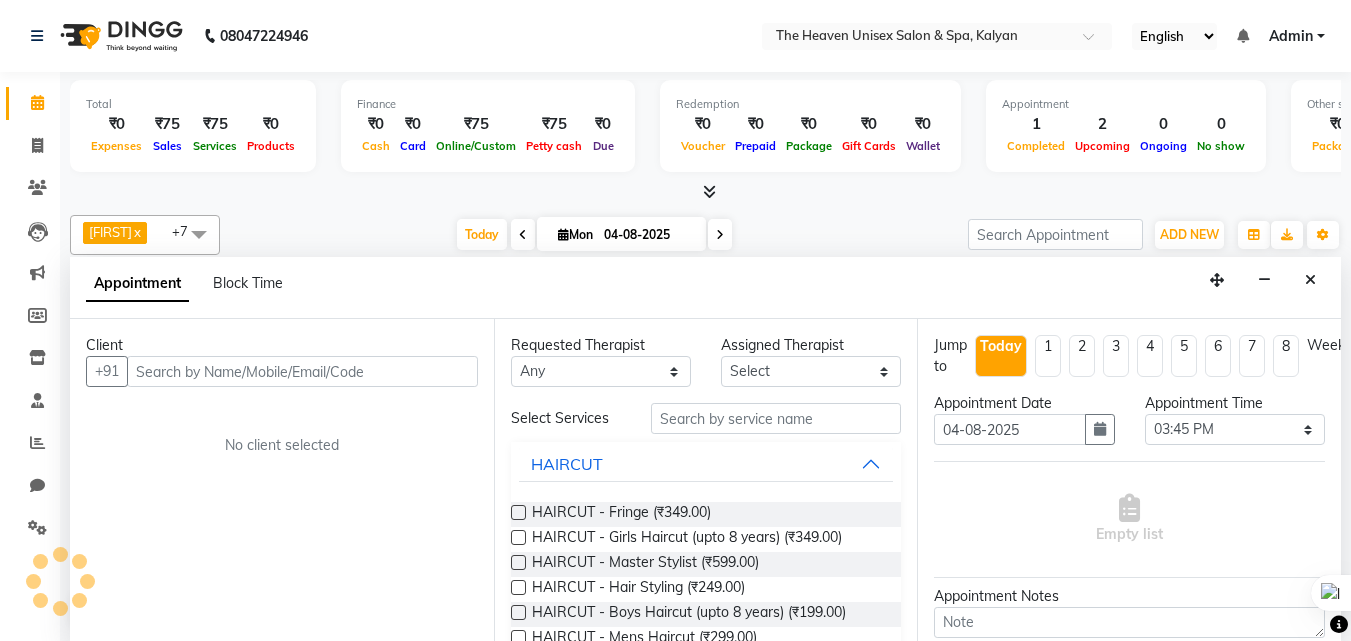 scroll, scrollTop: 1, scrollLeft: 0, axis: vertical 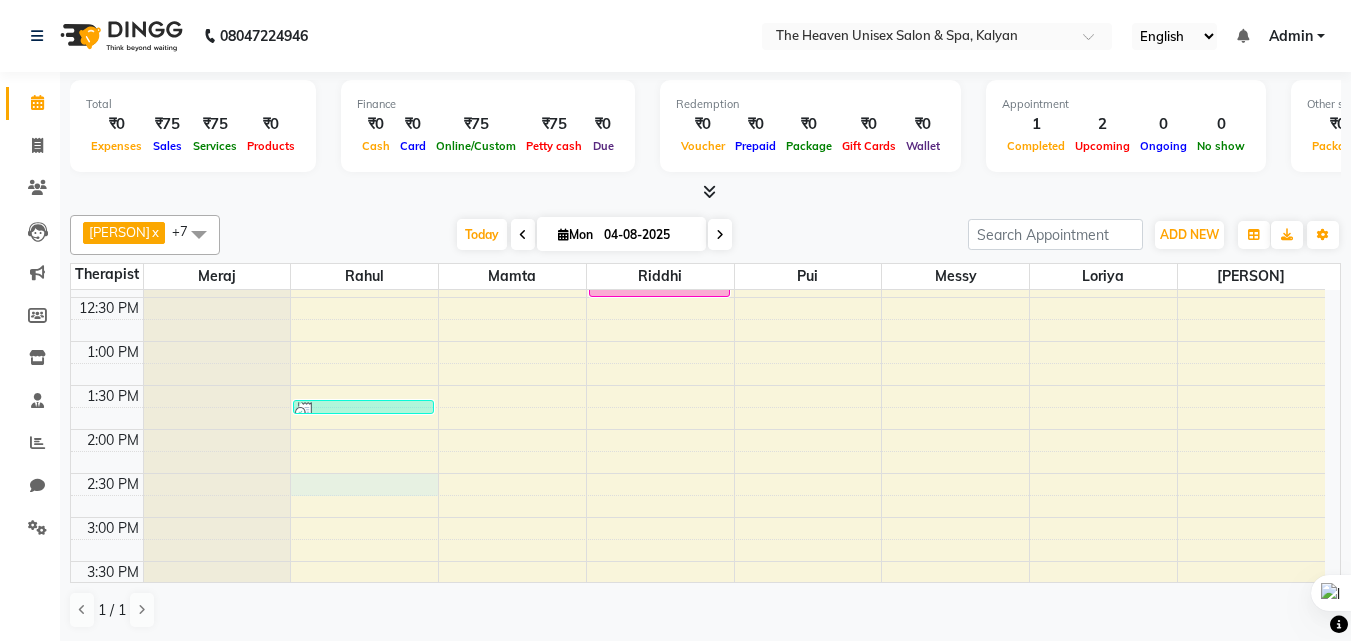 click on "[TIME] [TIME] [TIME] [TIME] [TIME] [TIME] [TIME] [TIME] [TIME] [TIME] [TIME] [TIME] [TIME] [TIME] [TIME] [TIME] [TIME] [TIME] [TIME] [TIME] [TIME] [TIME] [TIME] [TIME] [TIME] [TIME] [TIME] [TIME]     [FIRST] [LAST], [LOCATION], [TIME]-[TIME], [SERVICE]     [FIRST] [LAST], [LOCATION], [TIME]-[TIME], [SERVICE]     [FIRST] [LAST], [LOCATION], [TIME]-[TIME], [SERVICE]" at bounding box center [698, 605] 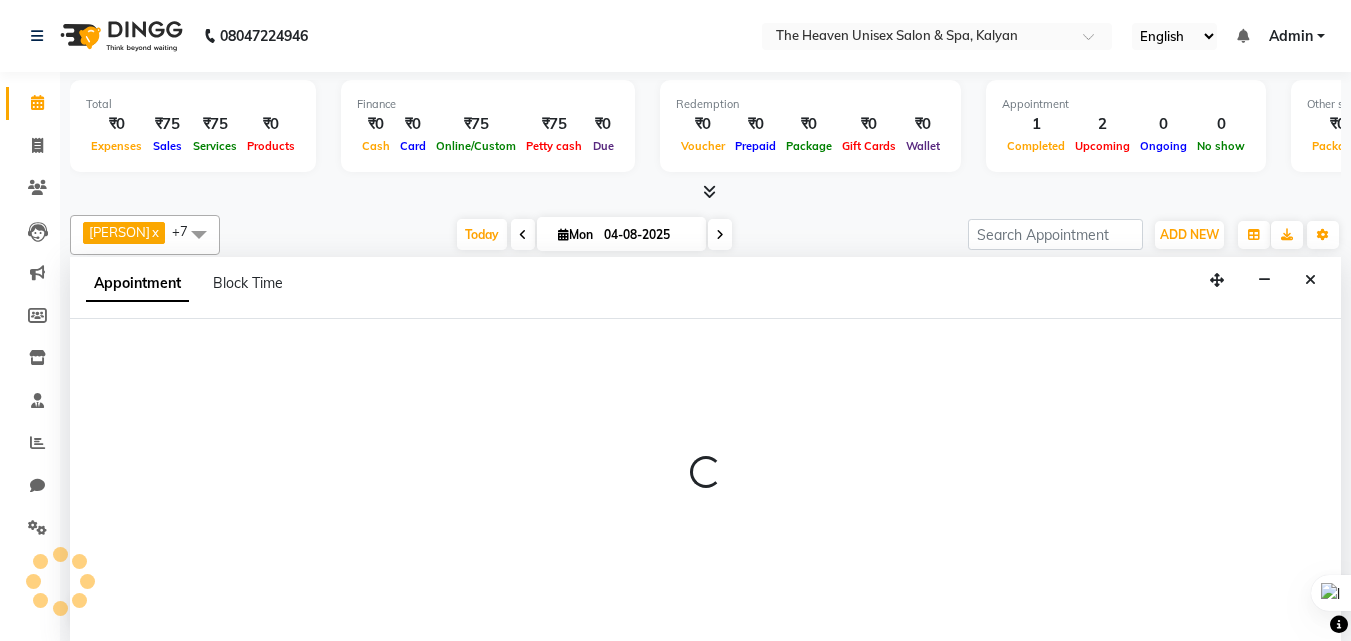 scroll, scrollTop: 1, scrollLeft: 0, axis: vertical 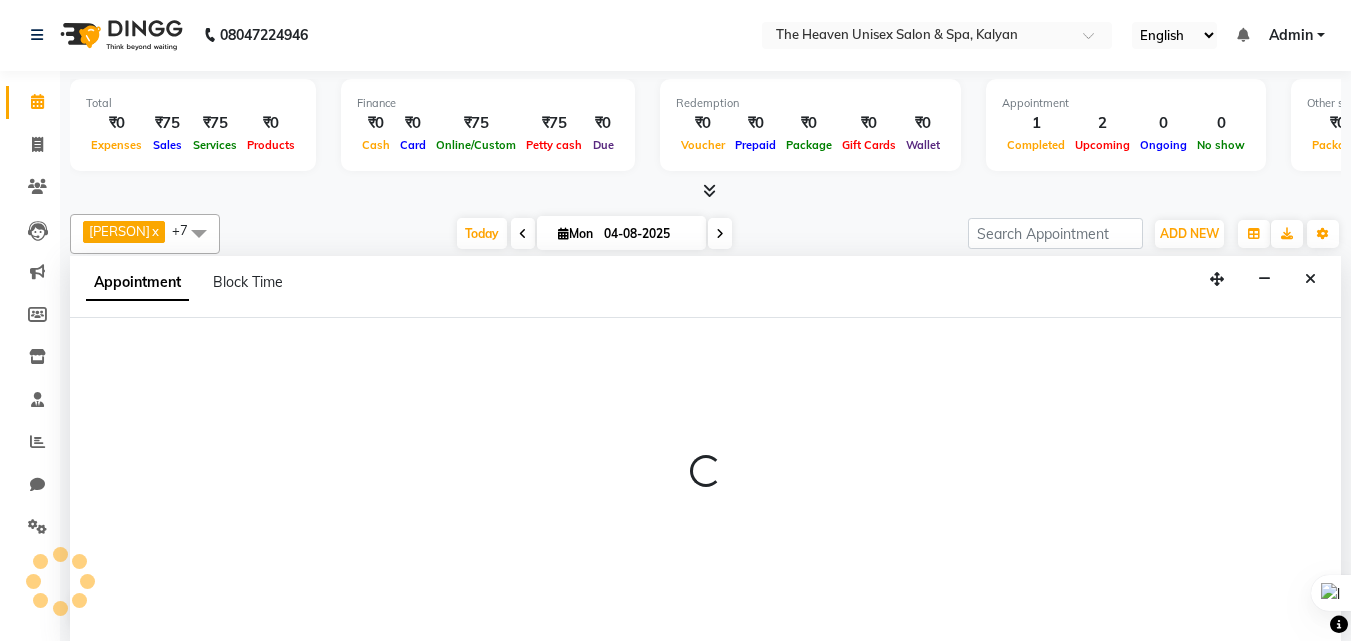 select on "82834" 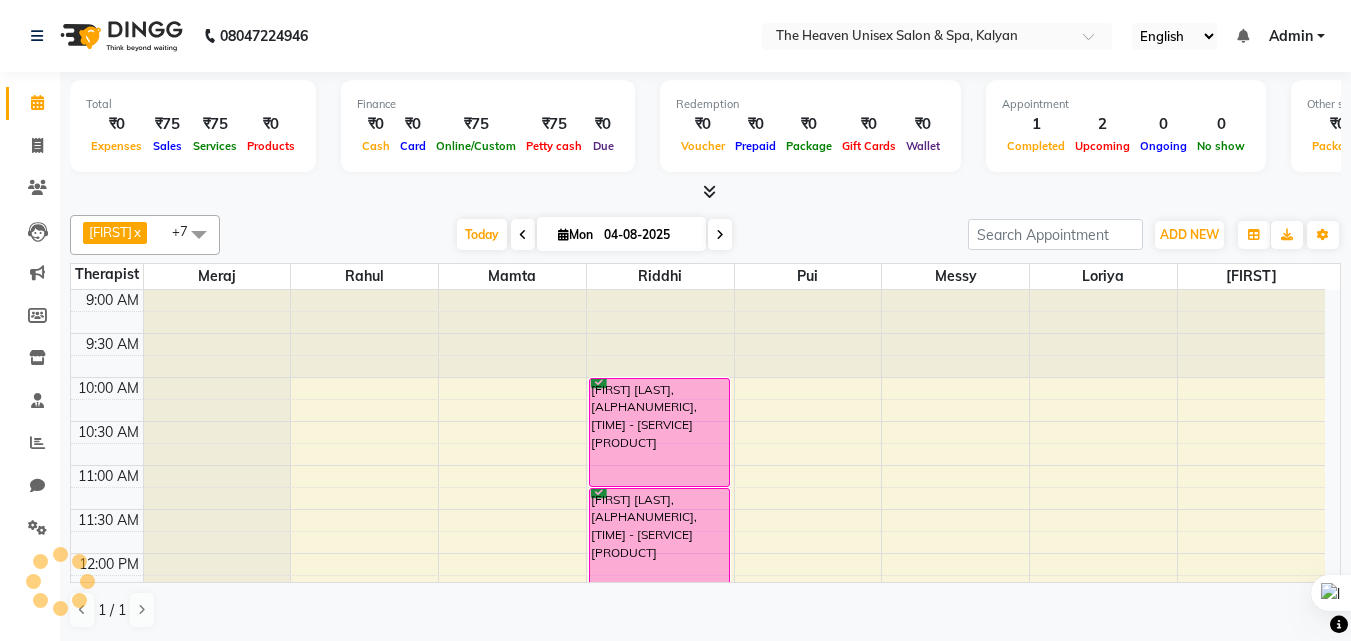 scroll, scrollTop: 0, scrollLeft: 0, axis: both 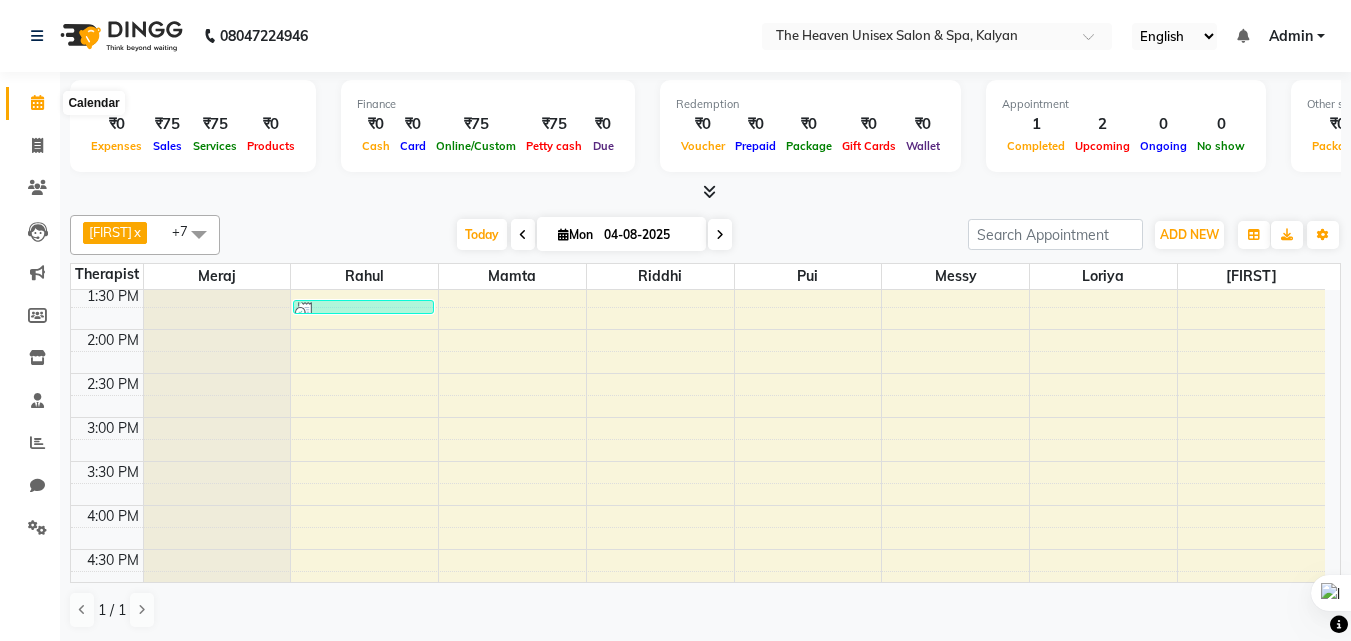 click 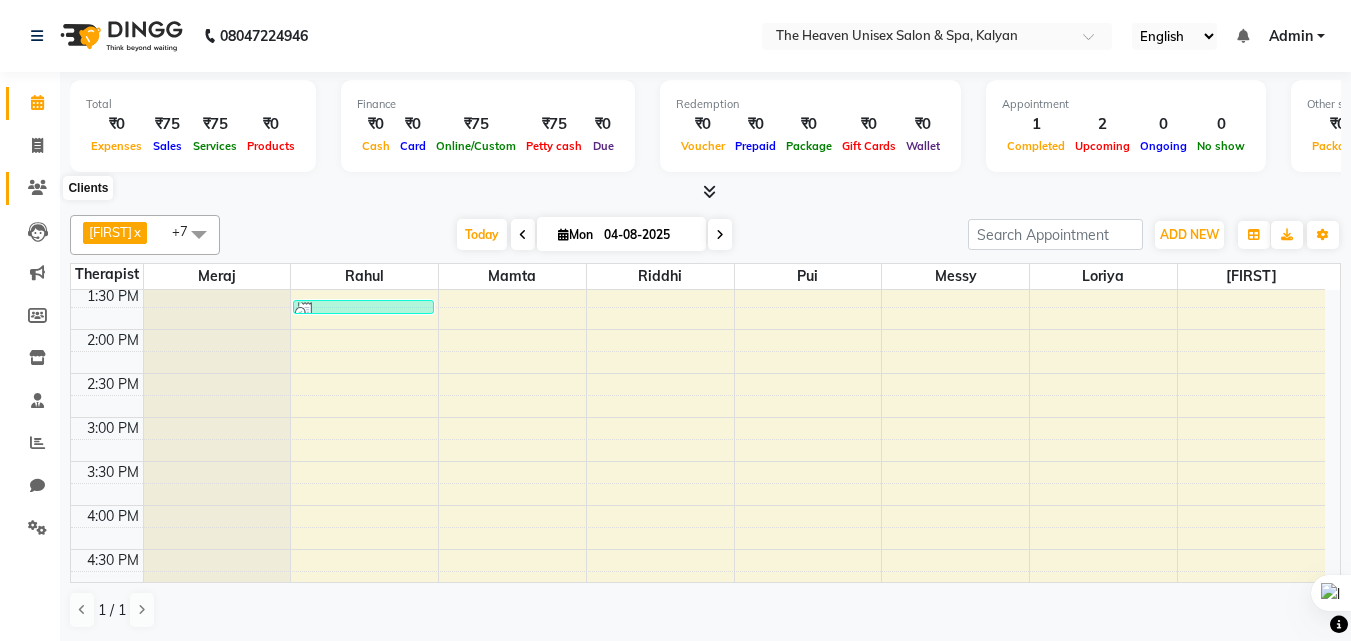 click 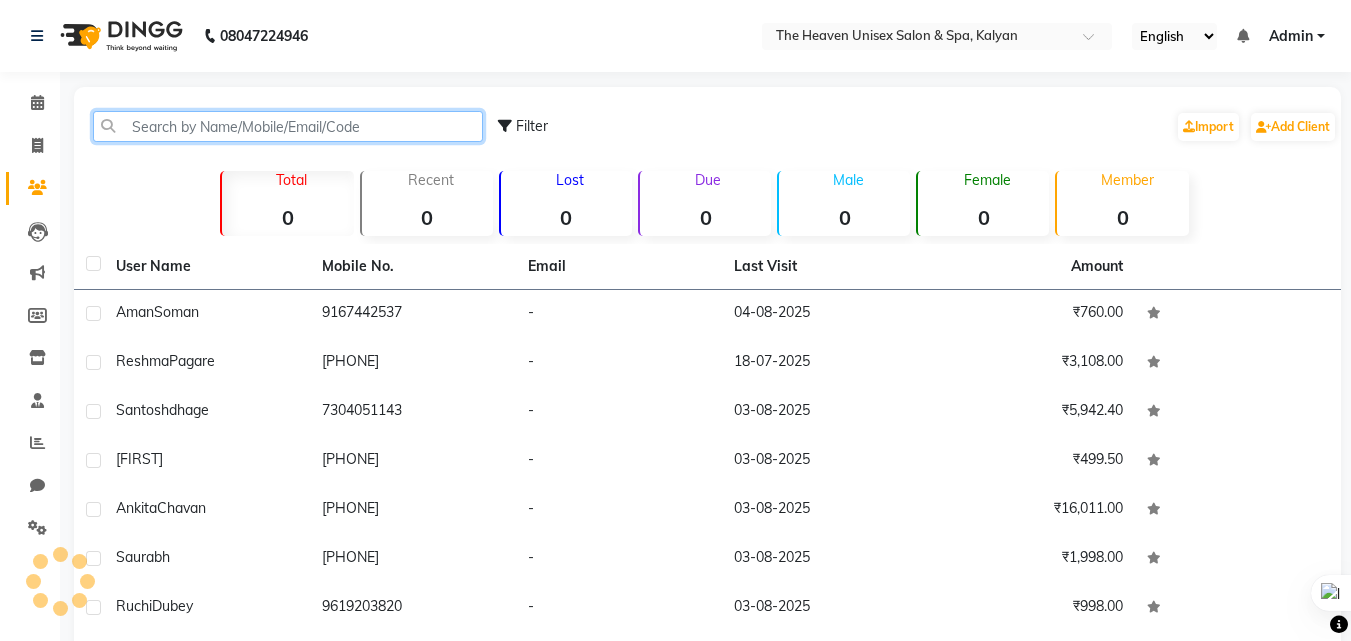 click 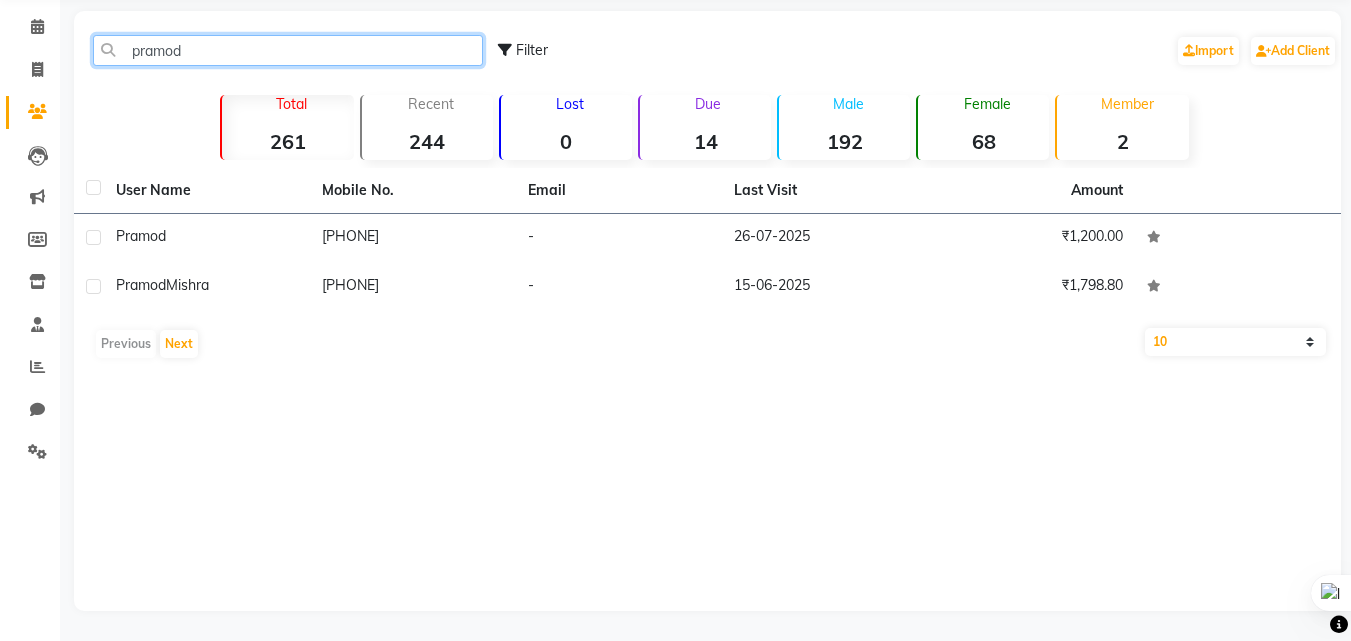 scroll, scrollTop: 0, scrollLeft: 0, axis: both 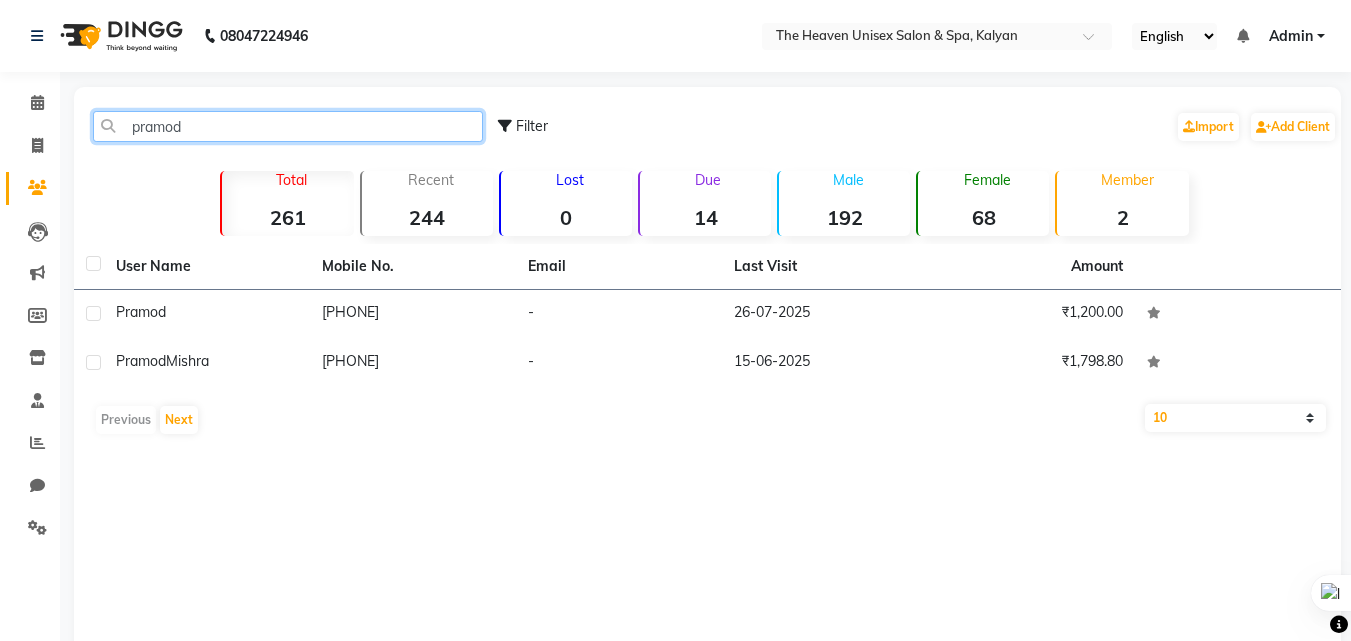type on "pramod" 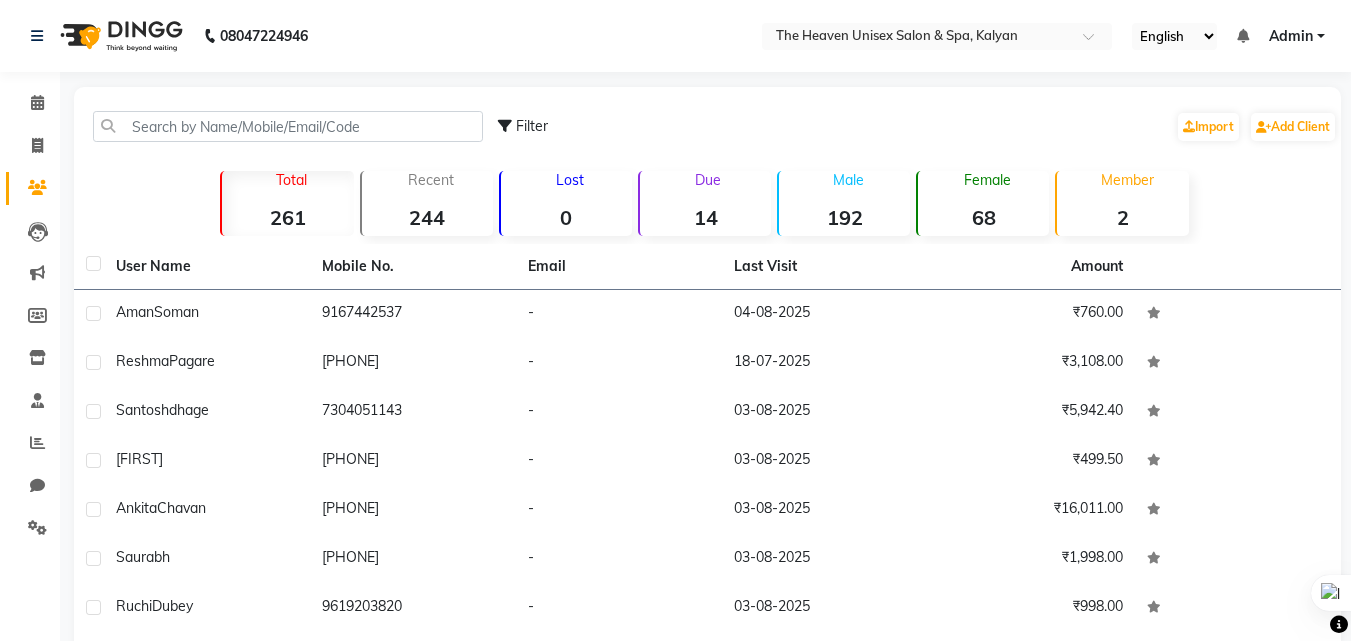 scroll, scrollTop: 0, scrollLeft: 0, axis: both 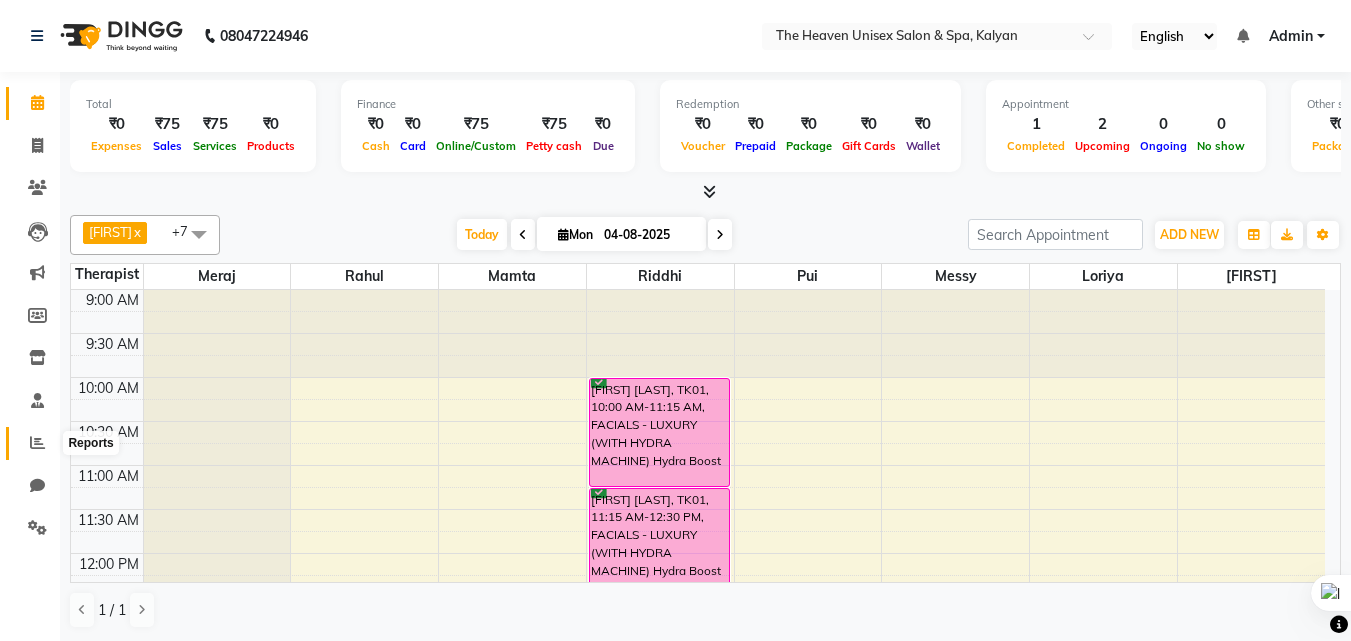 click 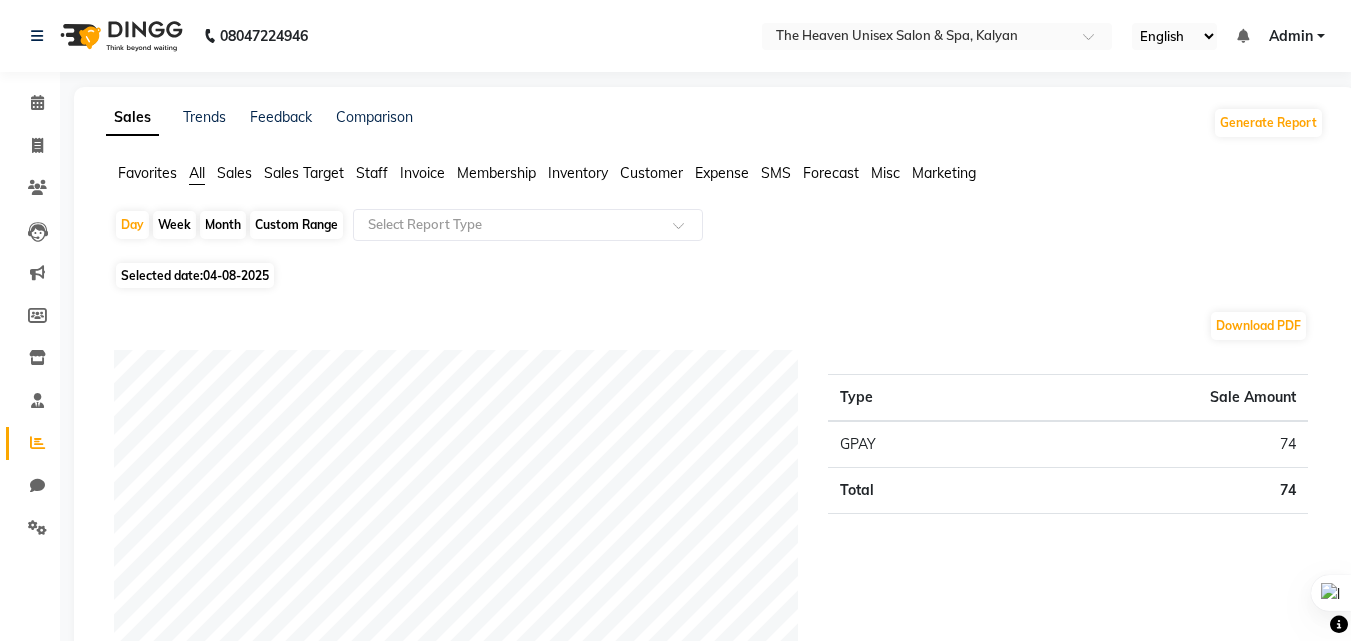 click on "Expense" 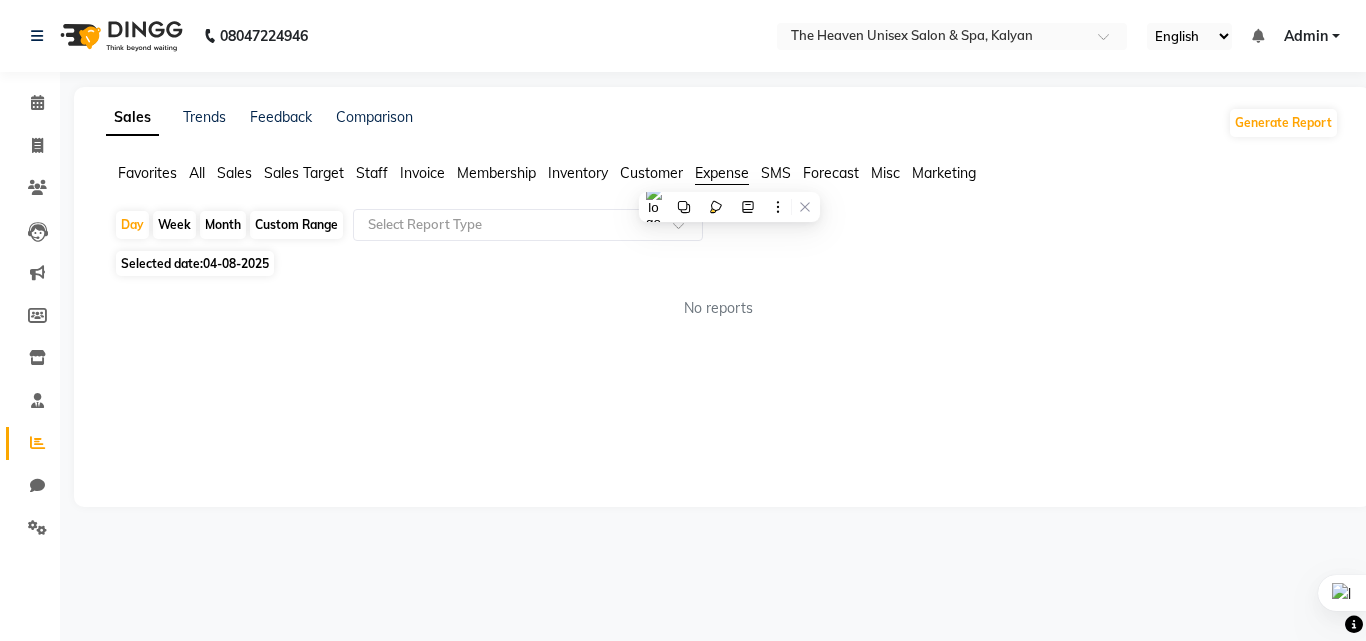 click on "Custom Range" 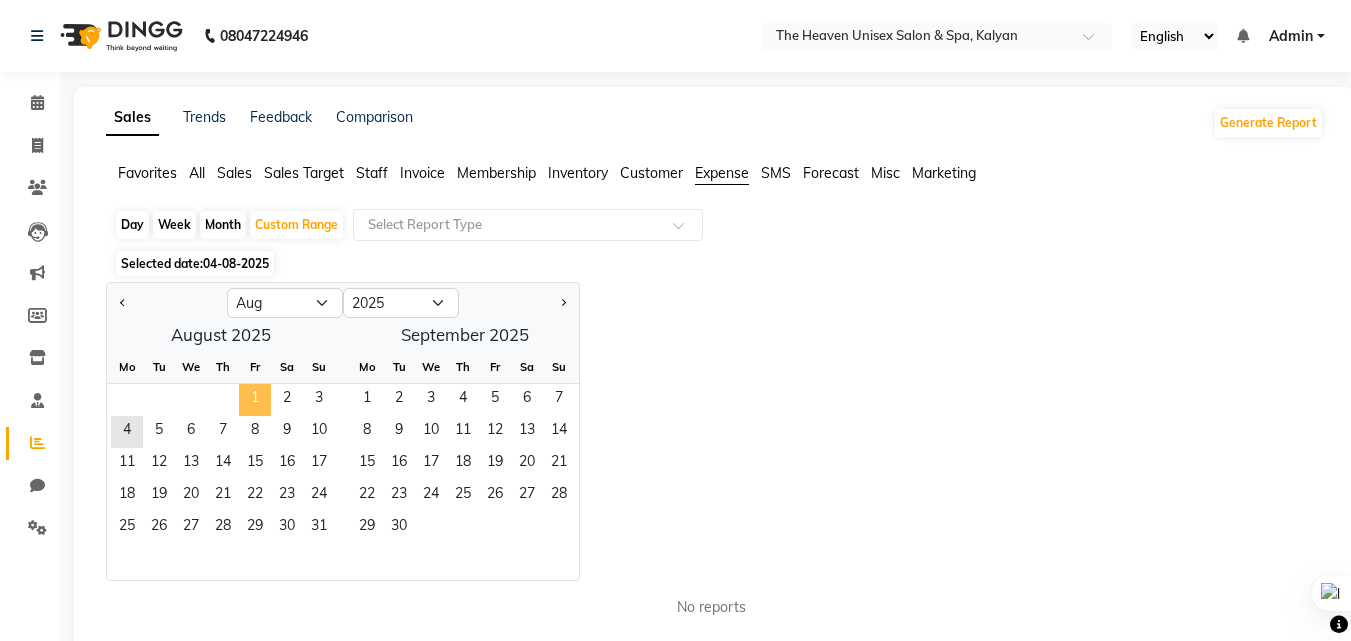 click on "1" 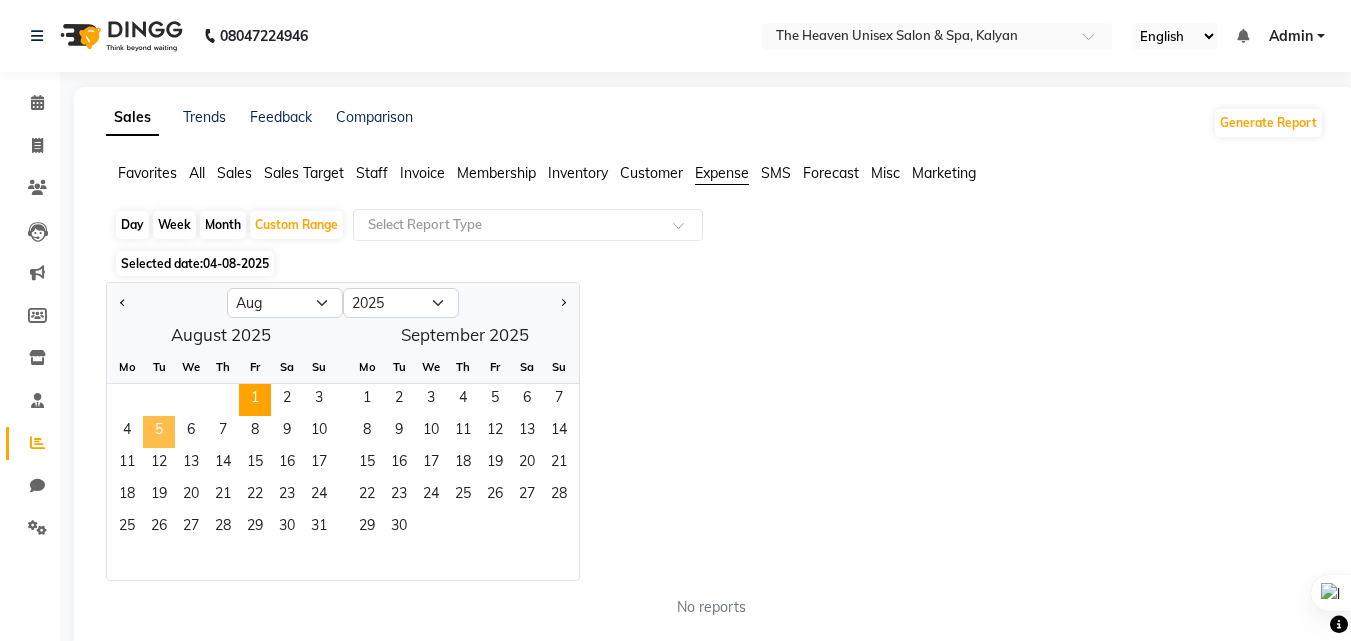 click on "5" 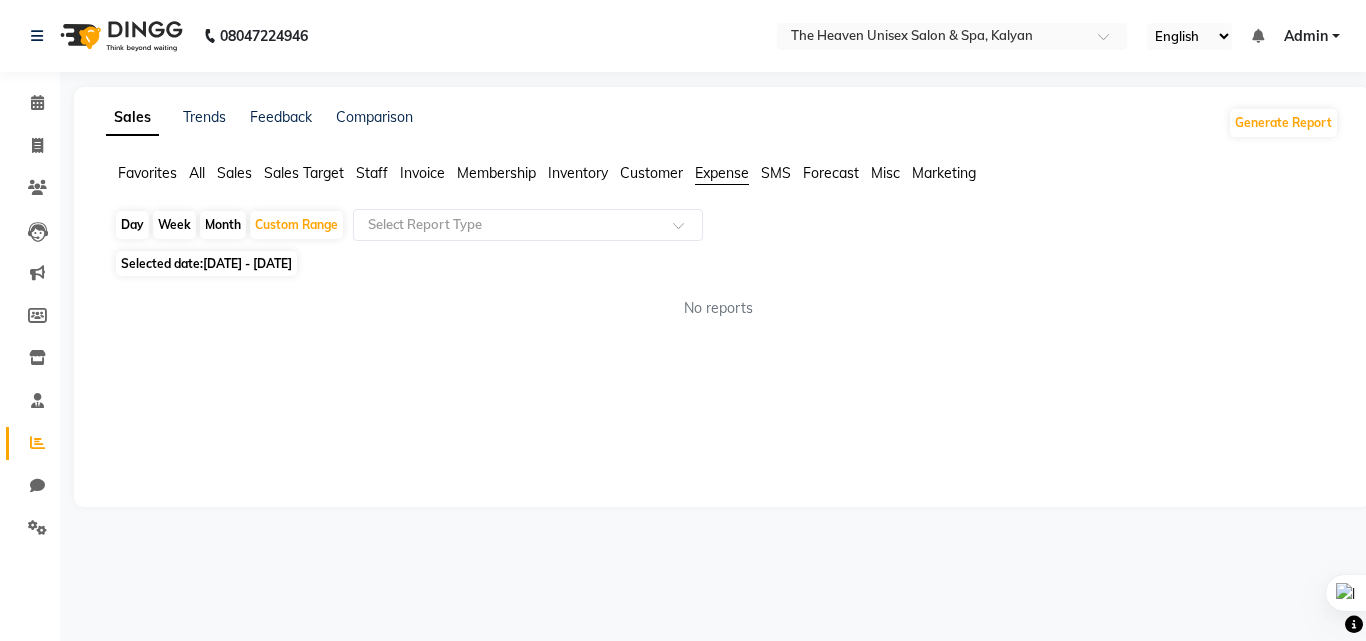 click on "[DATE] - [DATE]" 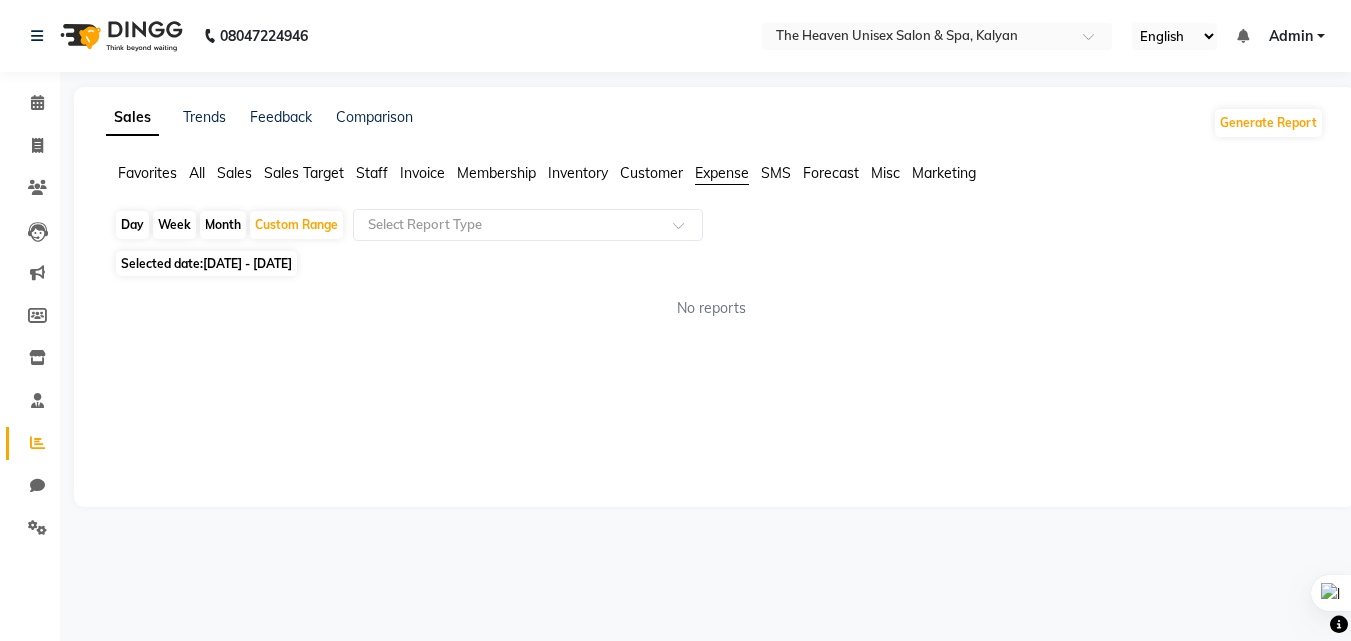 select on "8" 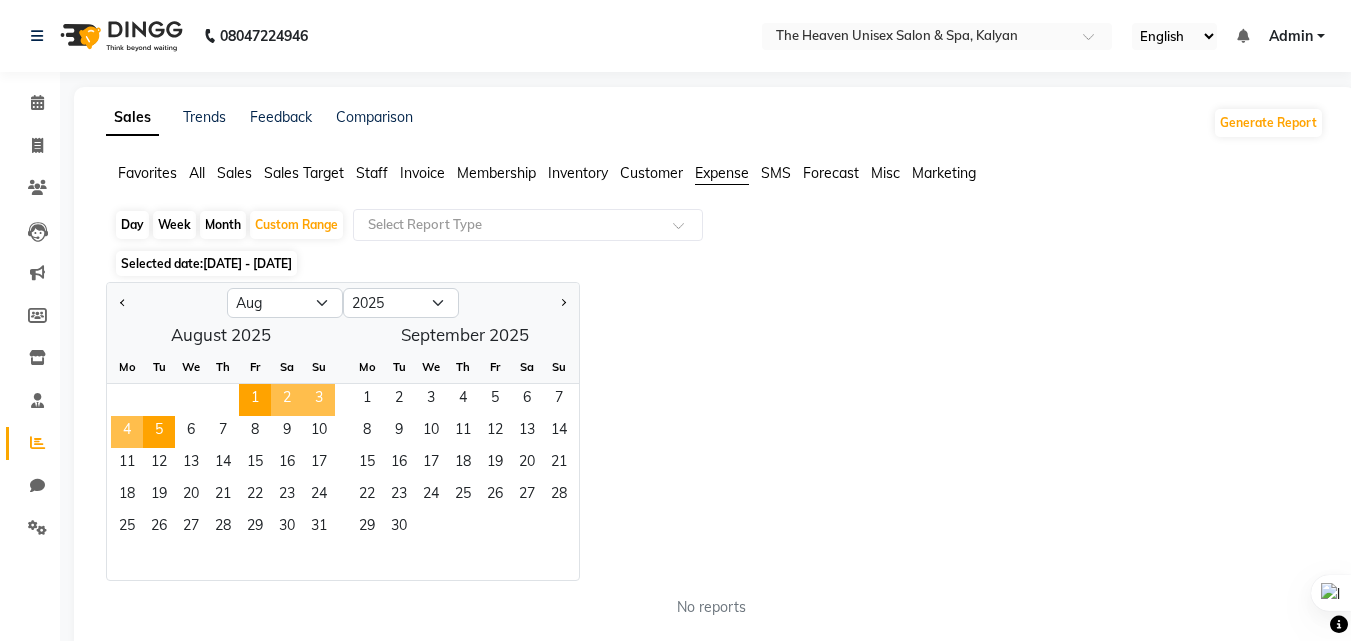 click on "4" 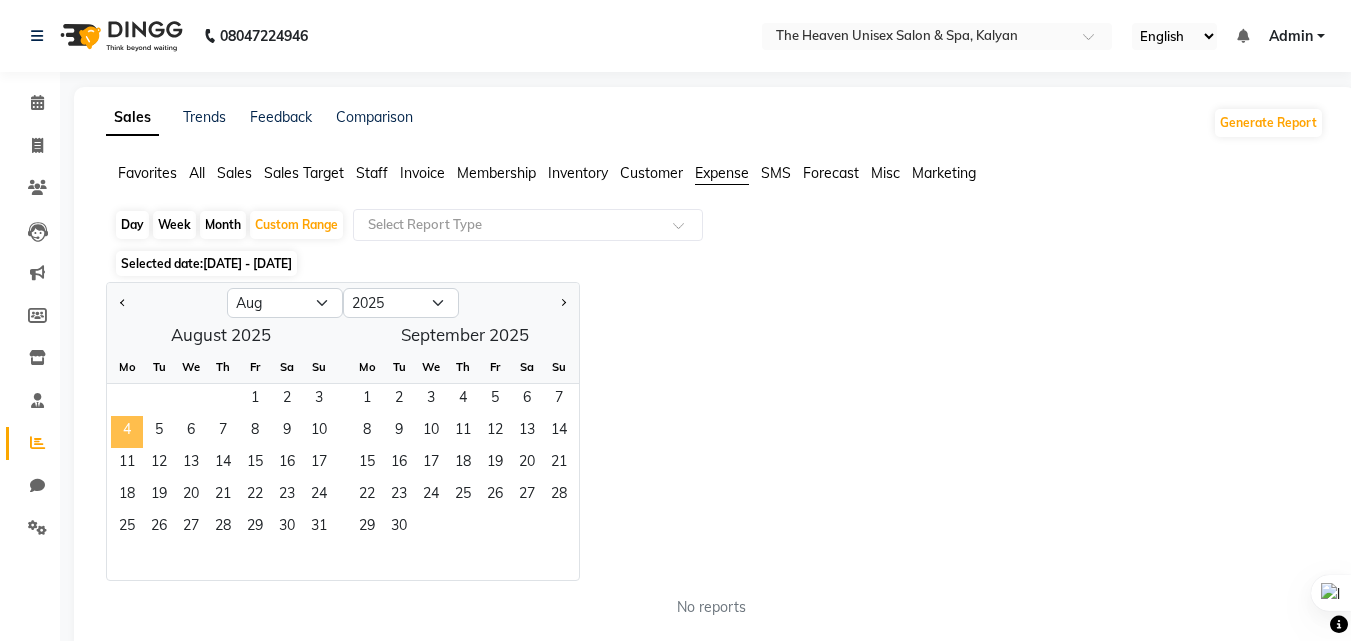 click on "4" 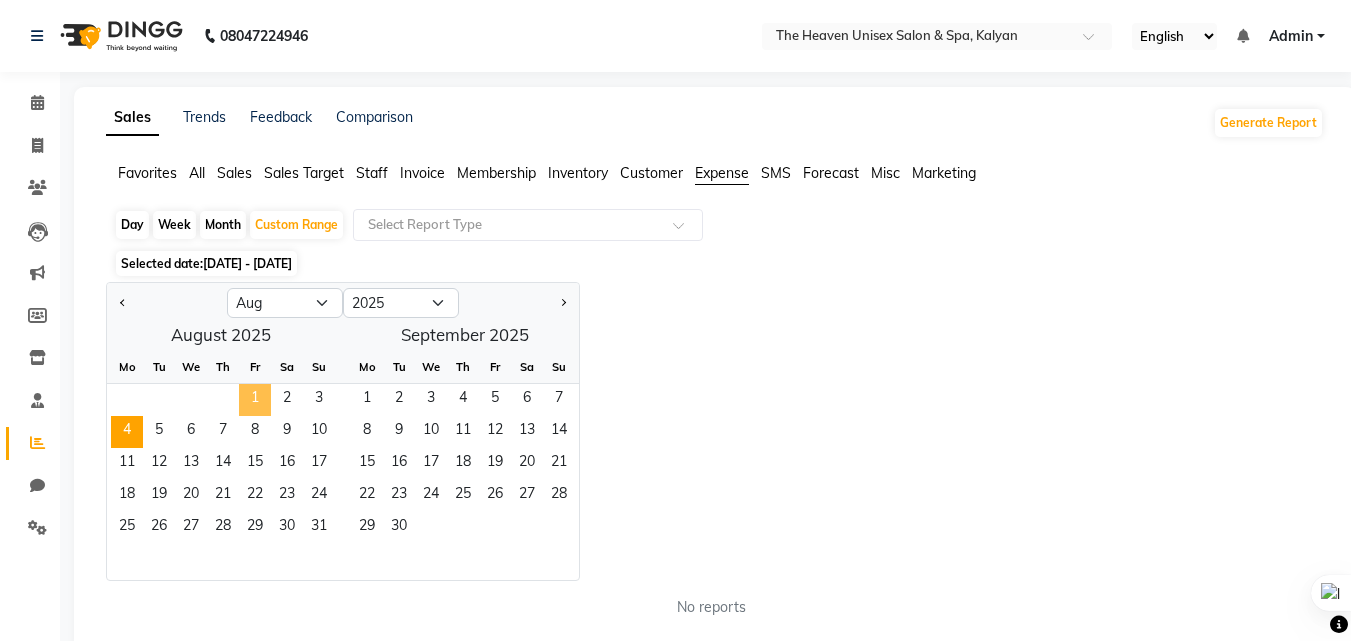 click on "1" 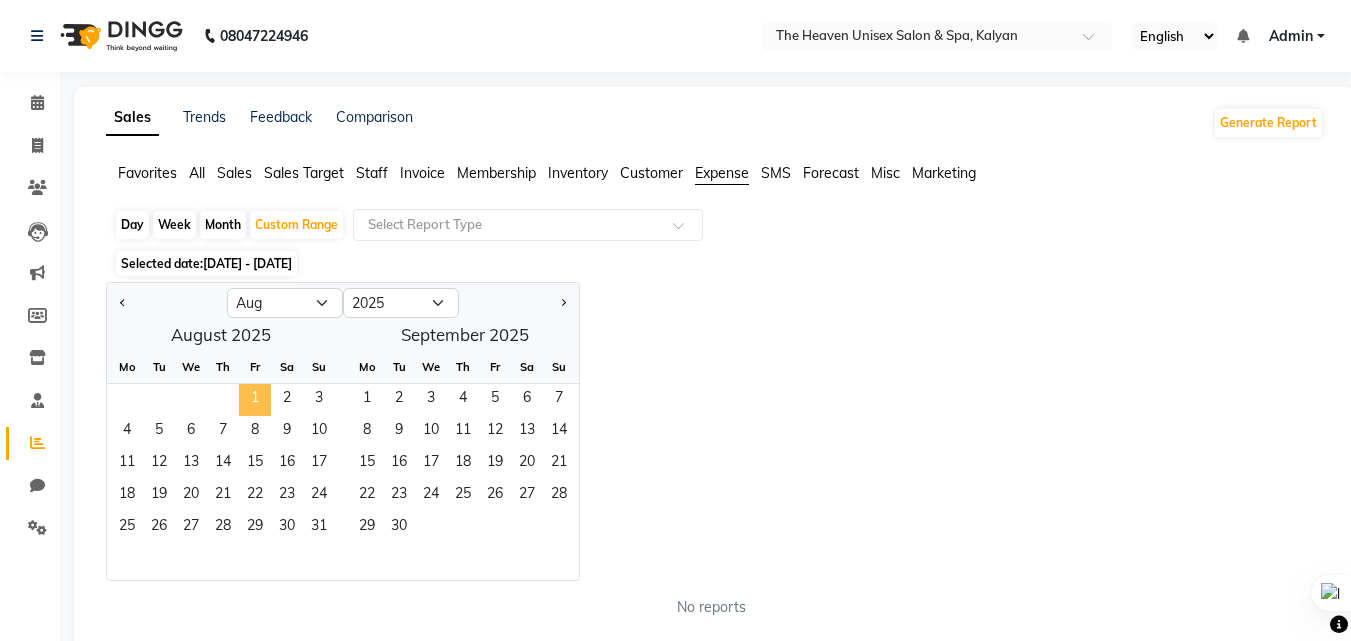 click on "1" 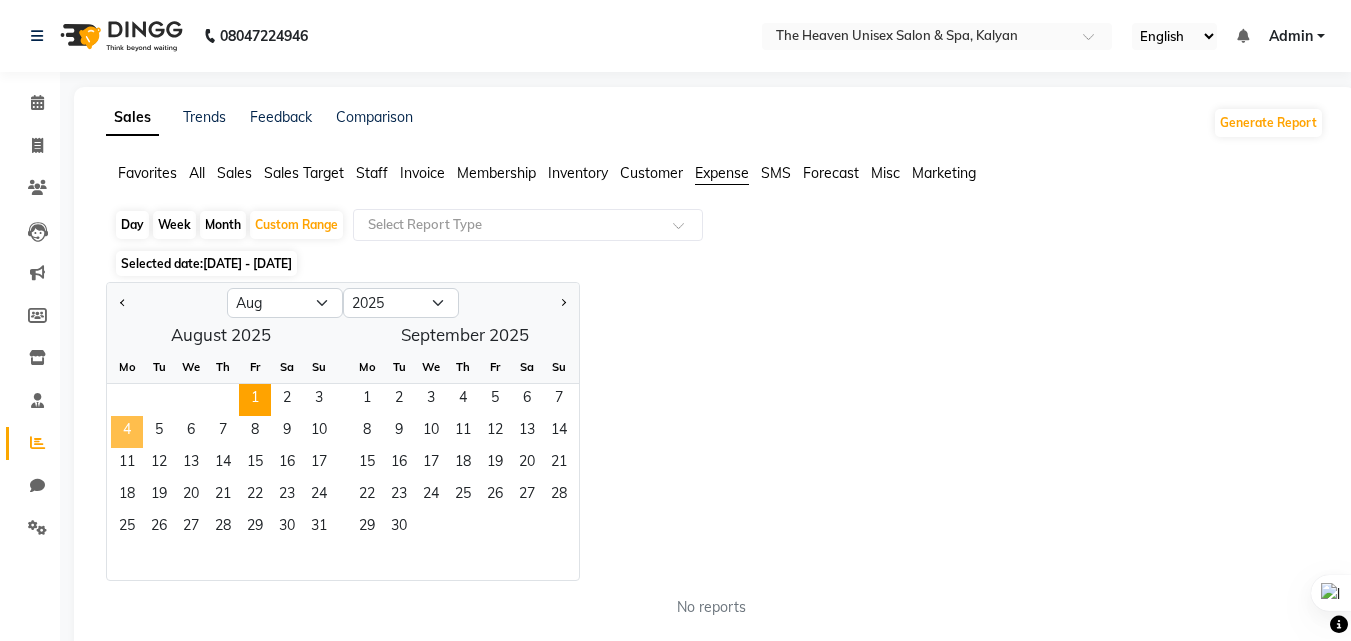 click on "4" 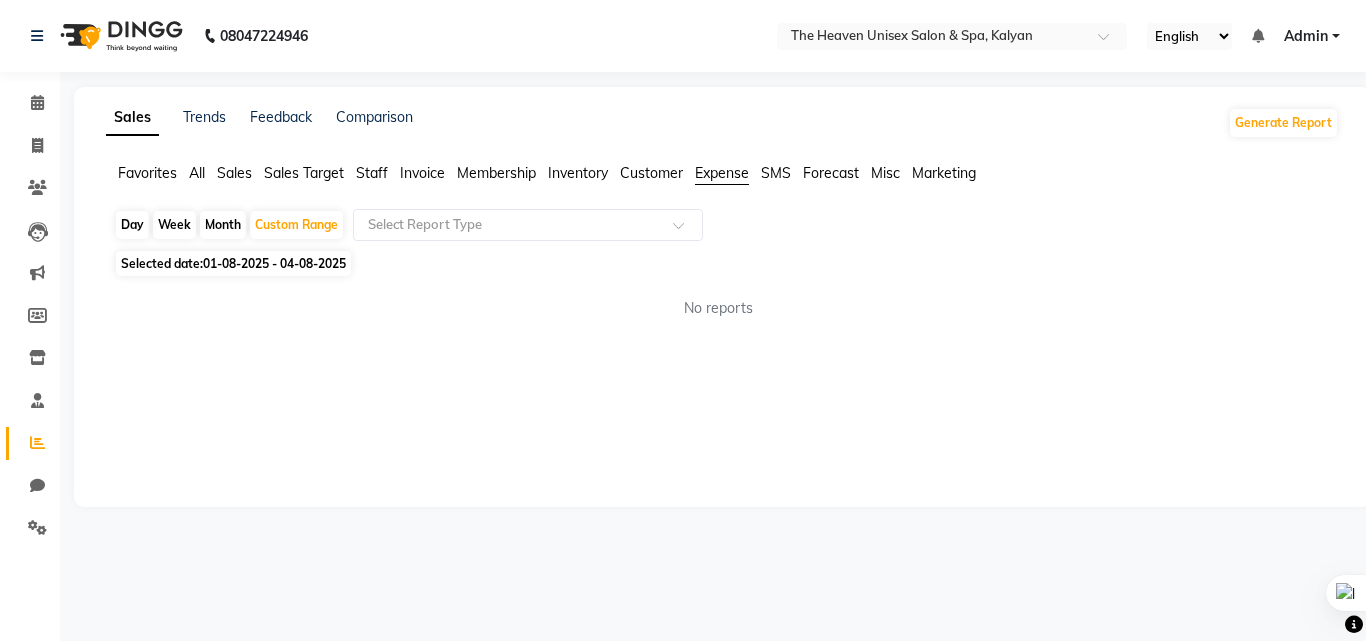 click on "Week" 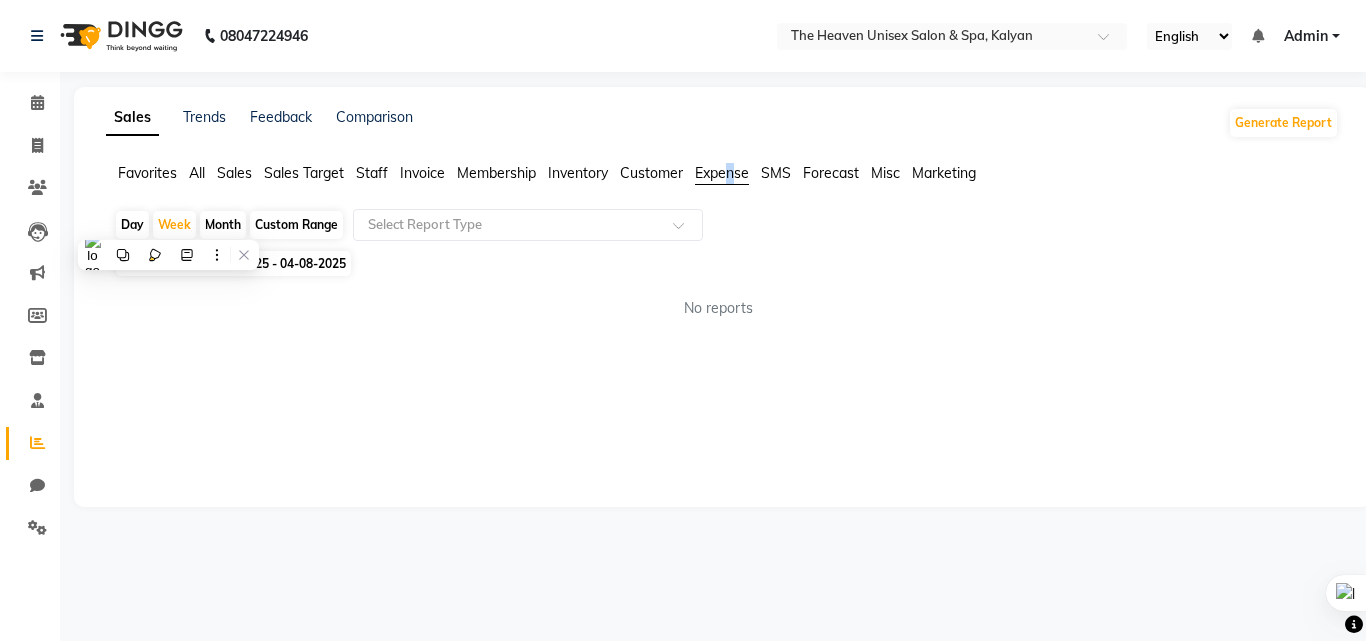 click on "Expense" 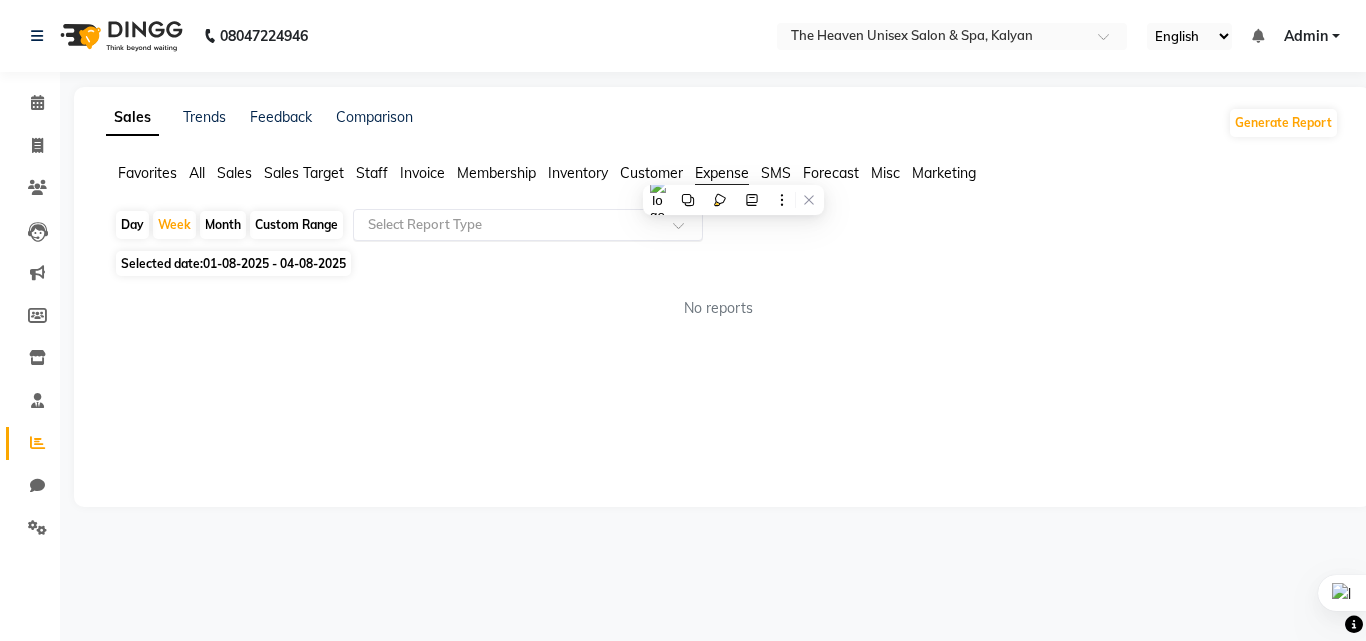click 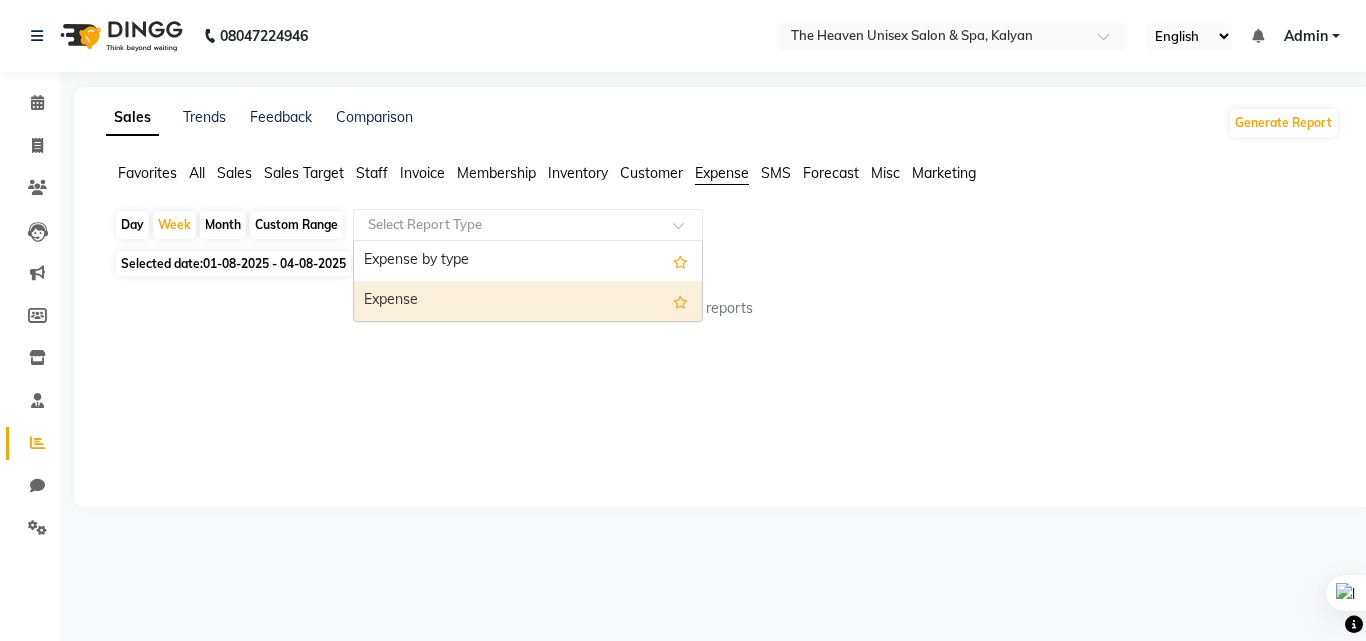 click on "Expense" at bounding box center [528, 301] 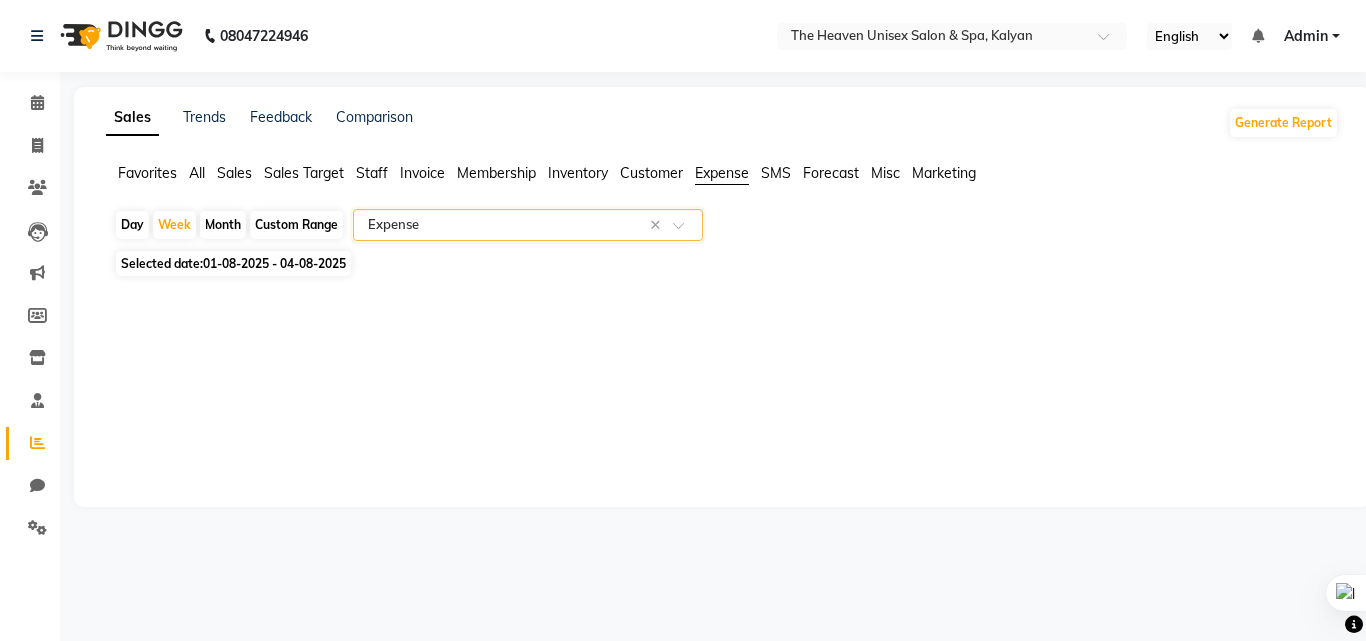 select on "full_report" 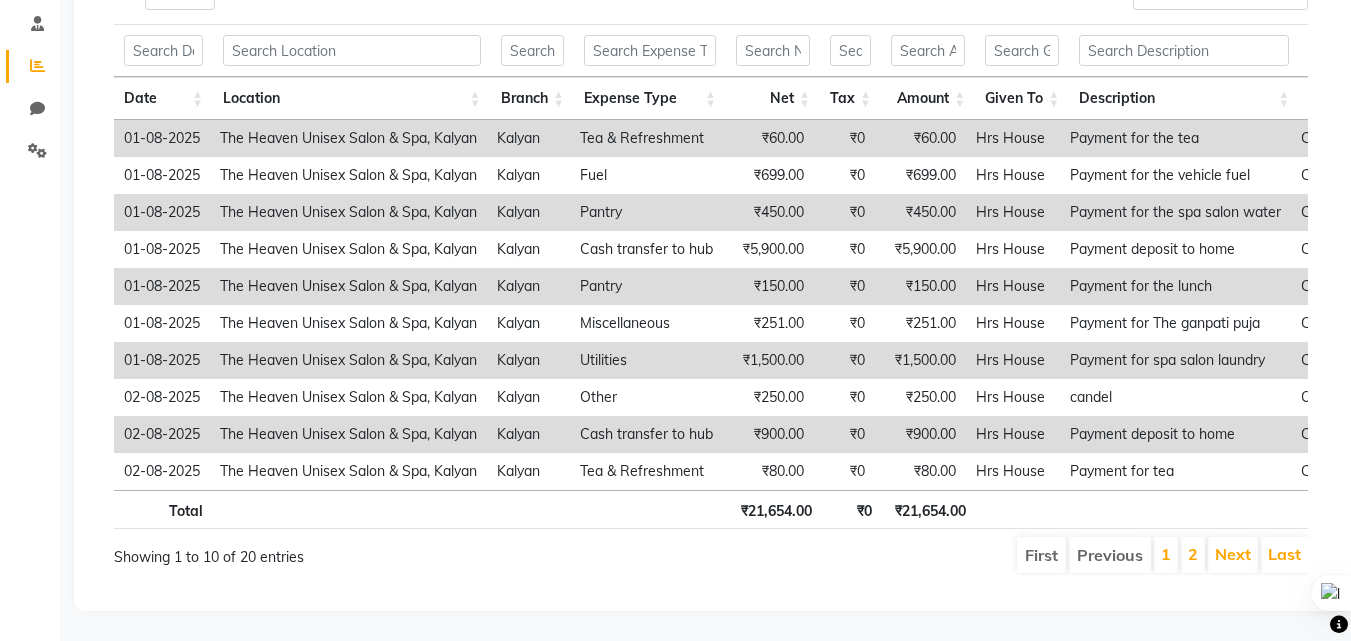 scroll, scrollTop: 407, scrollLeft: 0, axis: vertical 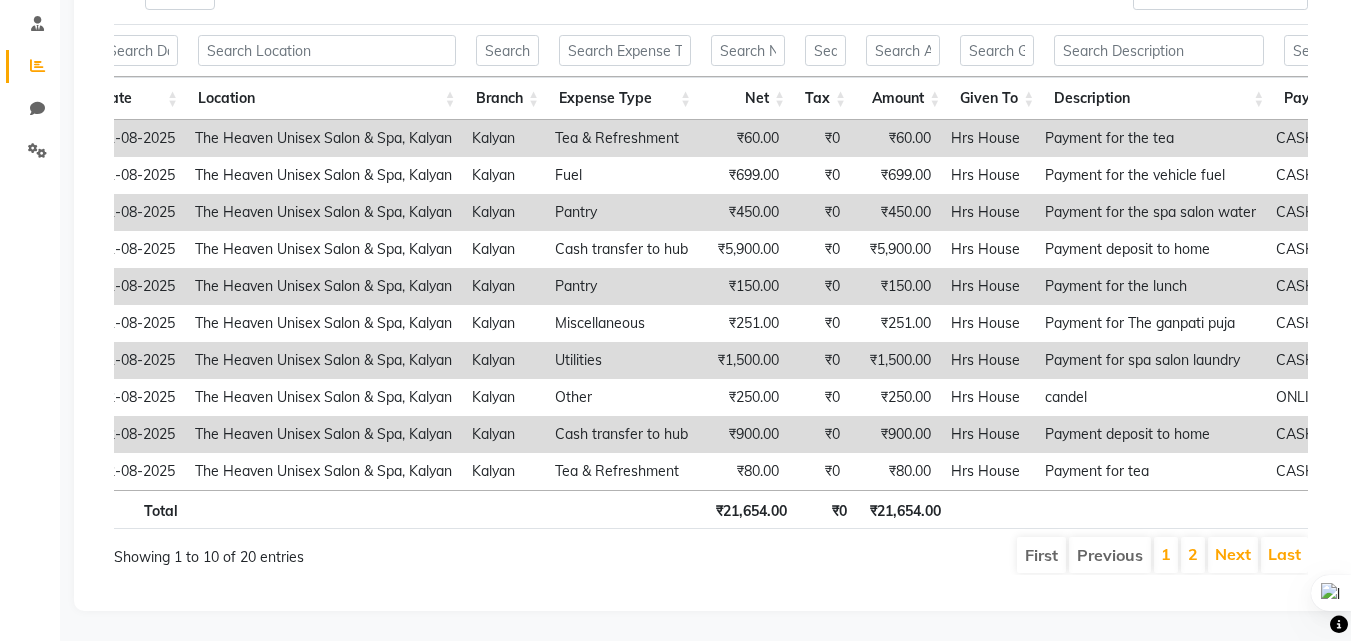 click at bounding box center (1160, 509) 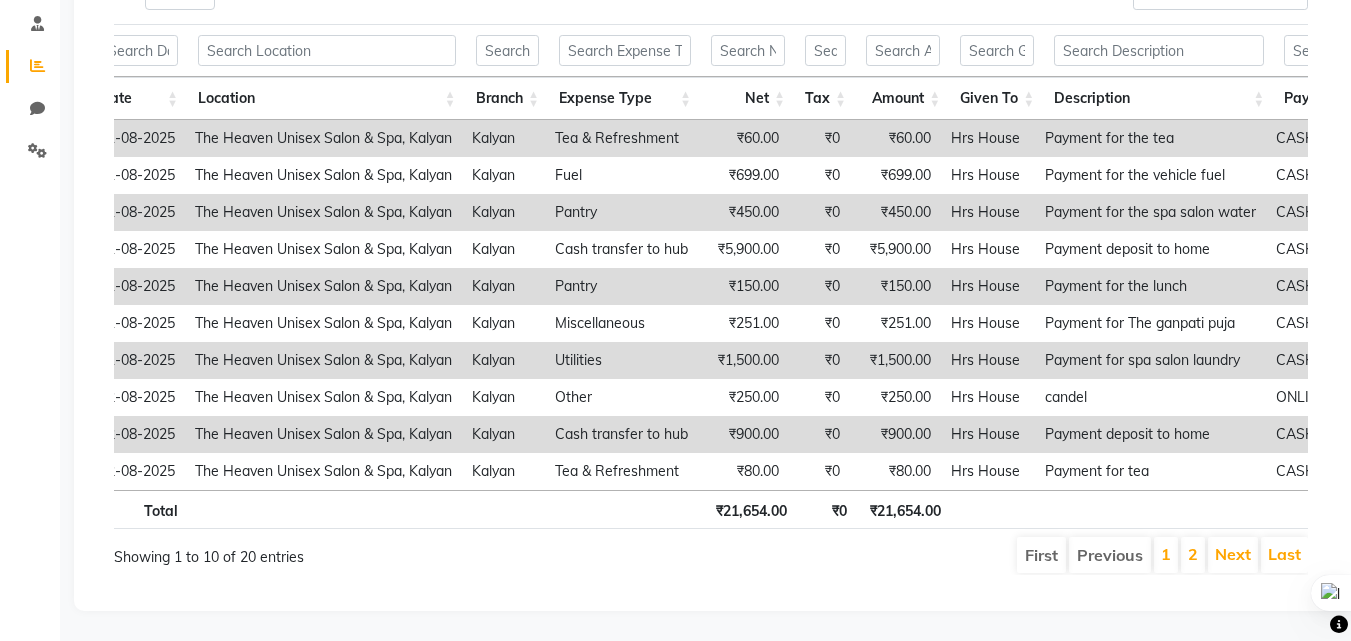 click at bounding box center (1160, 509) 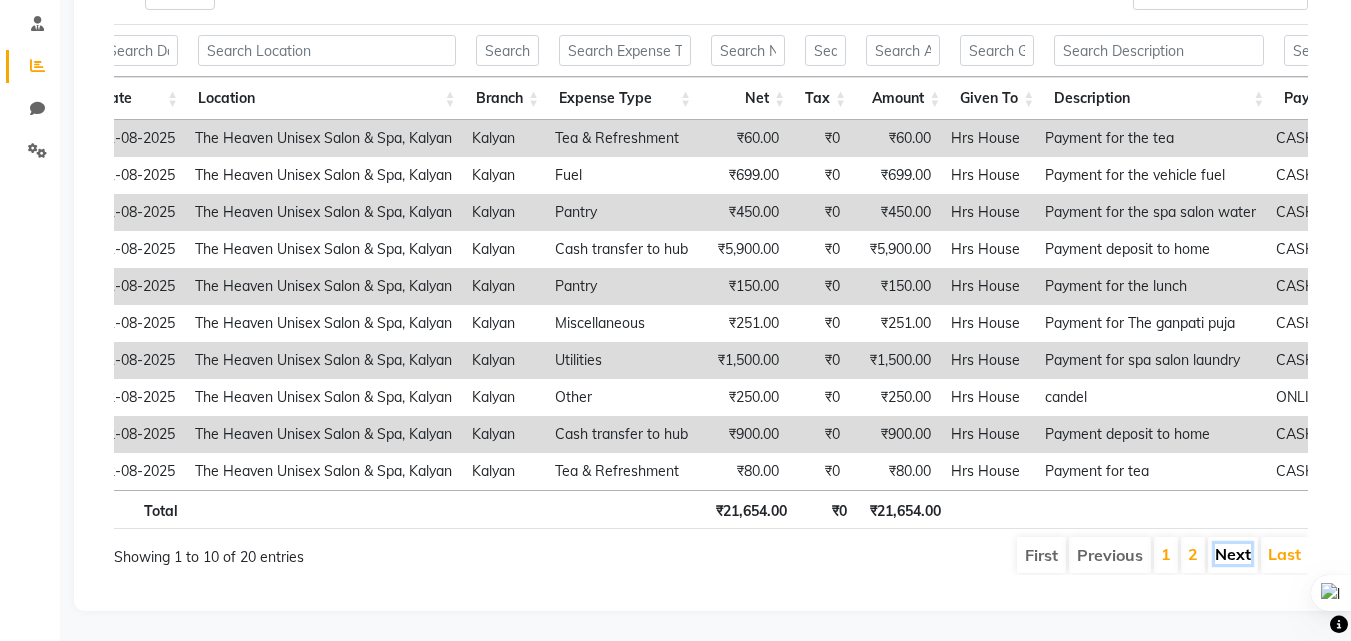 click on "Next" at bounding box center (1233, 554) 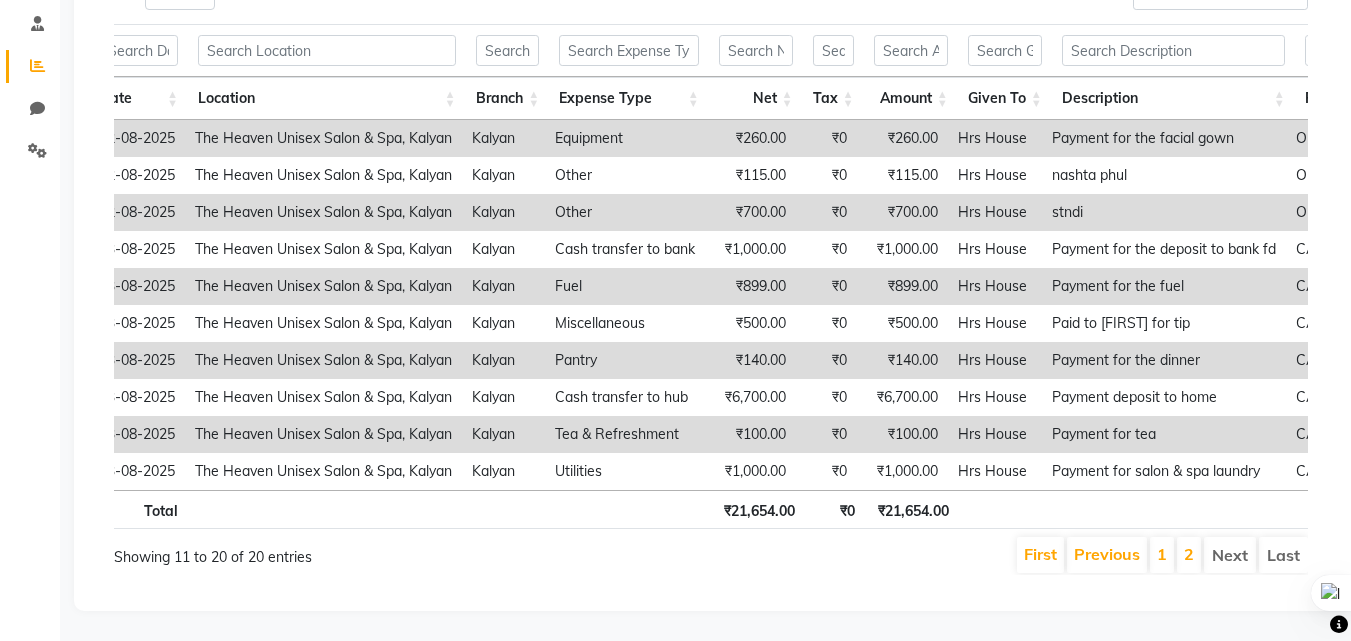 click on "Next" at bounding box center (1230, 555) 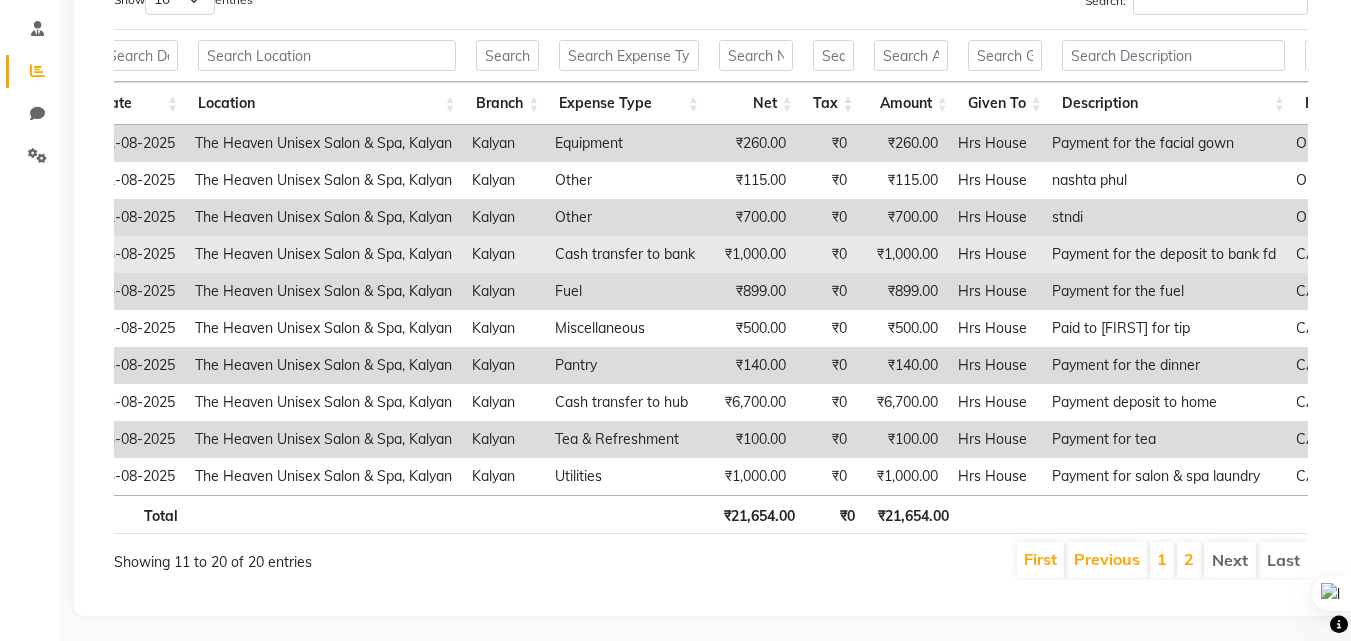 scroll, scrollTop: 407, scrollLeft: 0, axis: vertical 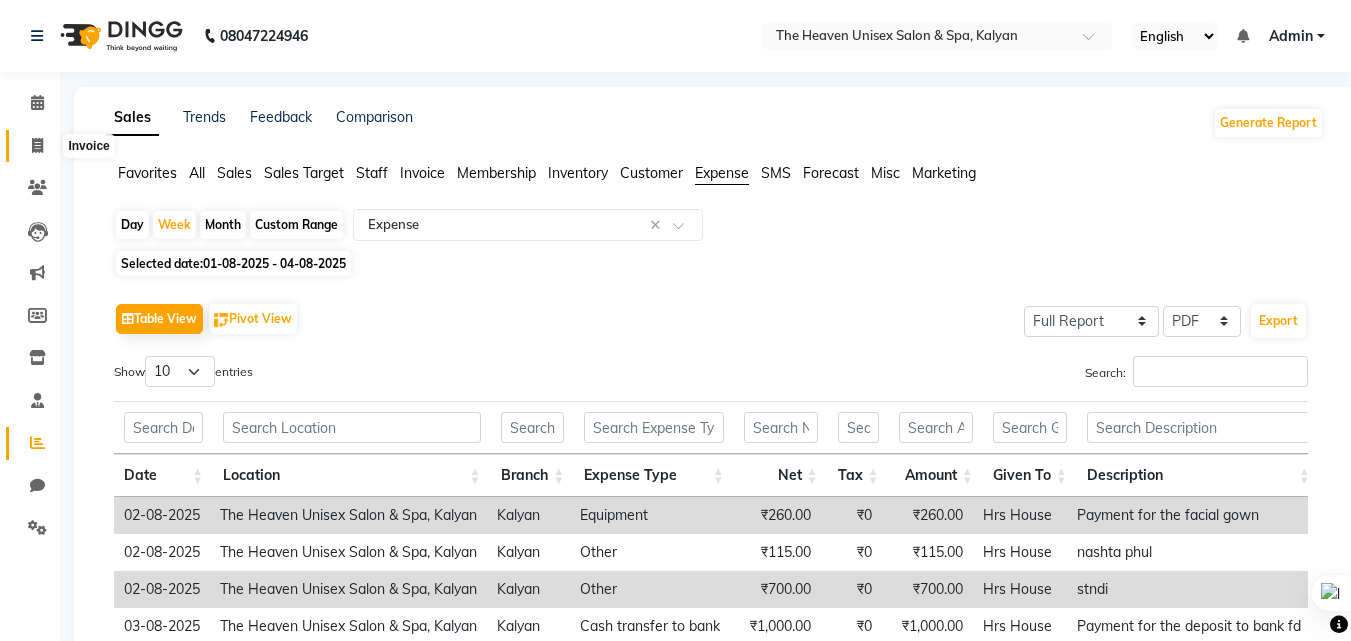 click 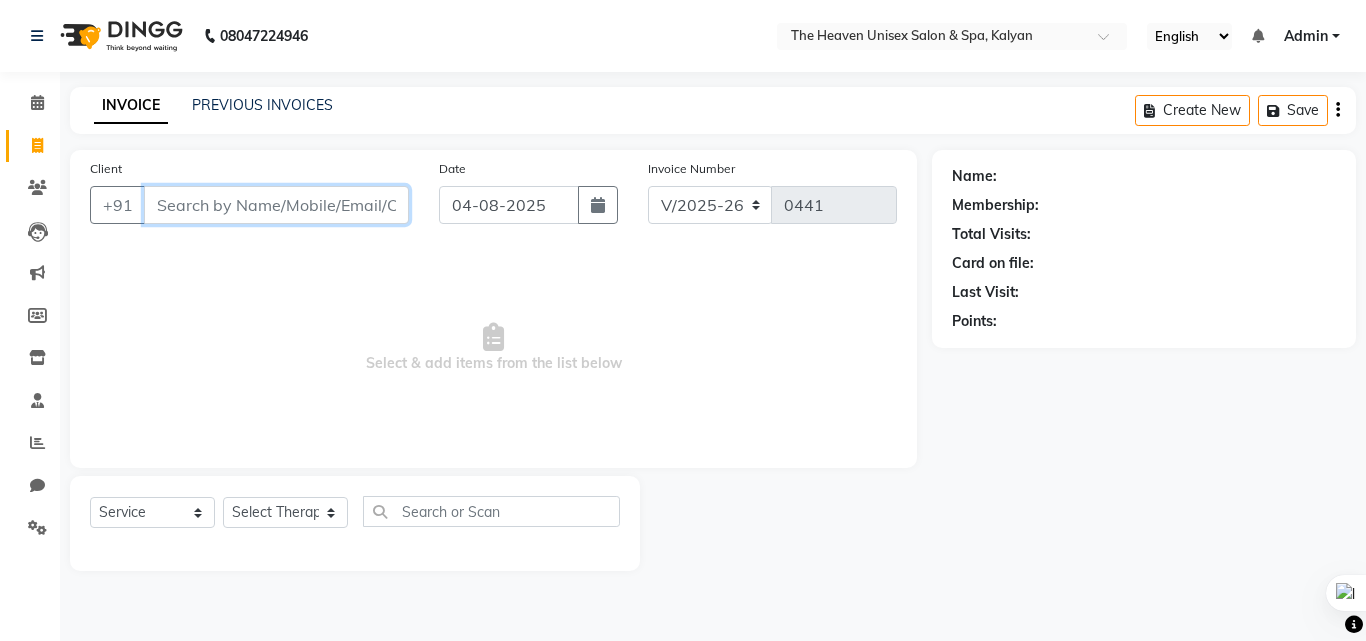 click on "Client" at bounding box center [276, 205] 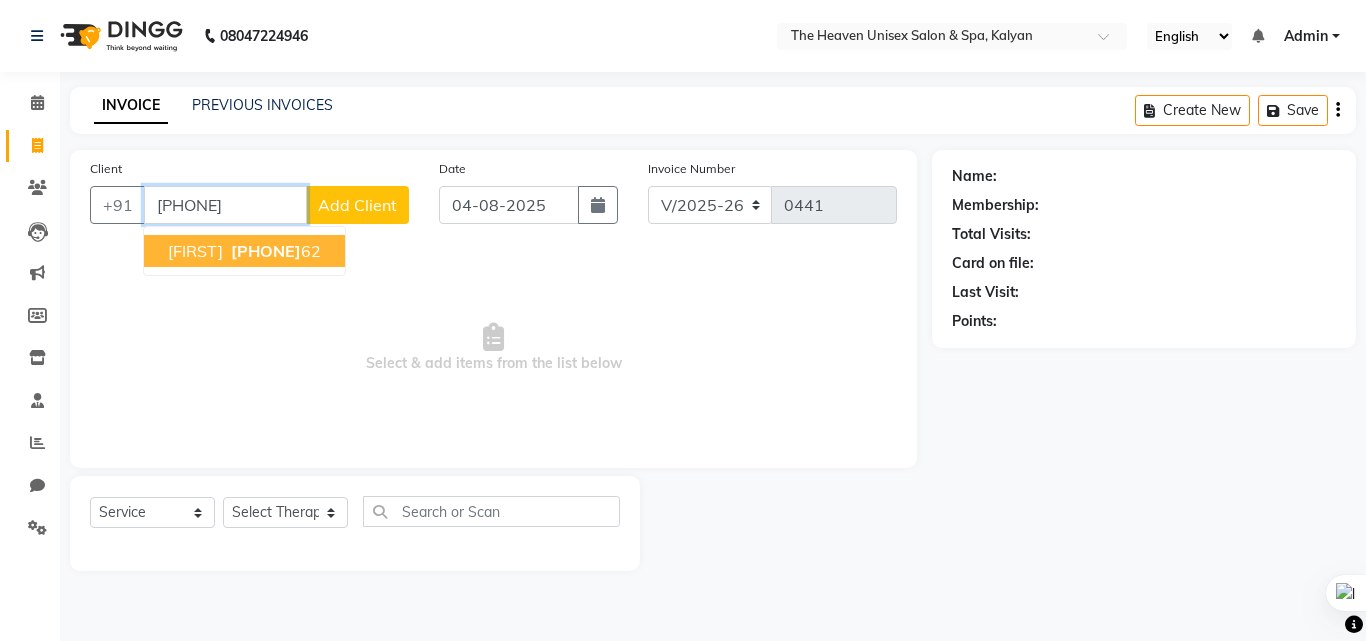click on "[FIRST]" at bounding box center (195, 251) 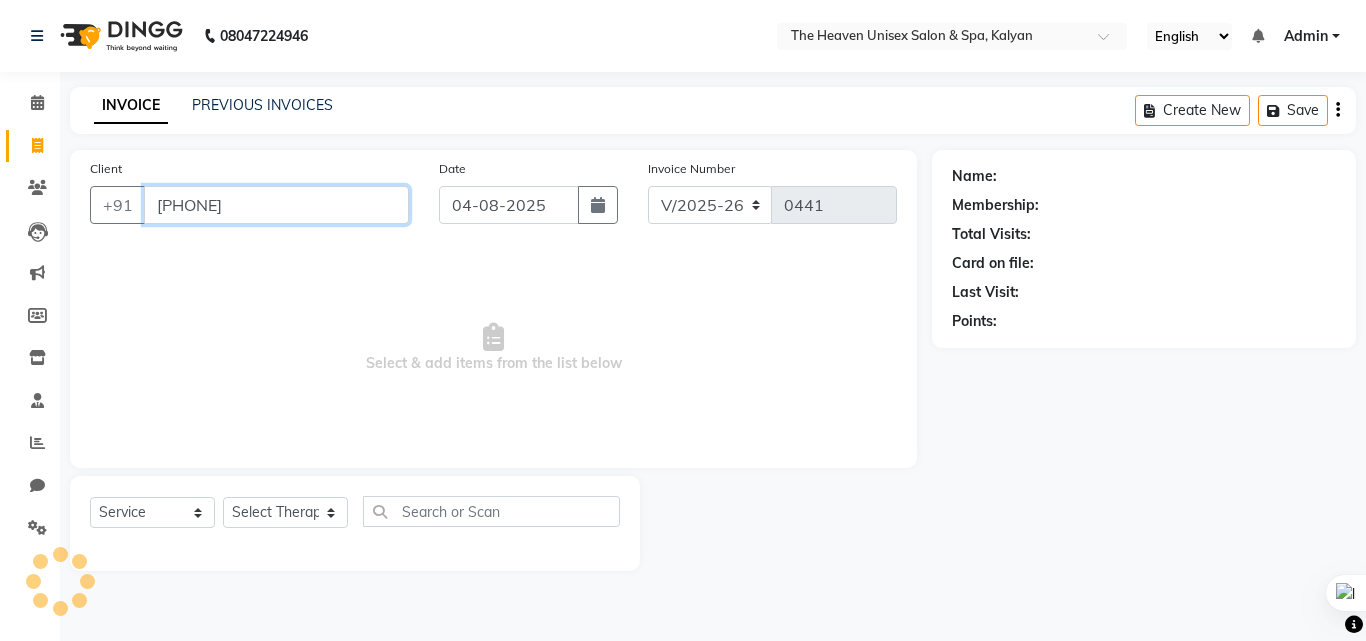 type on "[PHONE]" 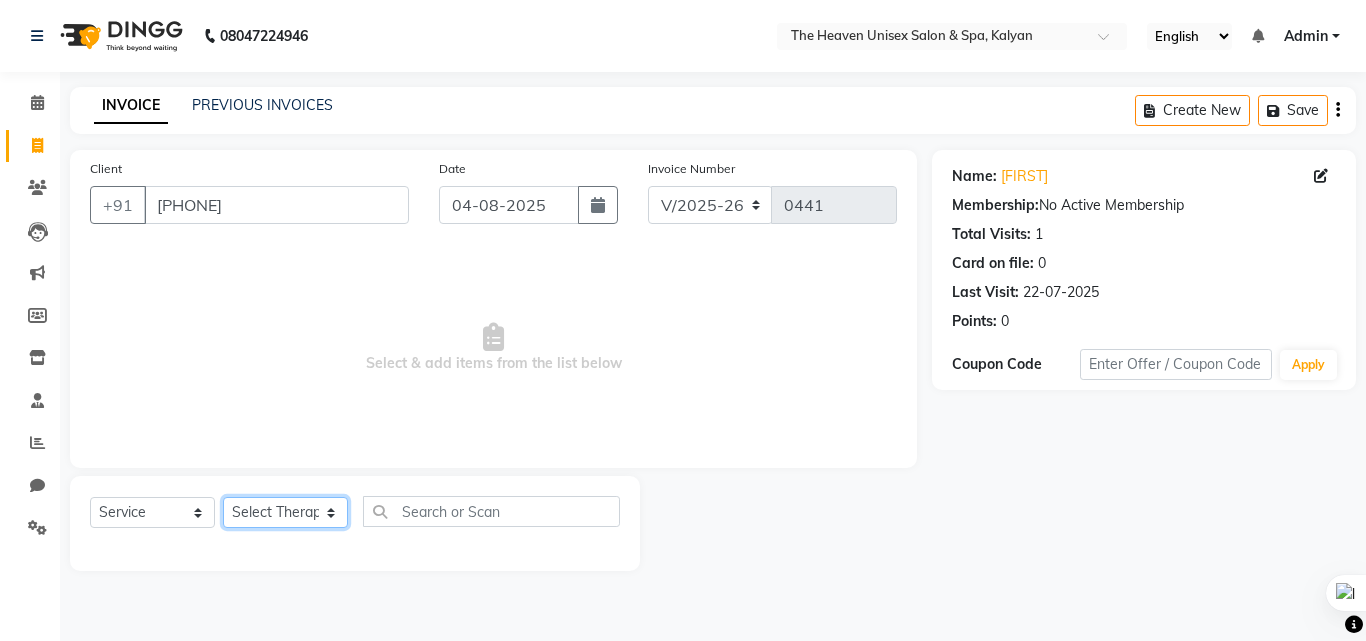 click on "Select Therapist [FIRST] [LAST] HRS House [FIRST] [LAST] [FIRST] [LAST] [LAST] [LAST] [LAST] [LAST] [LAST] [LAST] [LAST]" 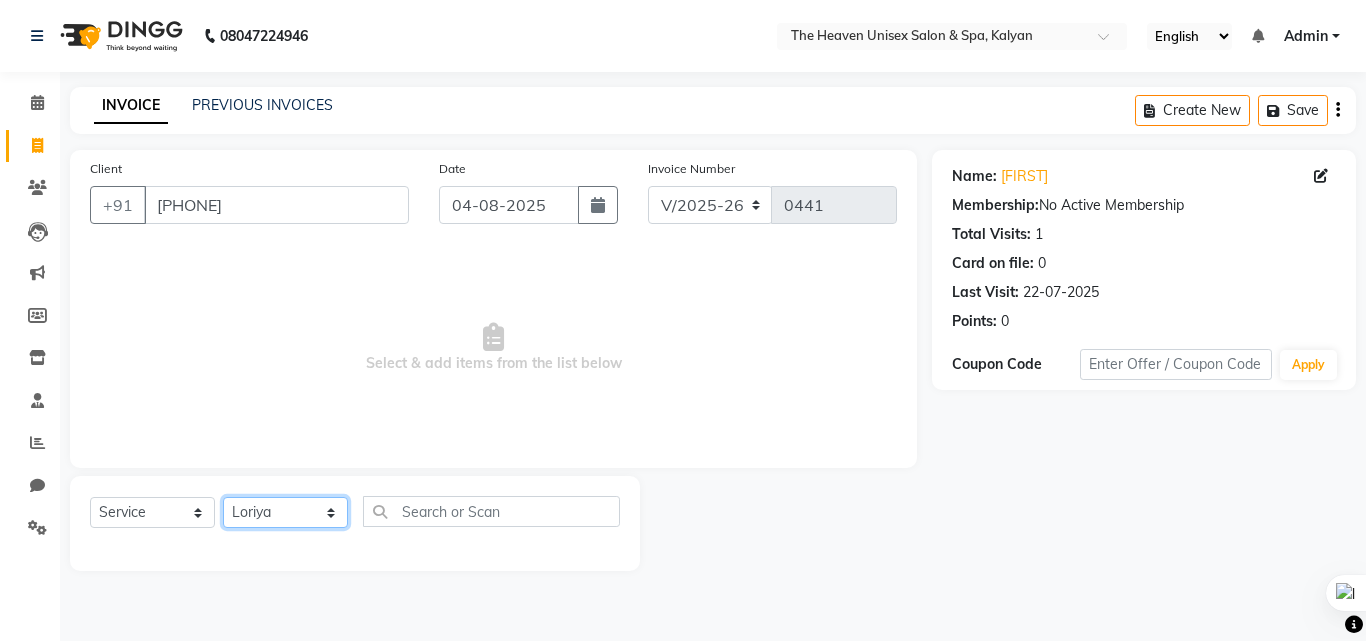 click on "Select Therapist [FIRST] [LAST] HRS House [FIRST] [LAST] [FIRST] [LAST] [LAST] [LAST] [LAST] [LAST] [LAST] [LAST] [LAST]" 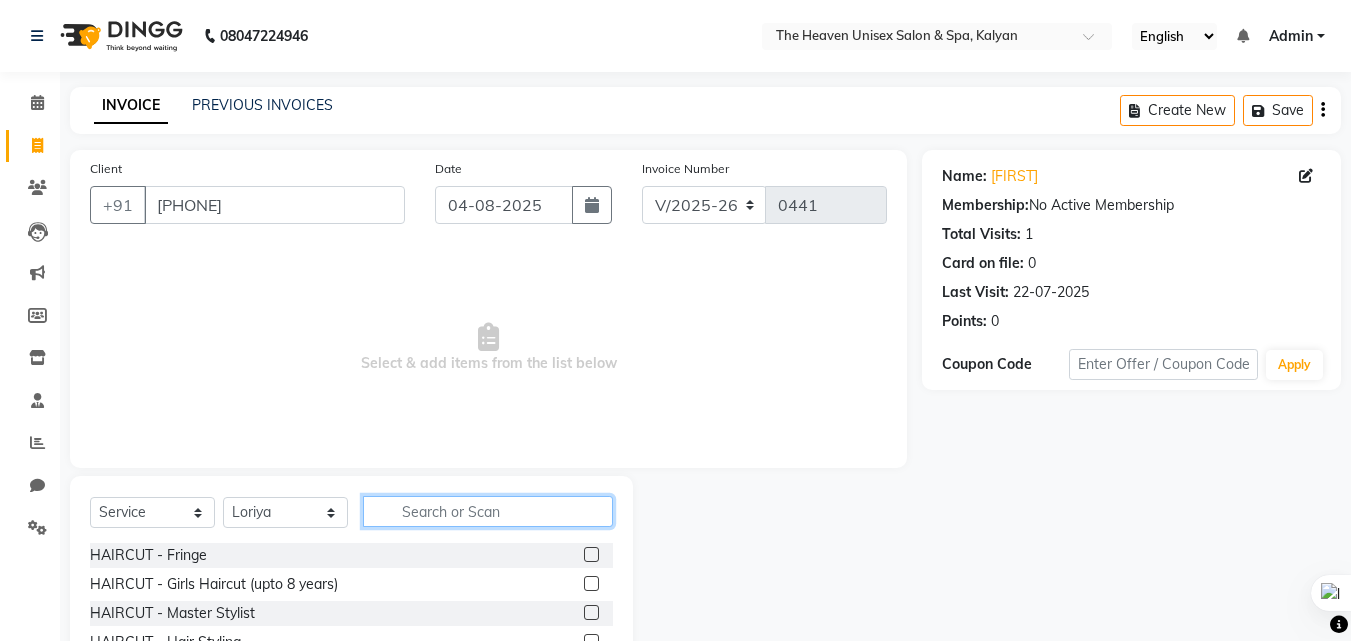 click 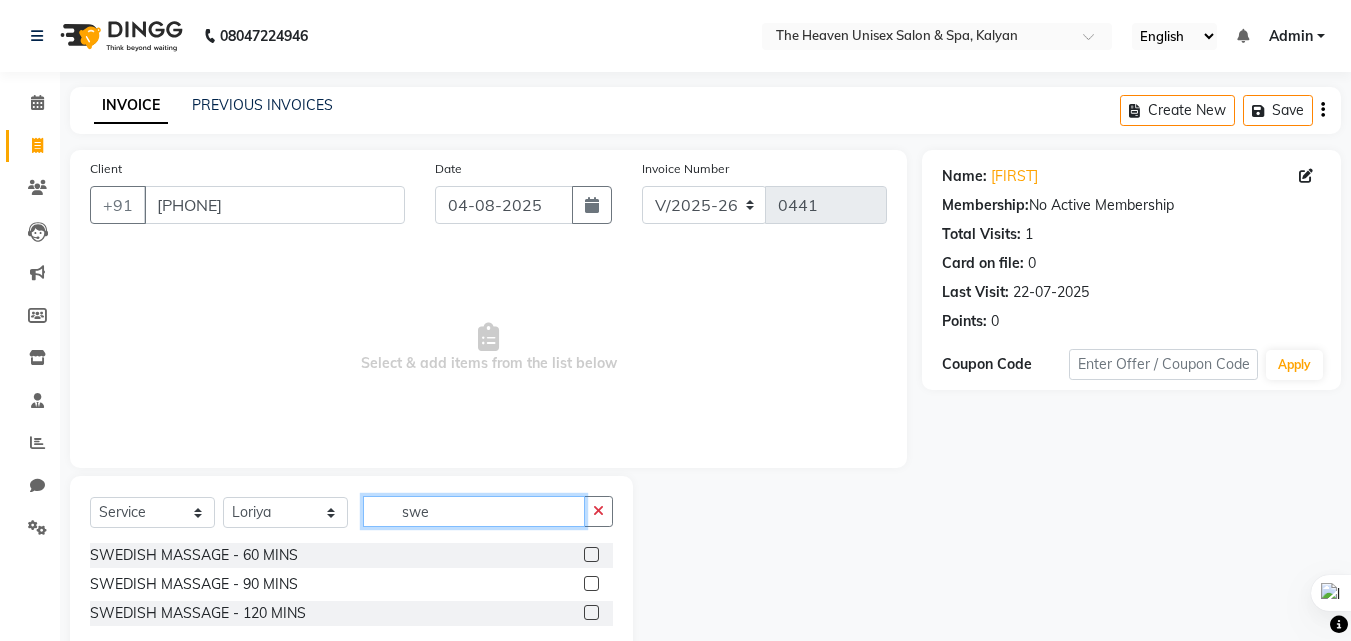 type on "swe" 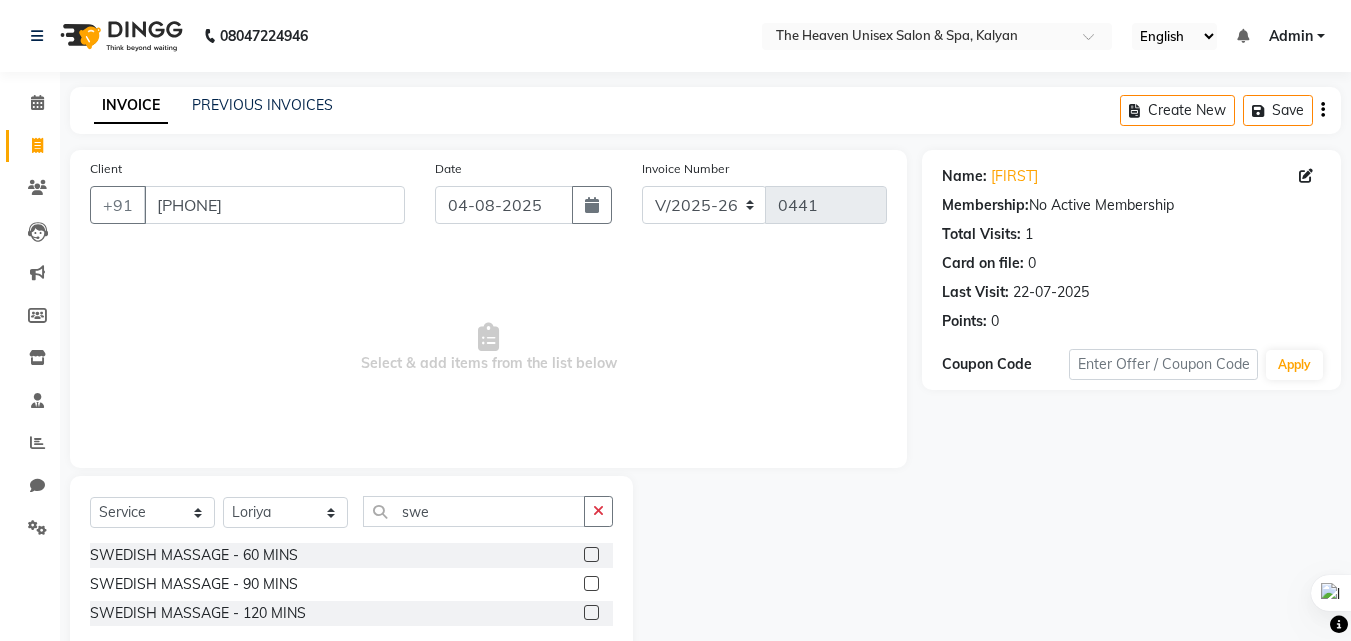 click 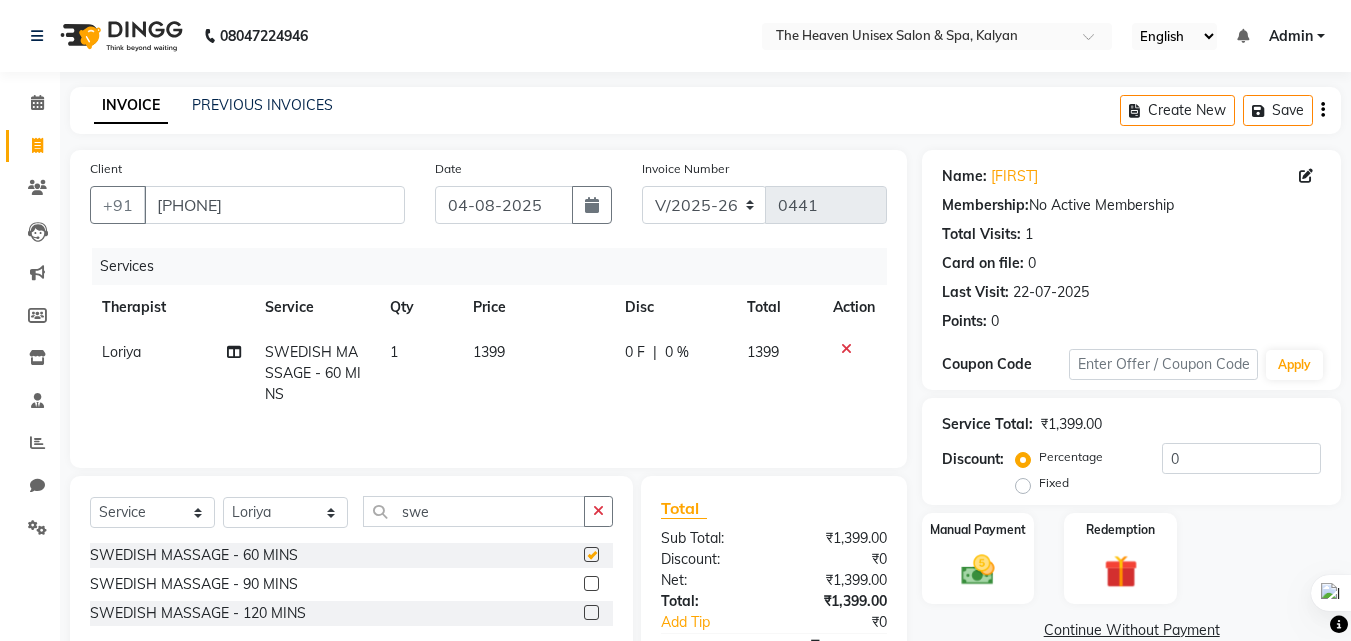 checkbox on "false" 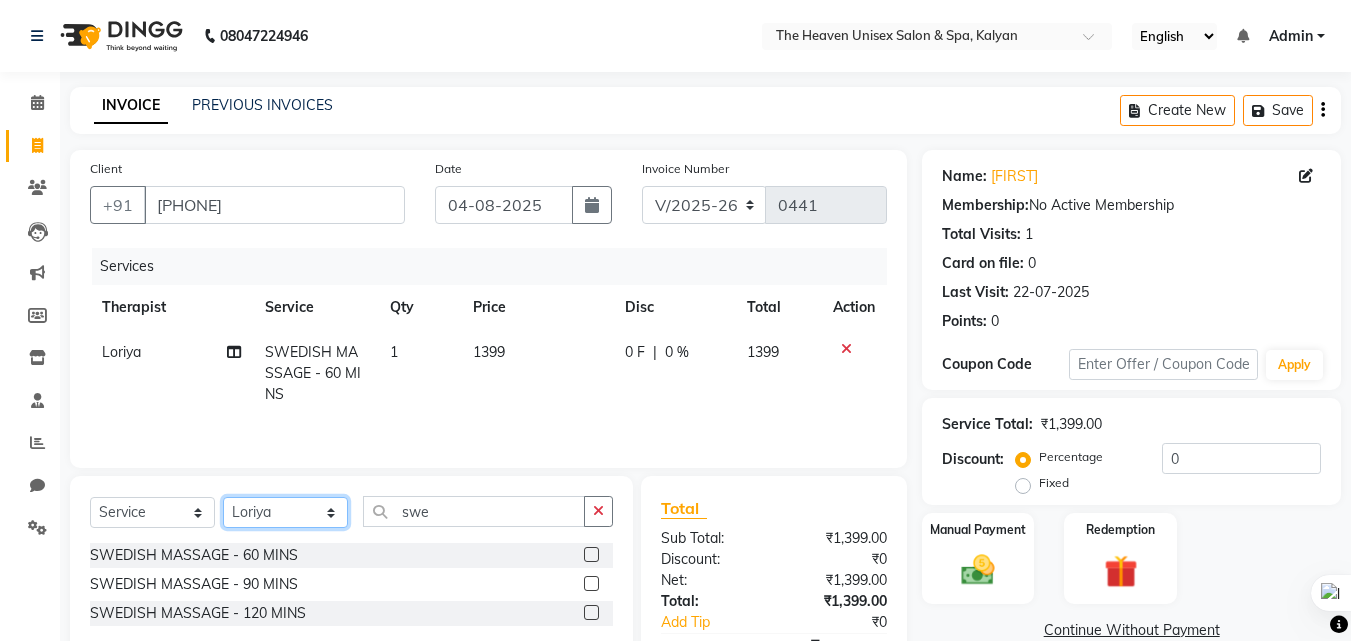 click on "Select Therapist [FIRST] [LAST] HRS House [FIRST] [LAST] [FIRST] [LAST] [LAST] [LAST] [LAST] [LAST] [LAST] [LAST] [LAST]" 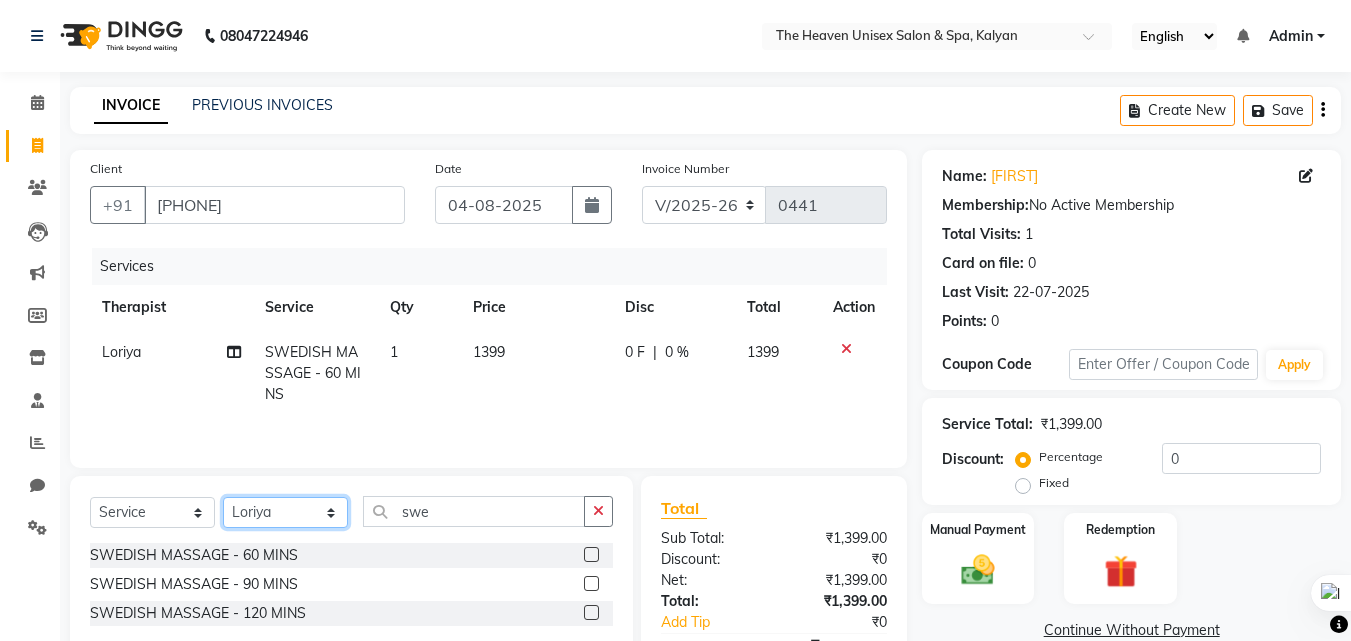 select on "86058" 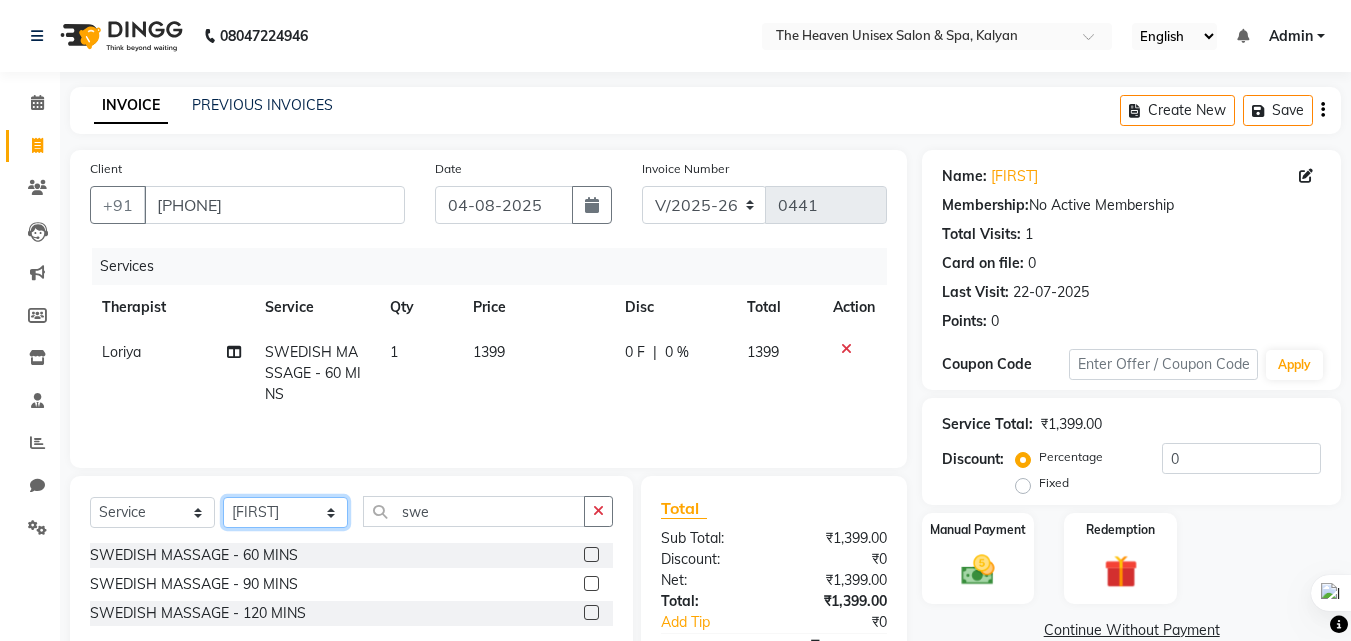 click on "Select Therapist [FIRST] [LAST] HRS House [FIRST] [LAST] [FIRST] [LAST] [LAST] [LAST] [LAST] [LAST] [LAST] [LAST] [LAST]" 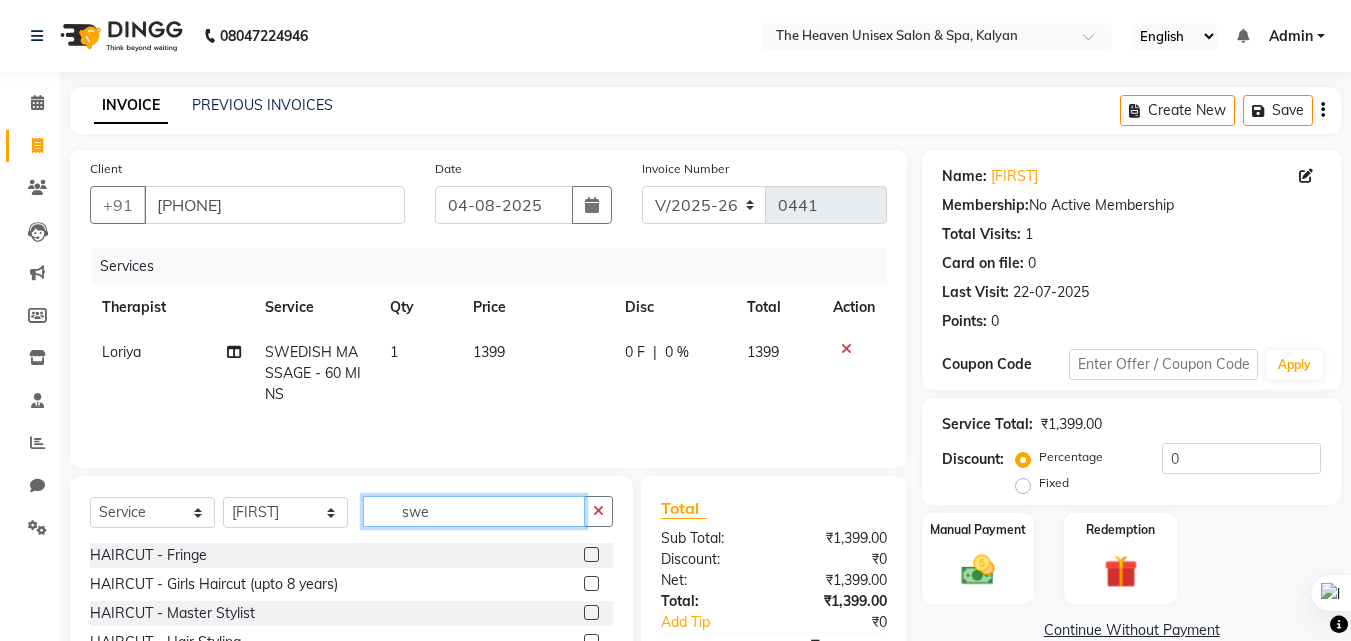 click on "swe" 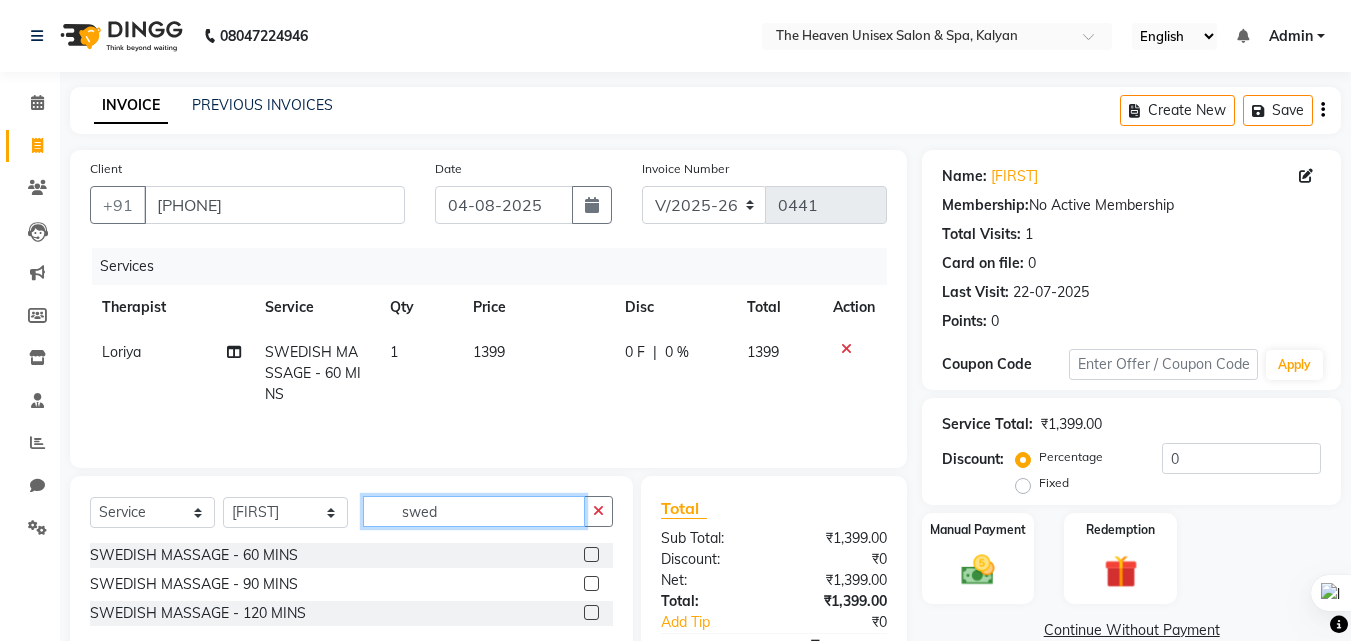 type on "swed" 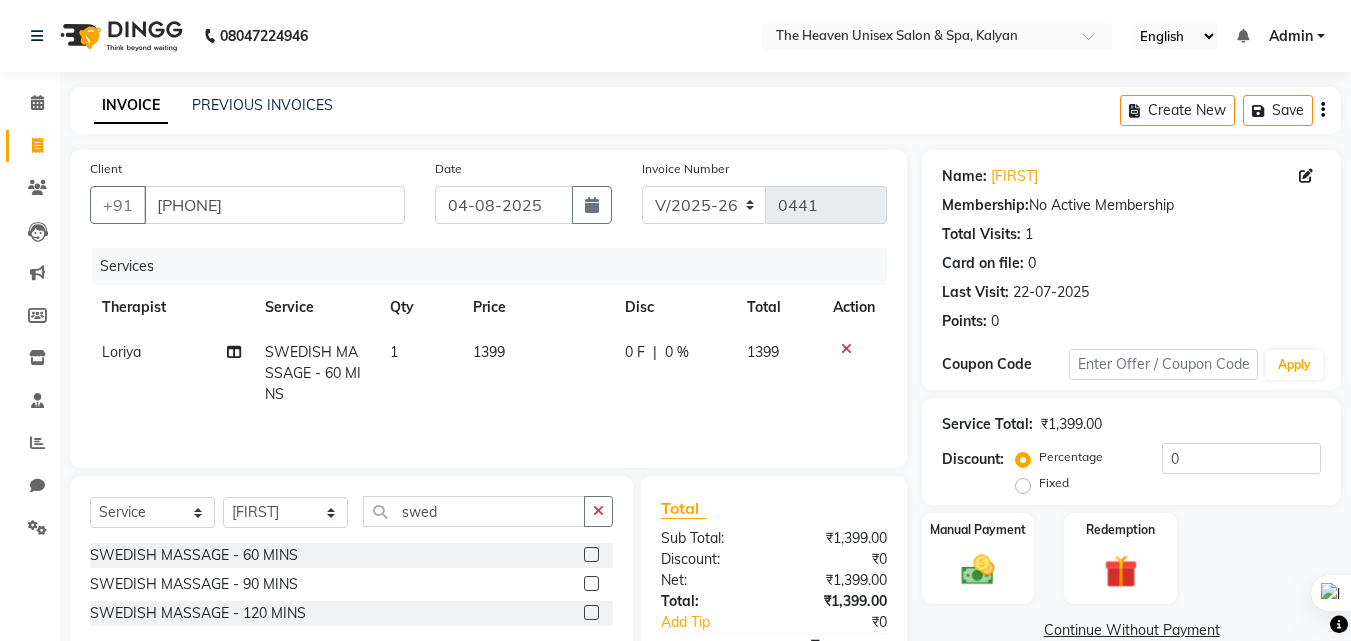 click 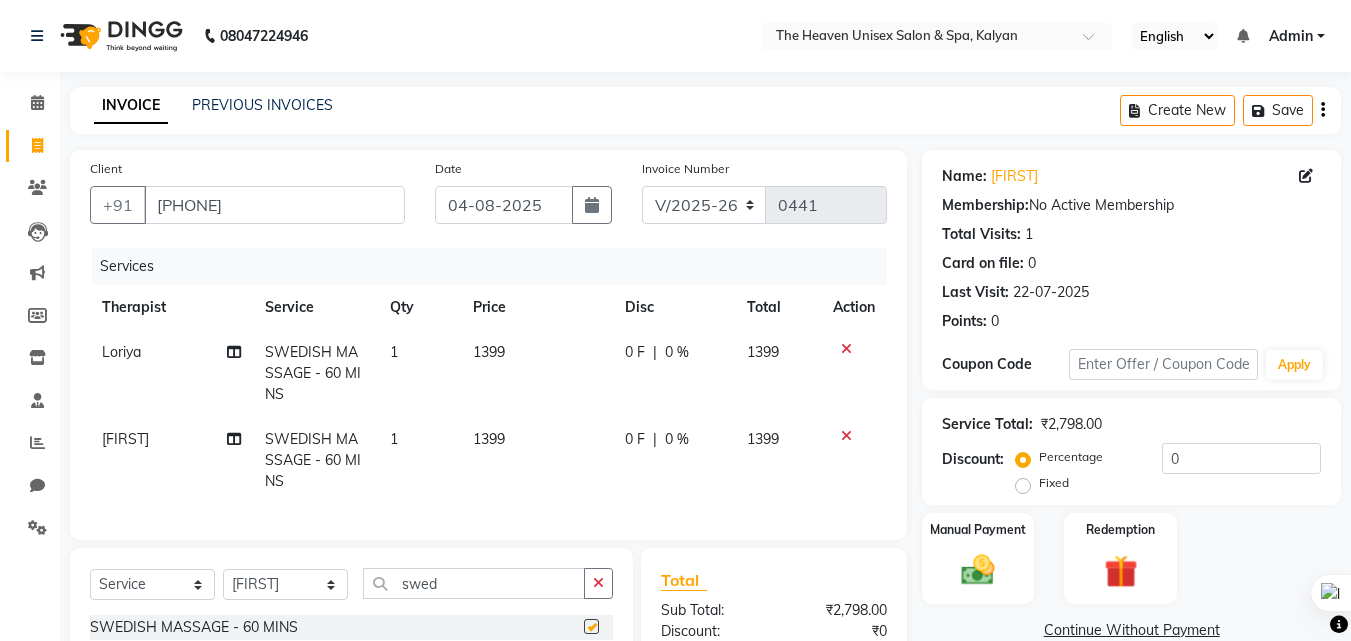 checkbox on "false" 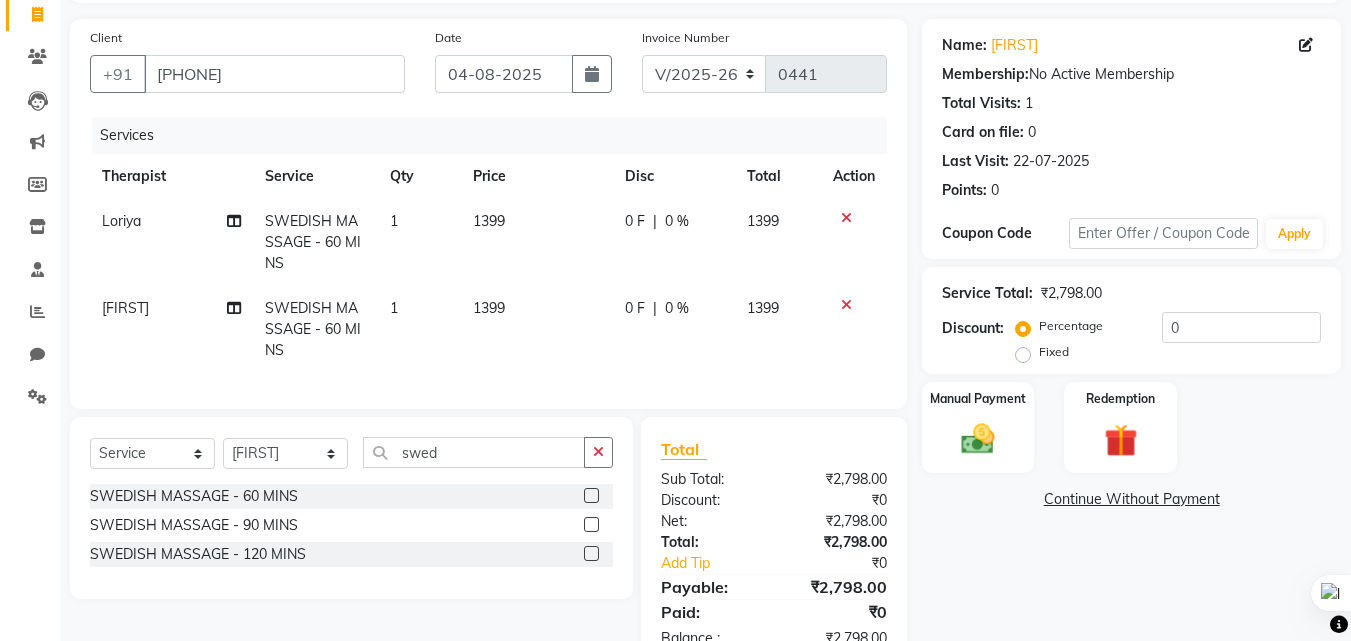 scroll, scrollTop: 200, scrollLeft: 0, axis: vertical 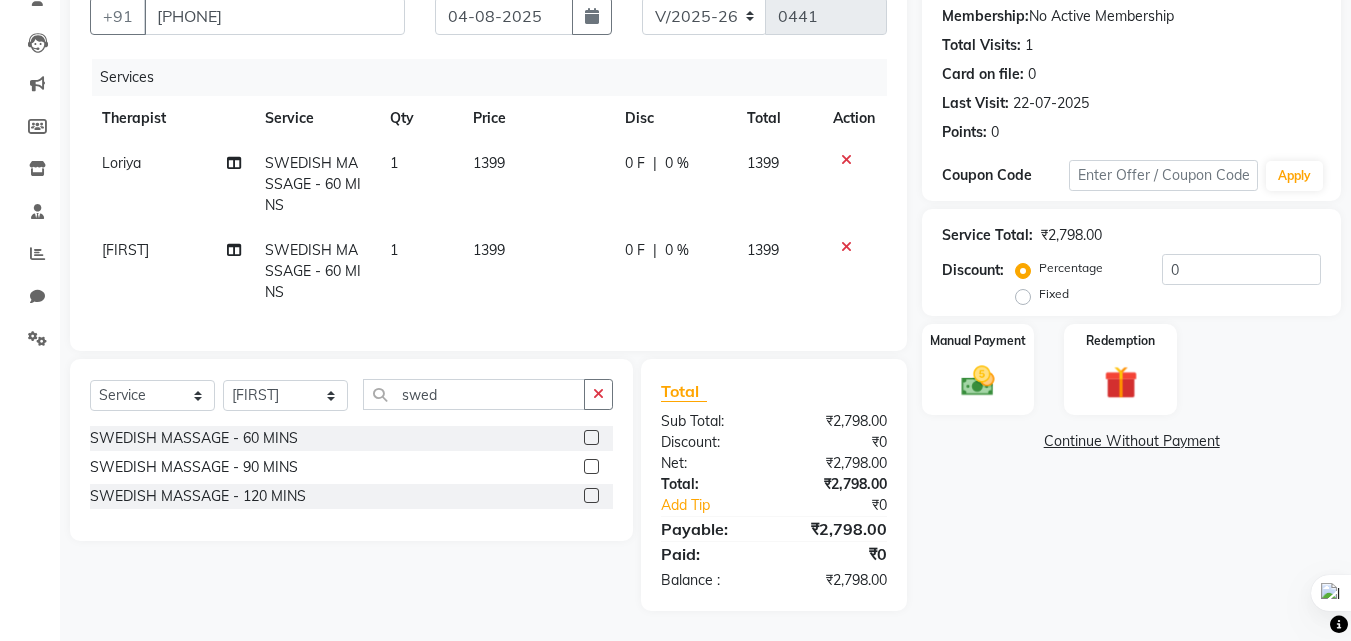 click on "Fixed" 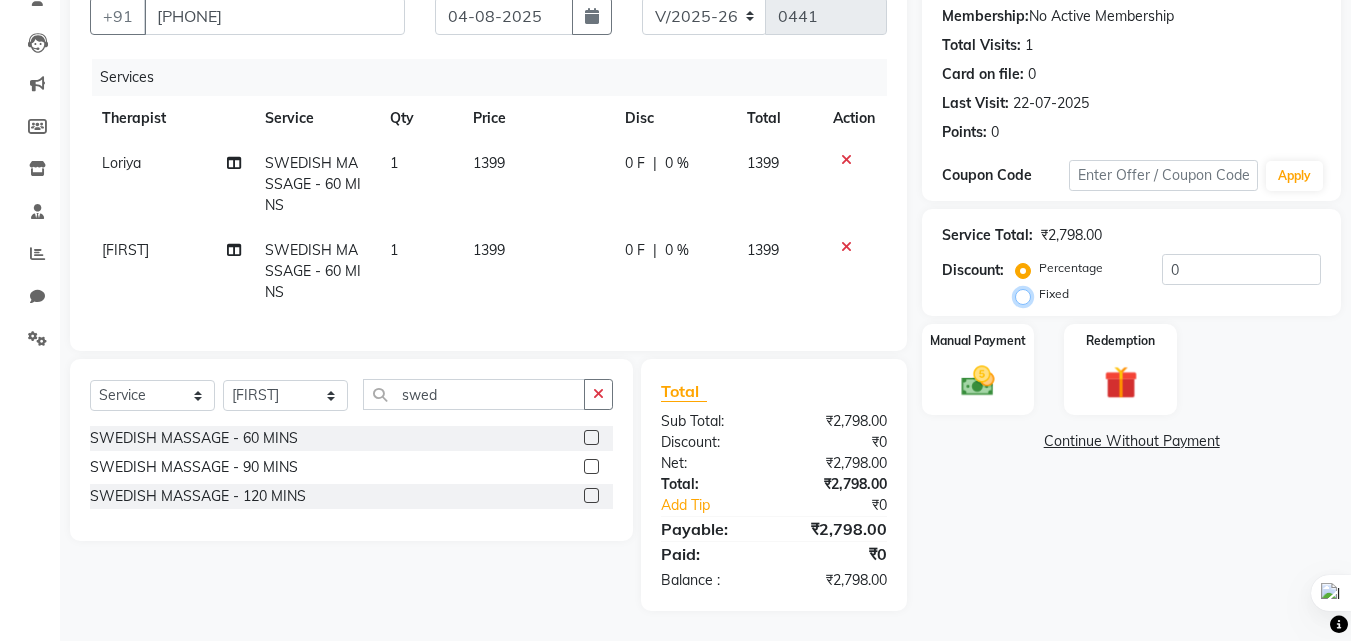 click on "Fixed" at bounding box center (1027, 294) 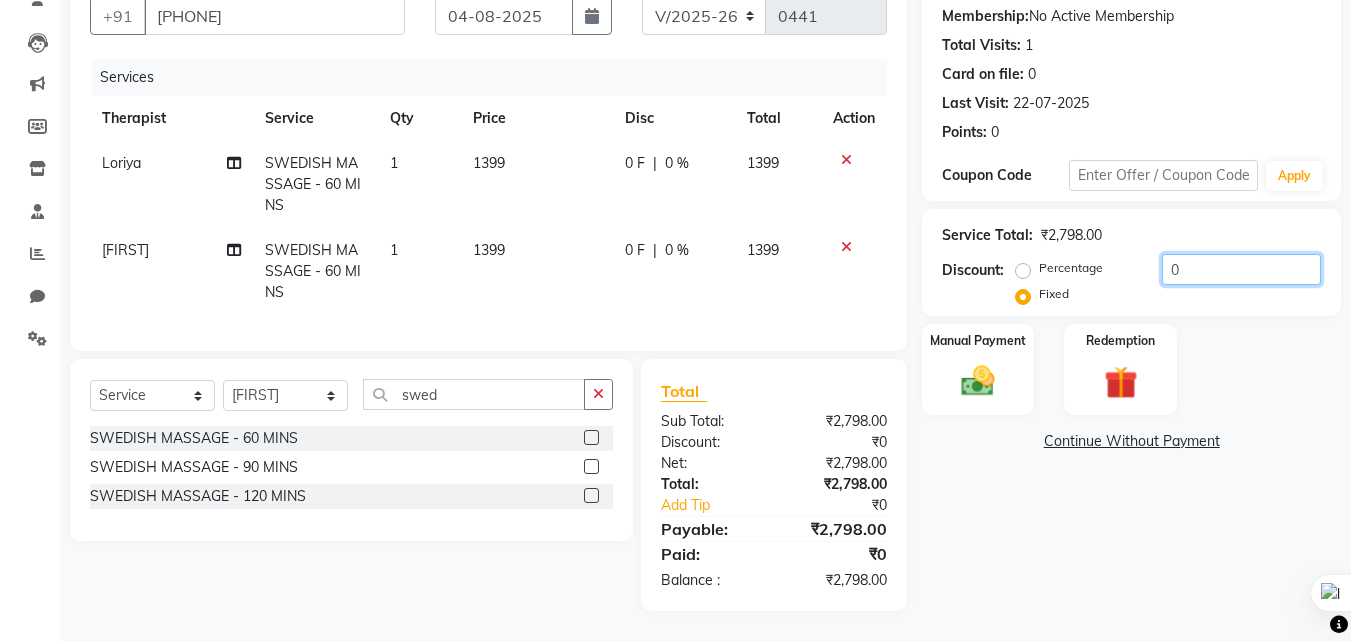 click on "0" 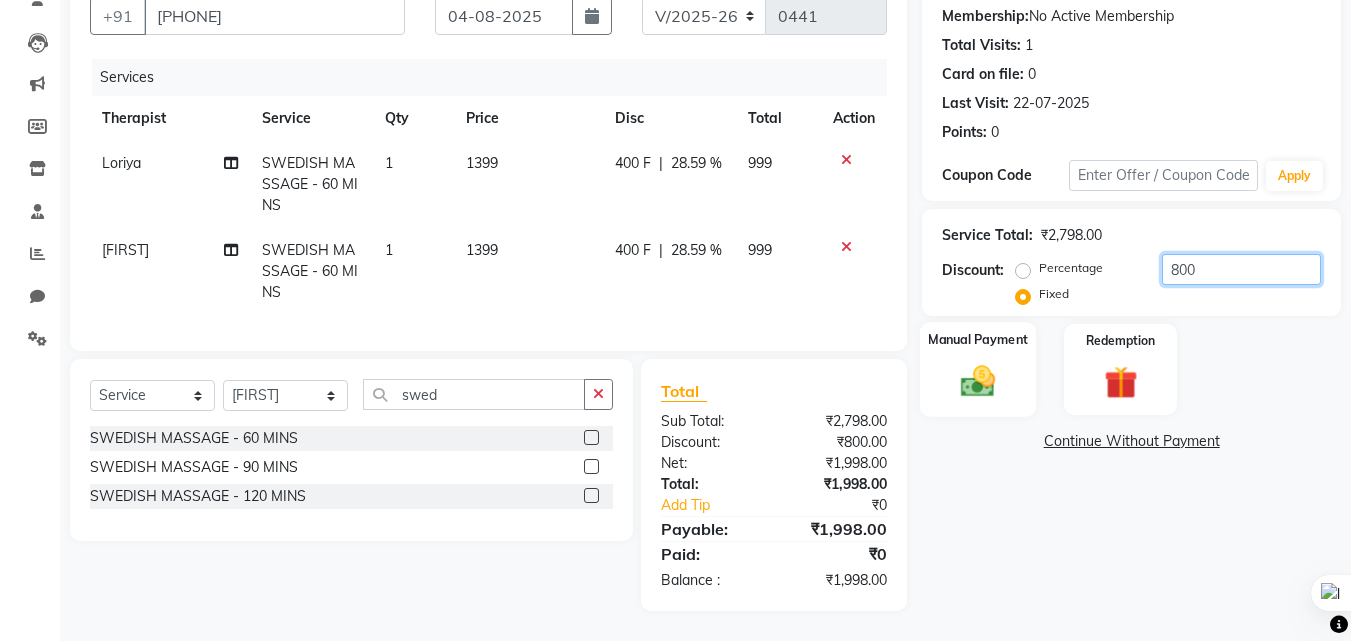 type on "800" 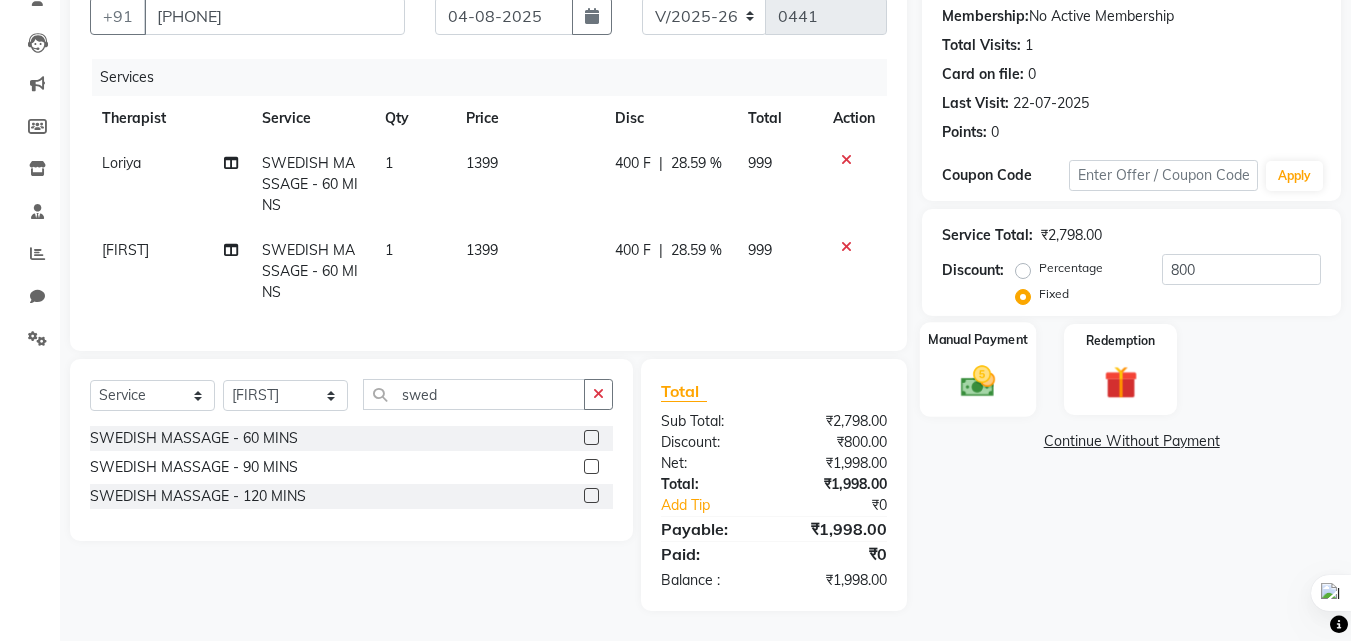 click 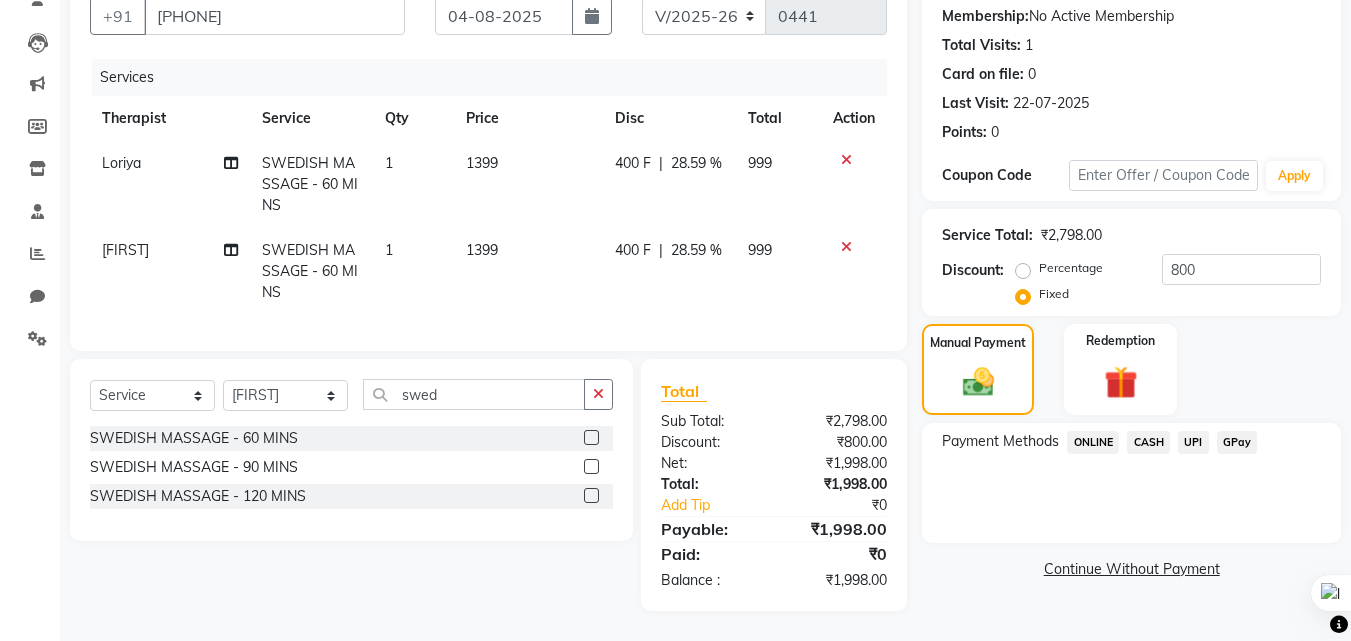 click on "GPay" 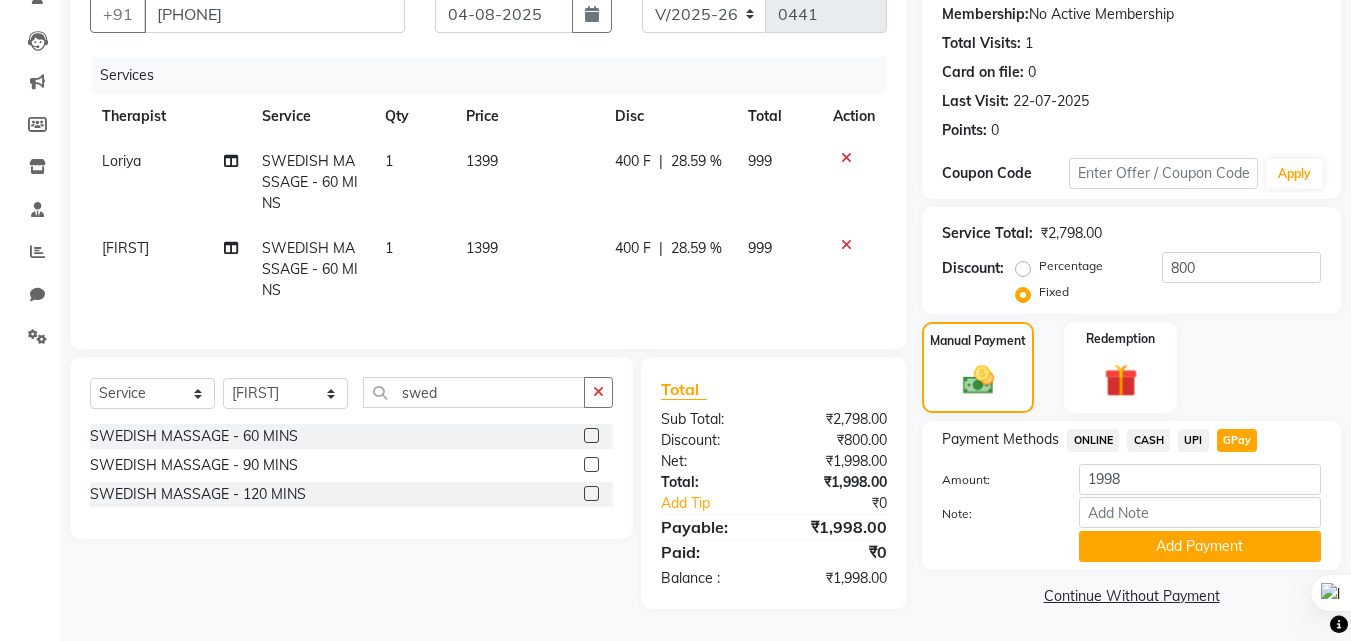 scroll, scrollTop: 204, scrollLeft: 0, axis: vertical 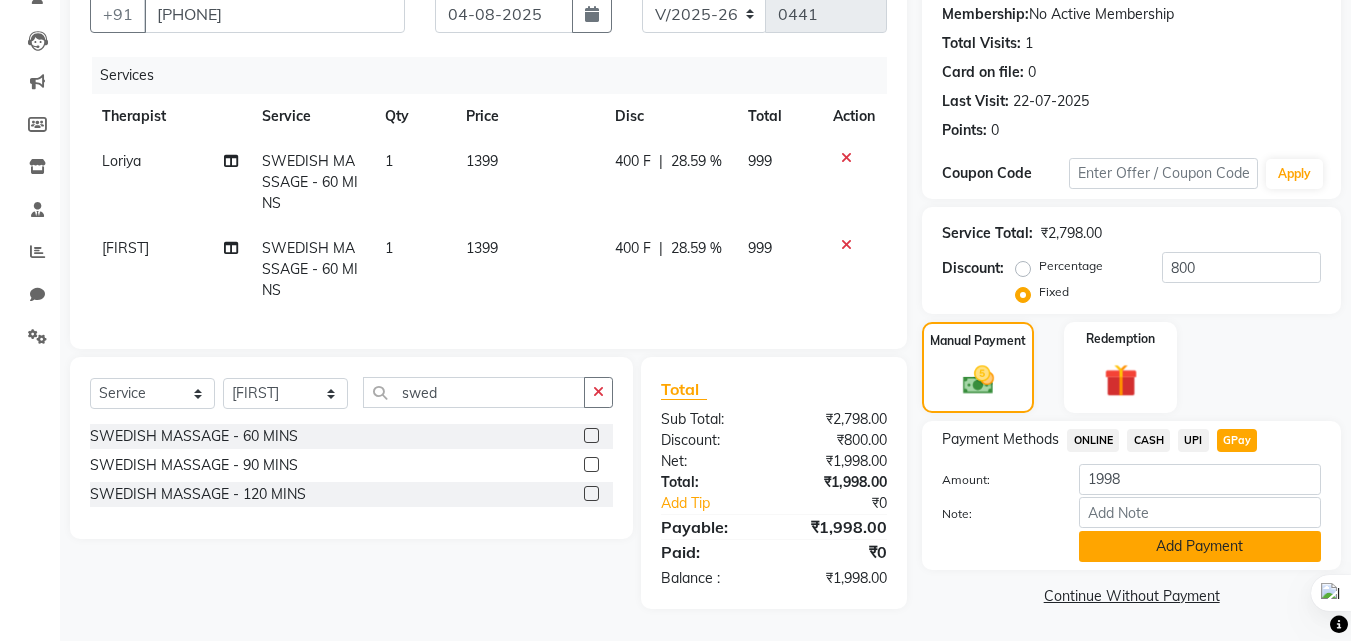 click on "Add Payment" 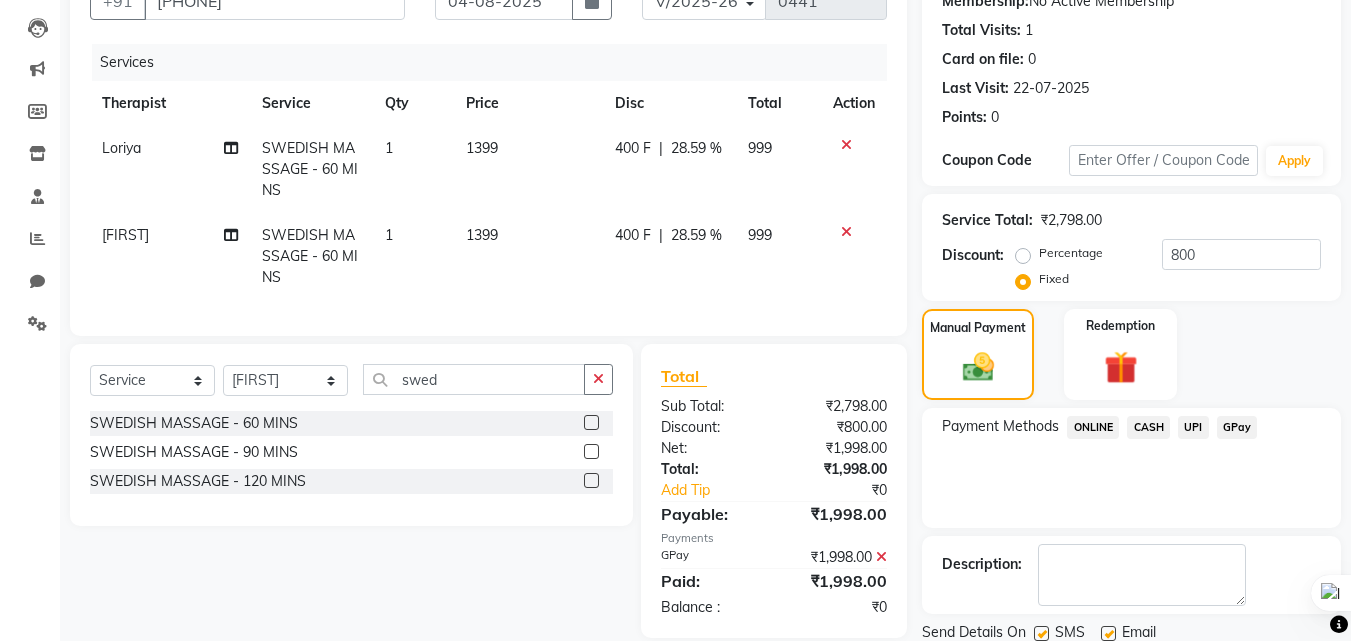 scroll, scrollTop: 275, scrollLeft: 0, axis: vertical 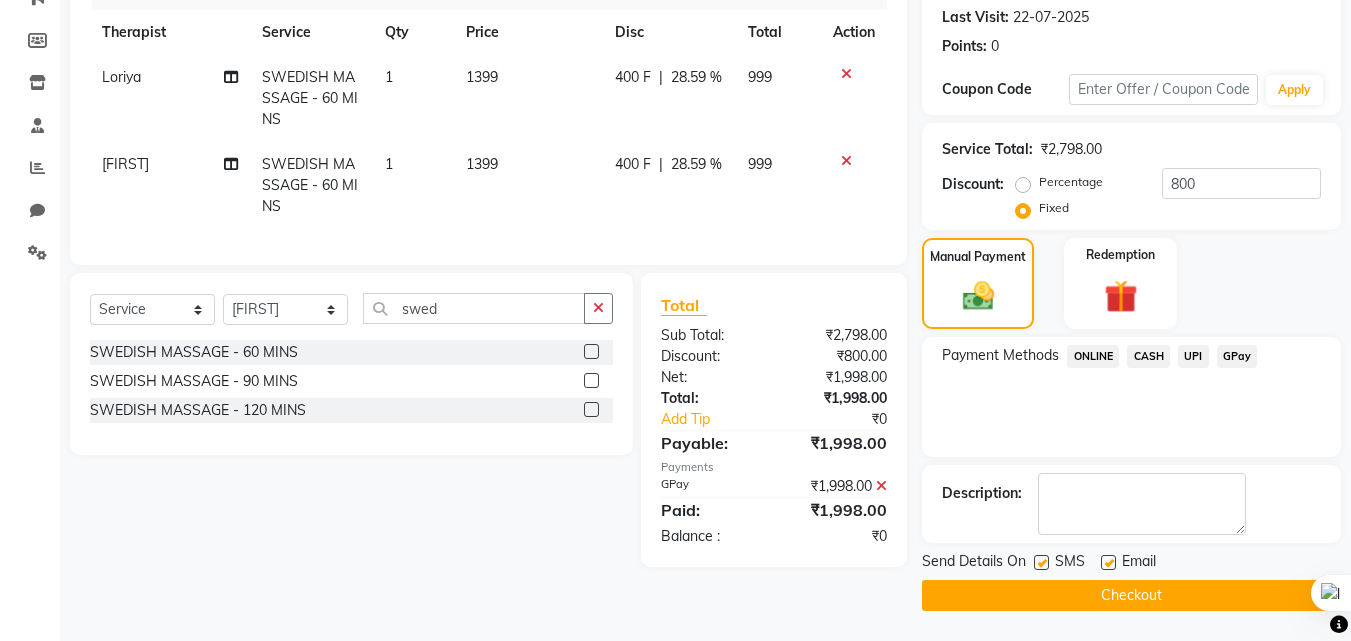 click on "Checkout" 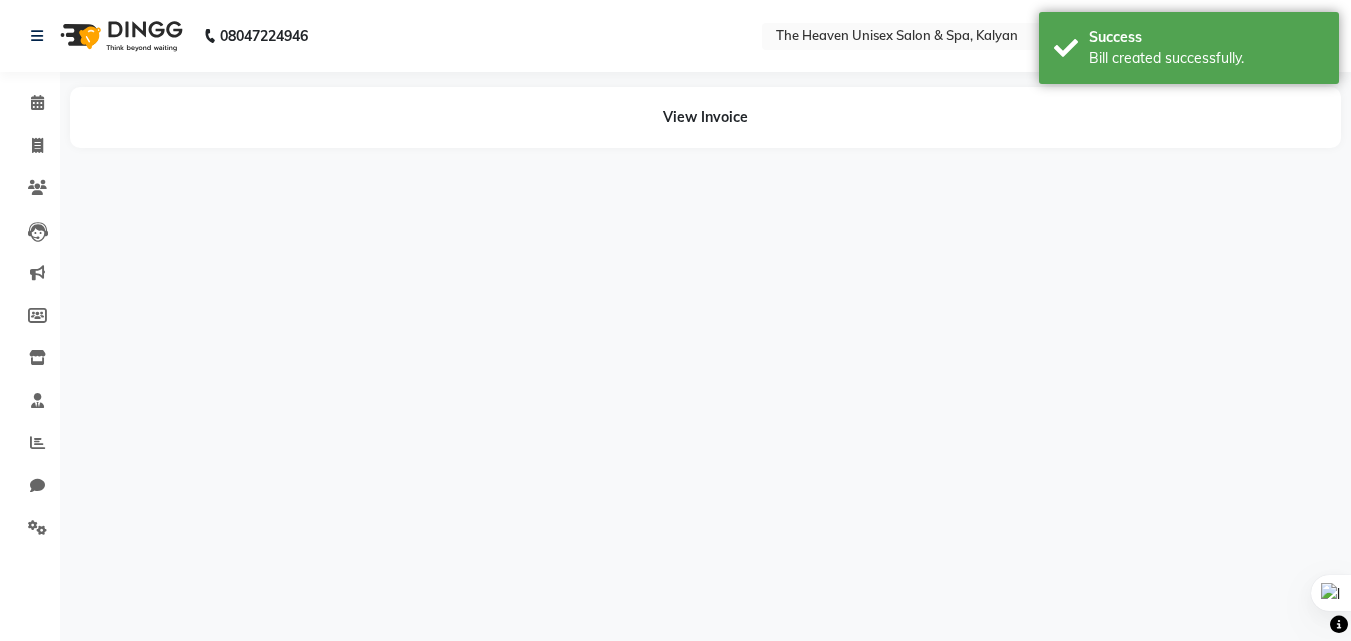 scroll, scrollTop: 0, scrollLeft: 0, axis: both 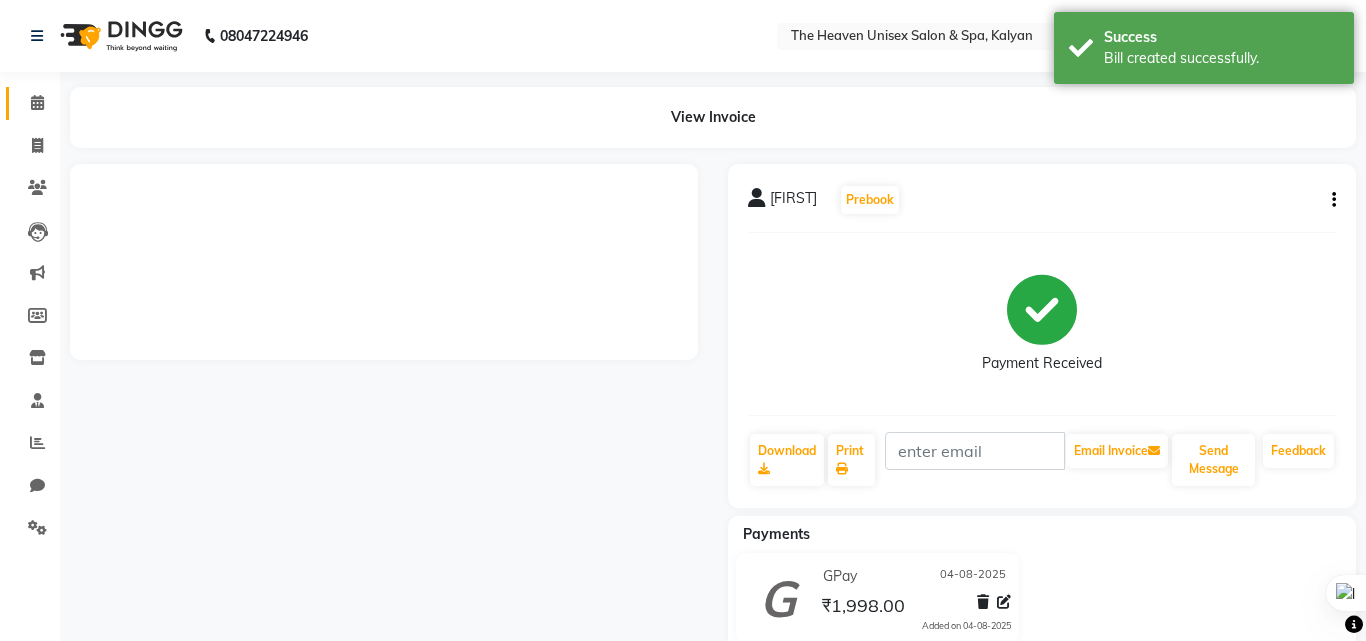 click 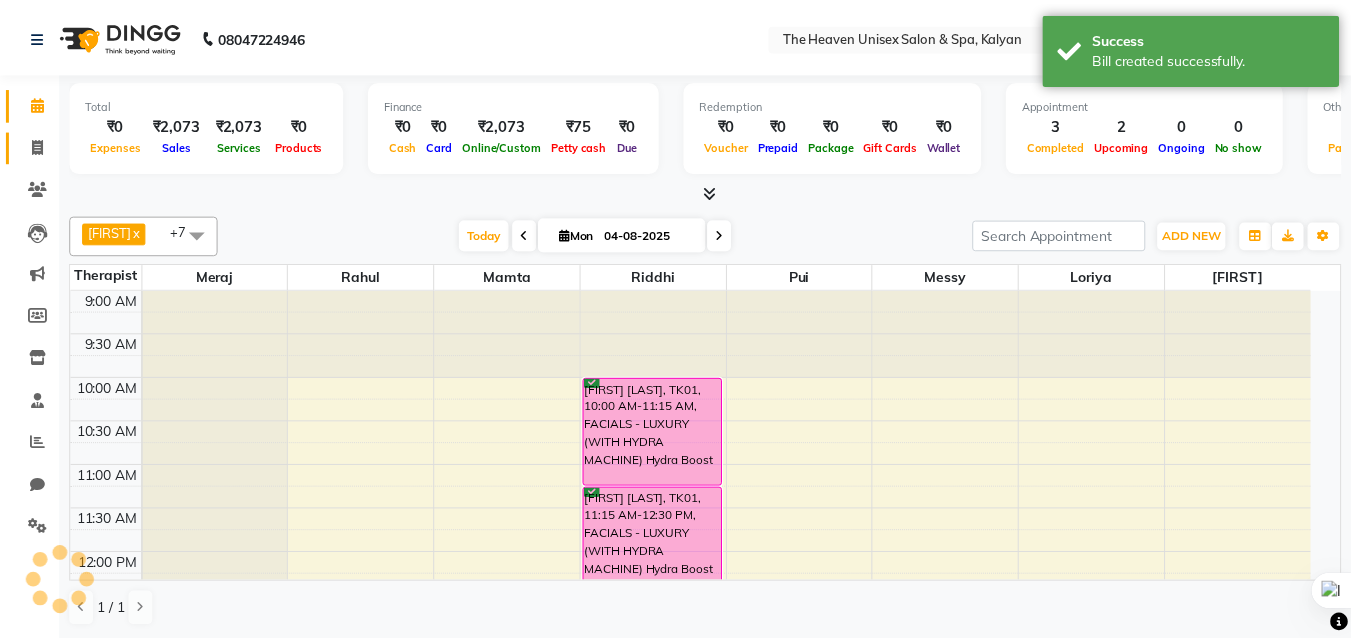 scroll, scrollTop: 0, scrollLeft: 0, axis: both 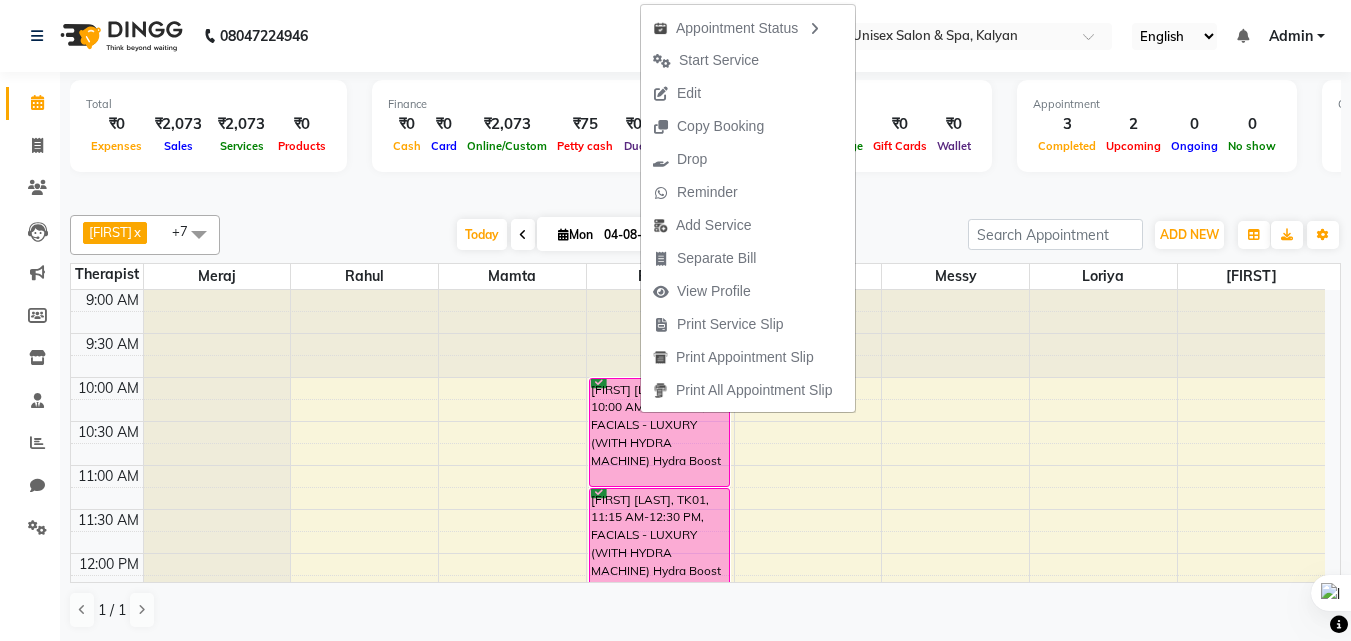 click at bounding box center (705, 192) 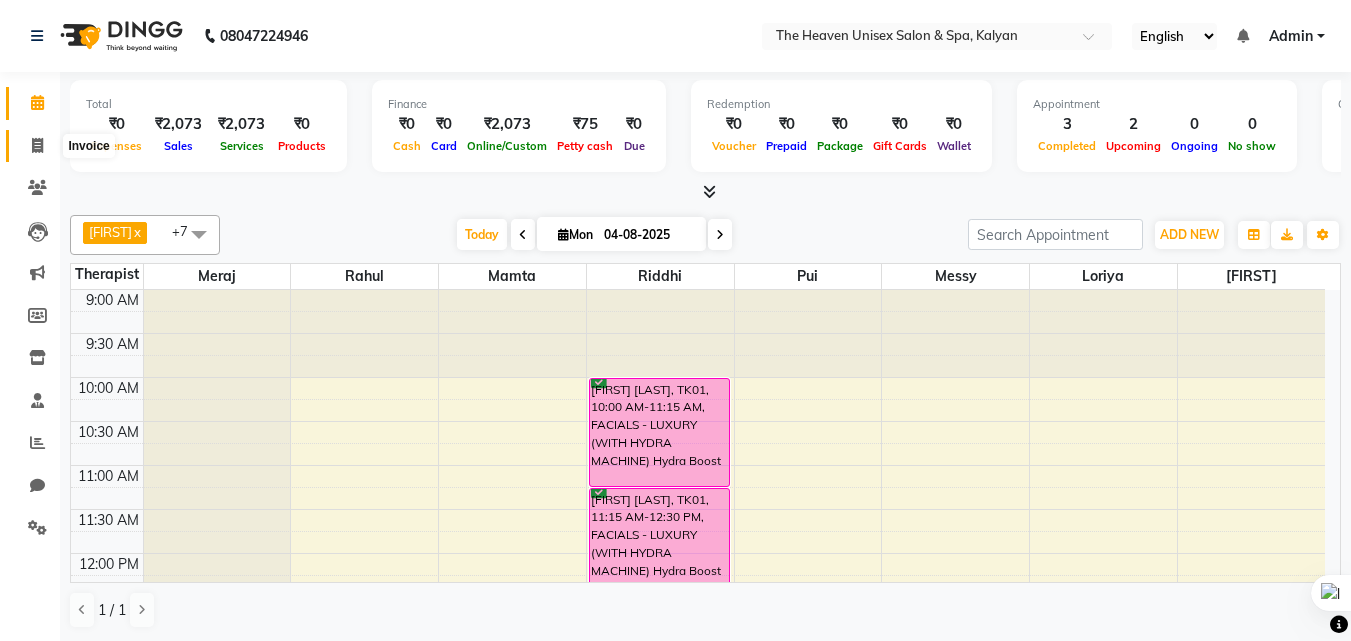 click 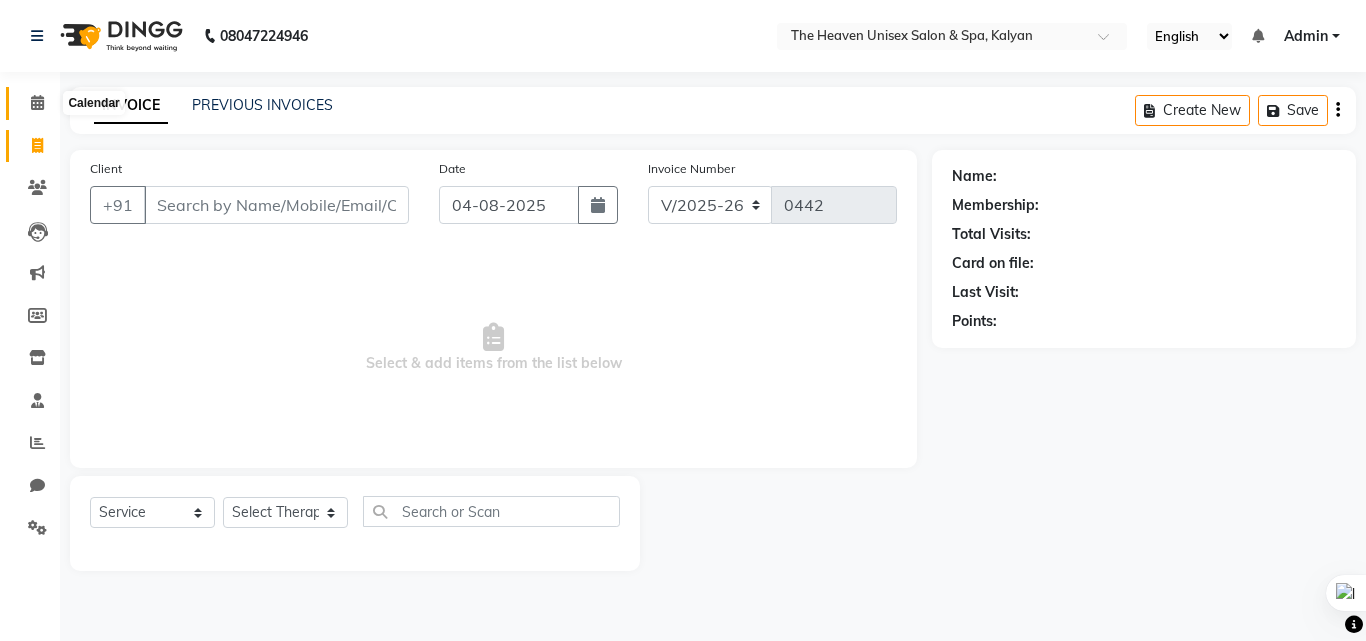 click 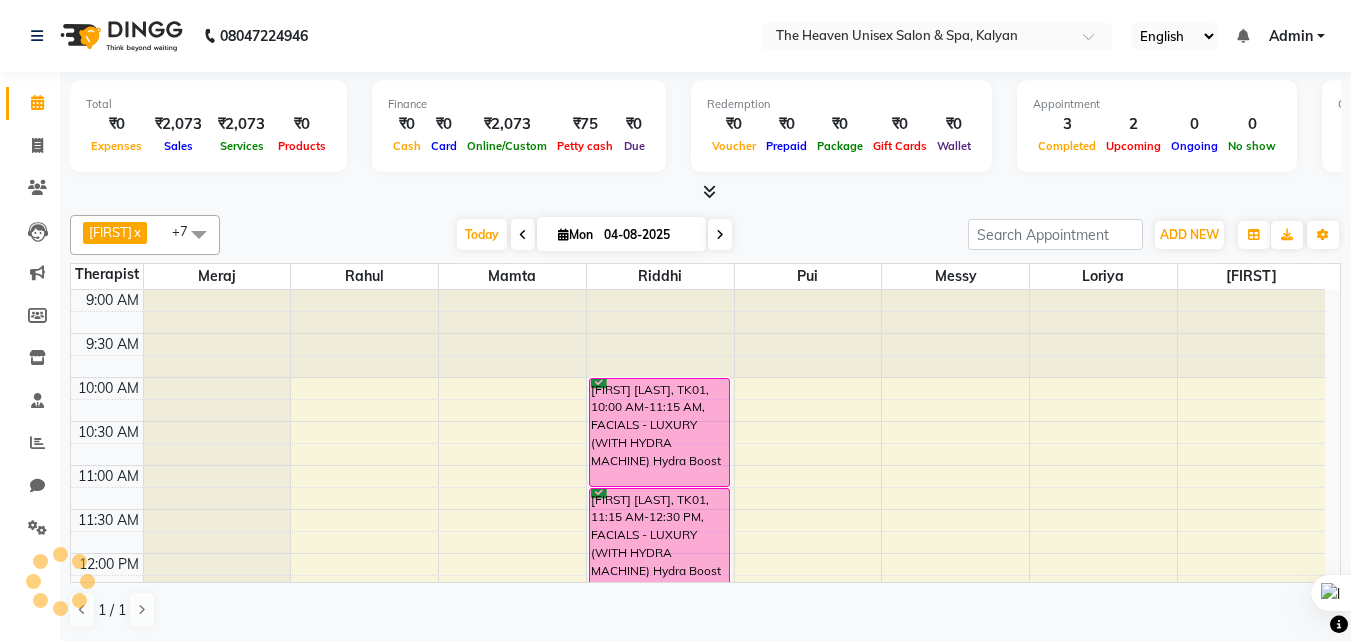 scroll, scrollTop: 0, scrollLeft: 0, axis: both 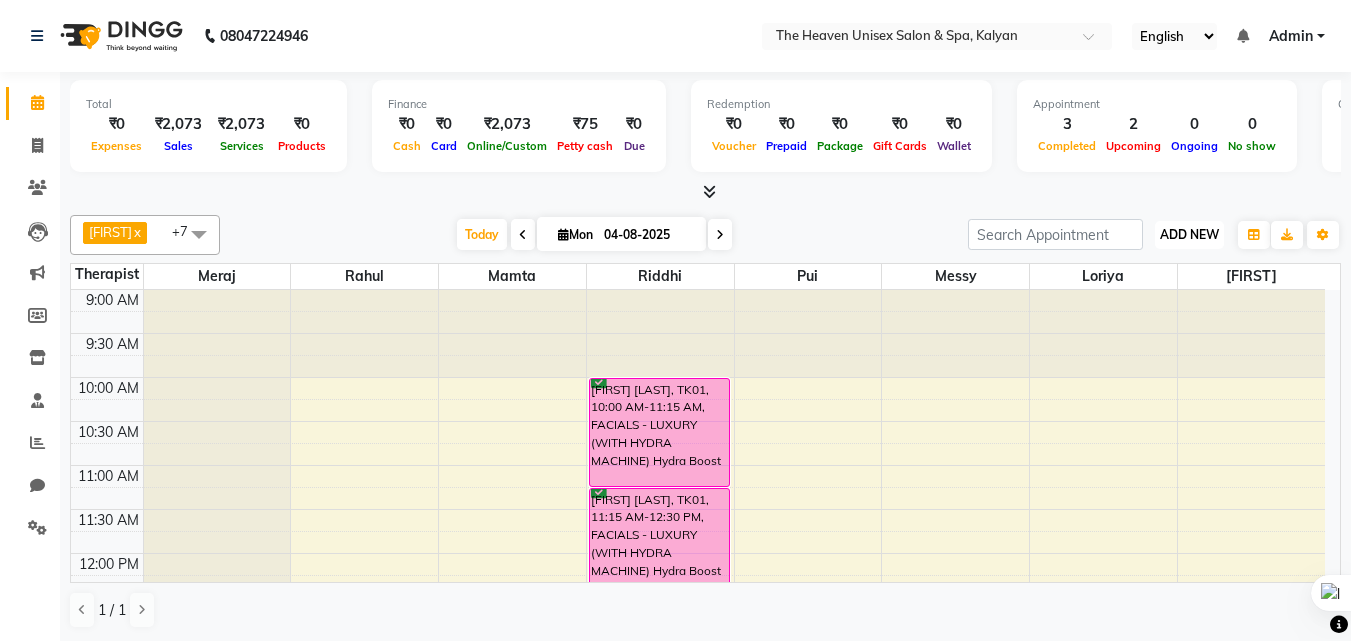 click on "ADD NEW" at bounding box center [1189, 234] 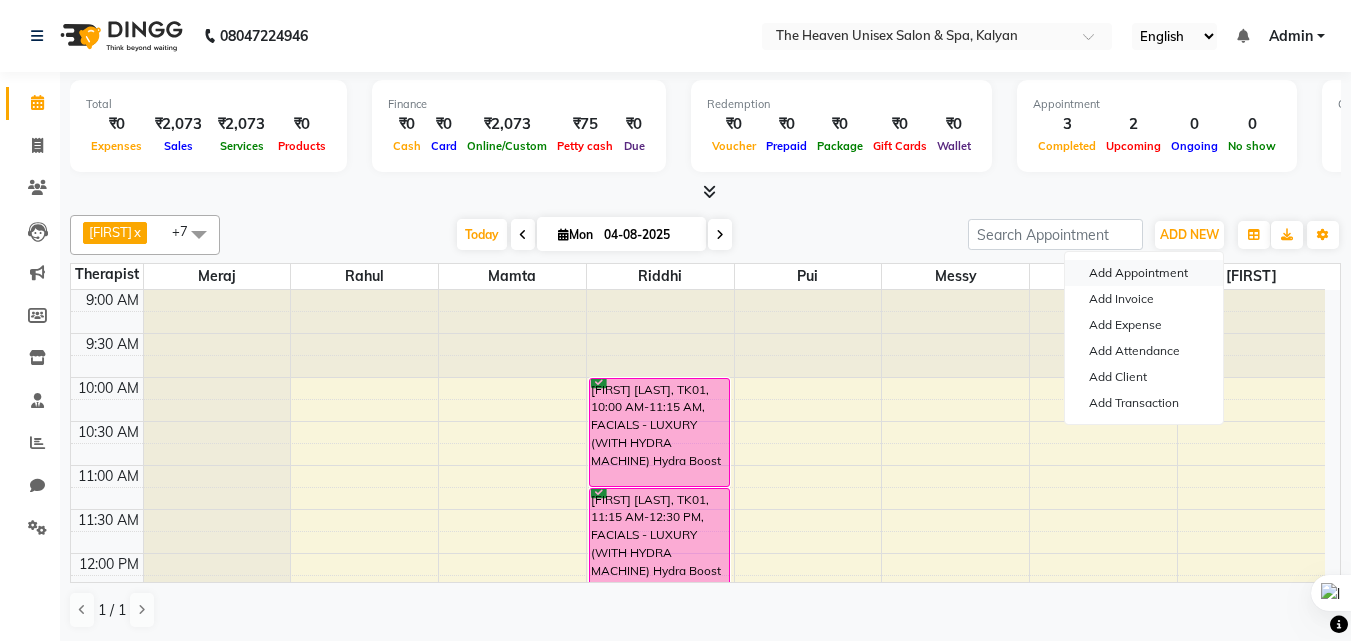 click on "Add Appointment" at bounding box center (1144, 273) 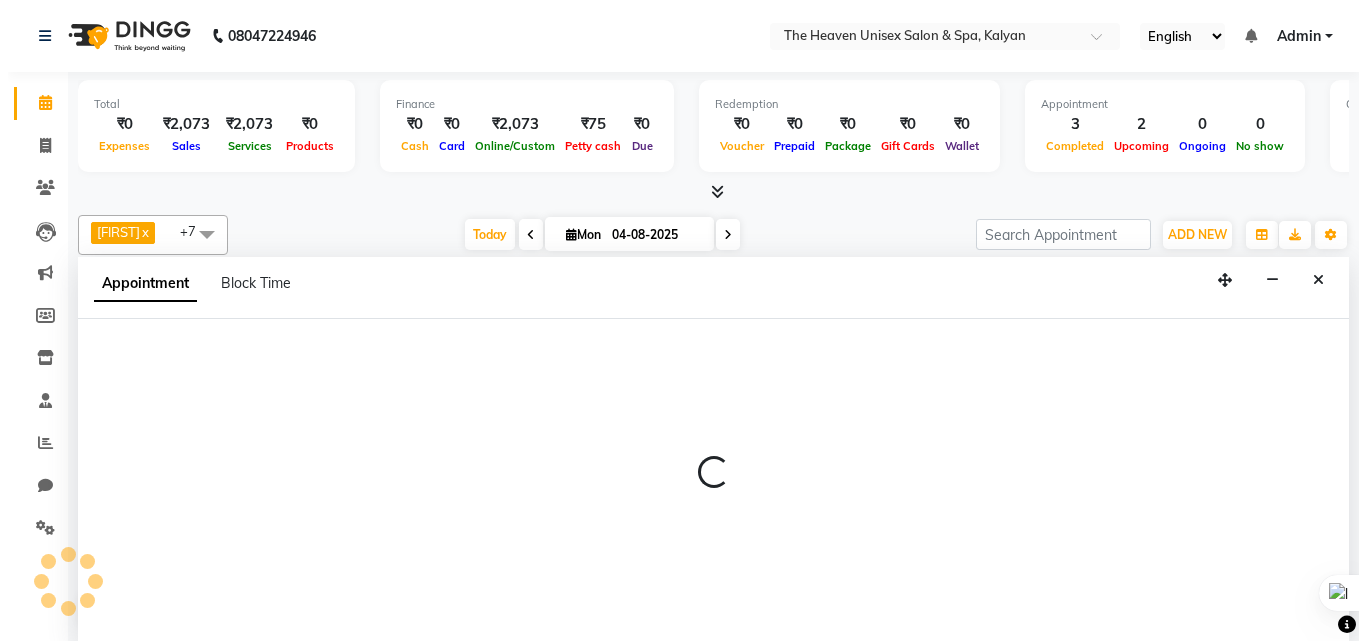 scroll, scrollTop: 1, scrollLeft: 0, axis: vertical 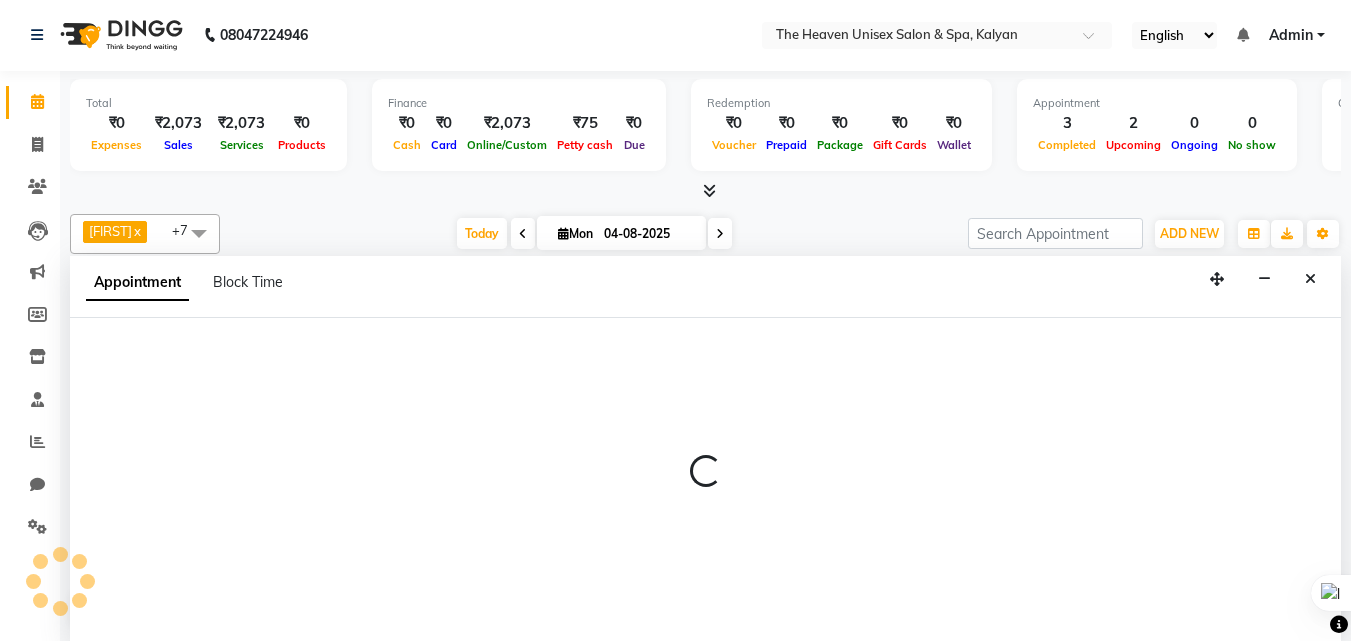select on "tentative" 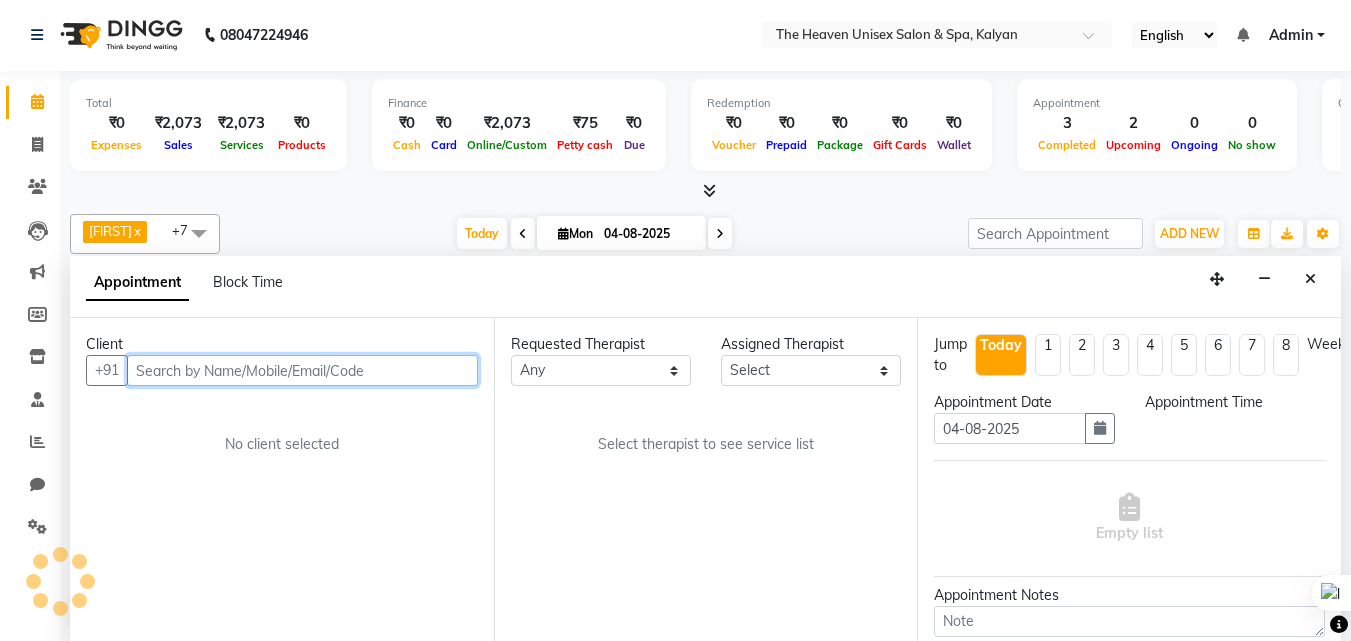 select on "600" 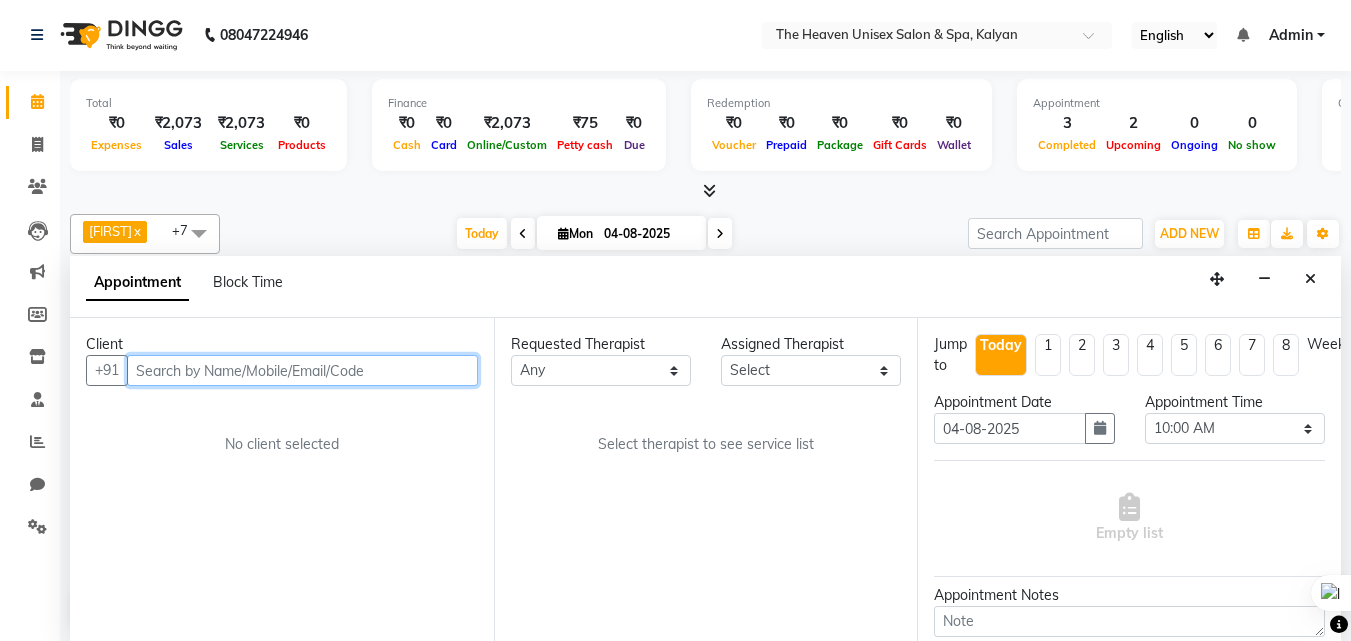 click at bounding box center [302, 370] 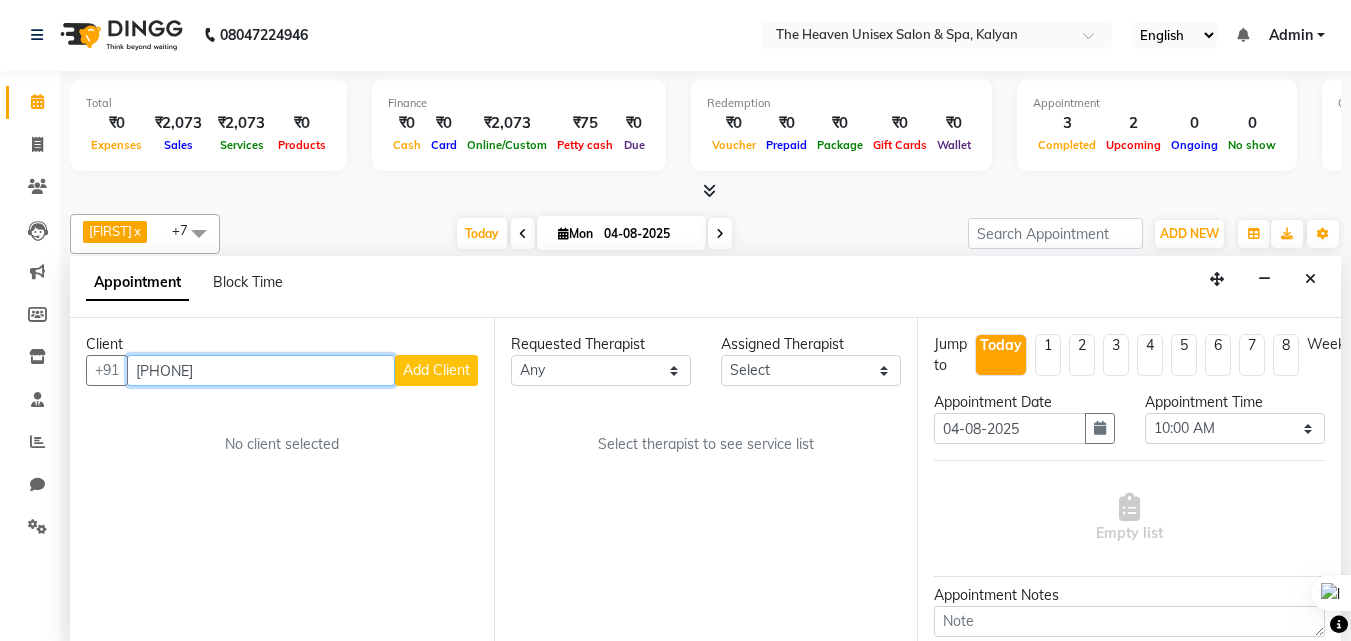 type on "[PHONE]" 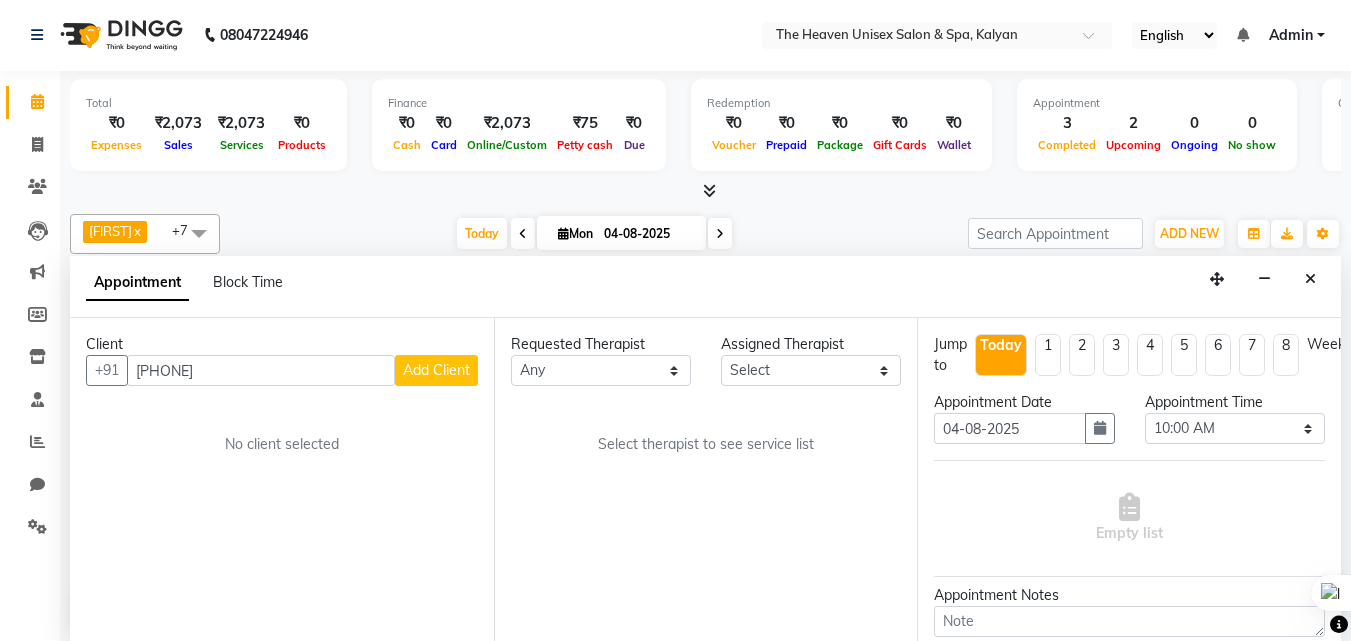 click on "Client +[COUNTRY CODE] [PHONE] Add Client No client selected" at bounding box center (282, 479) 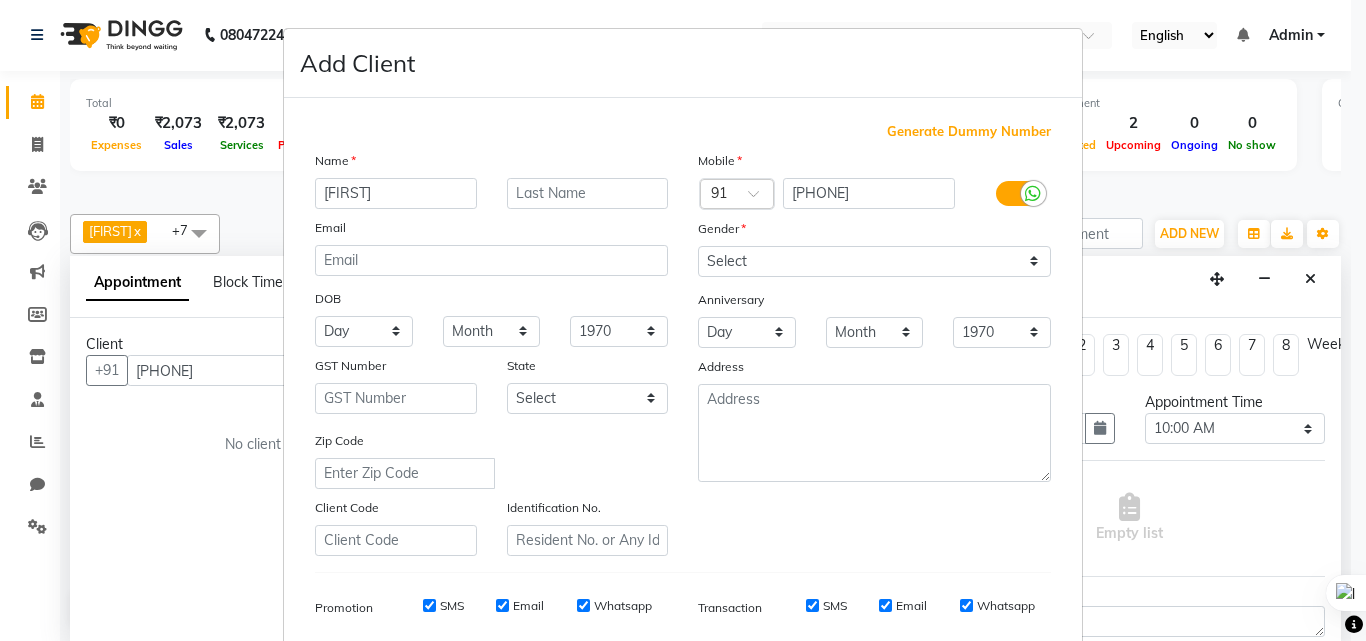 type on "[FIRST]" 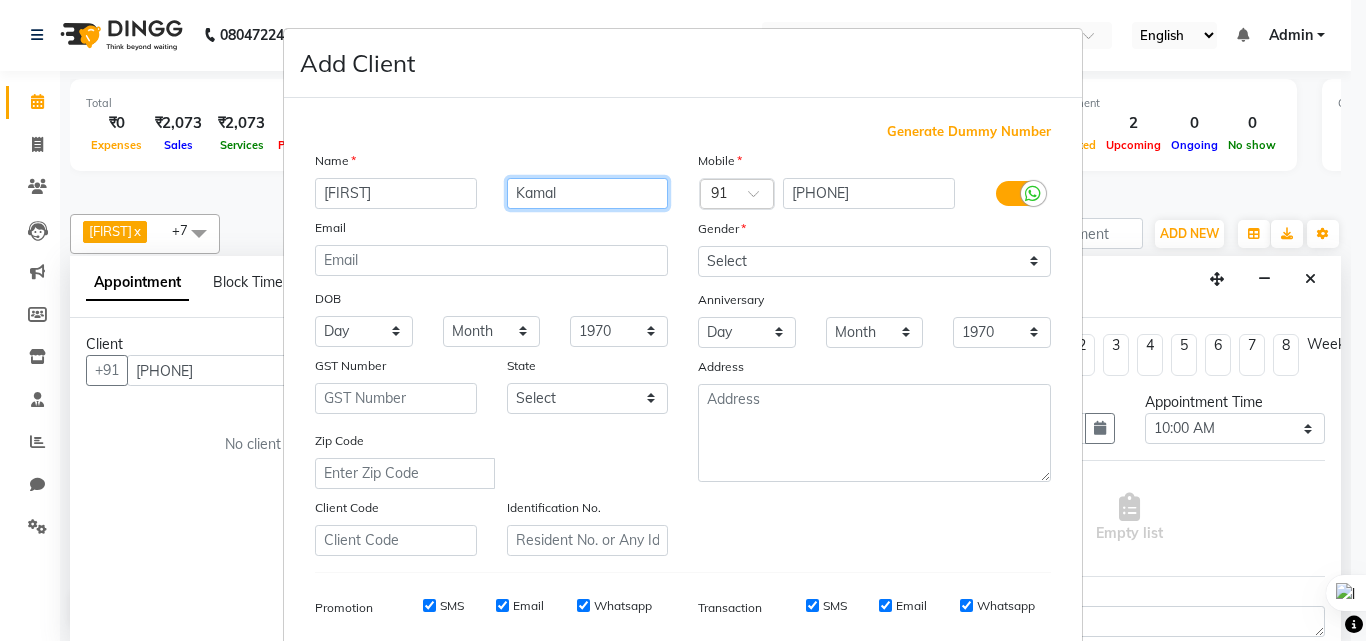 type on "Kamal" 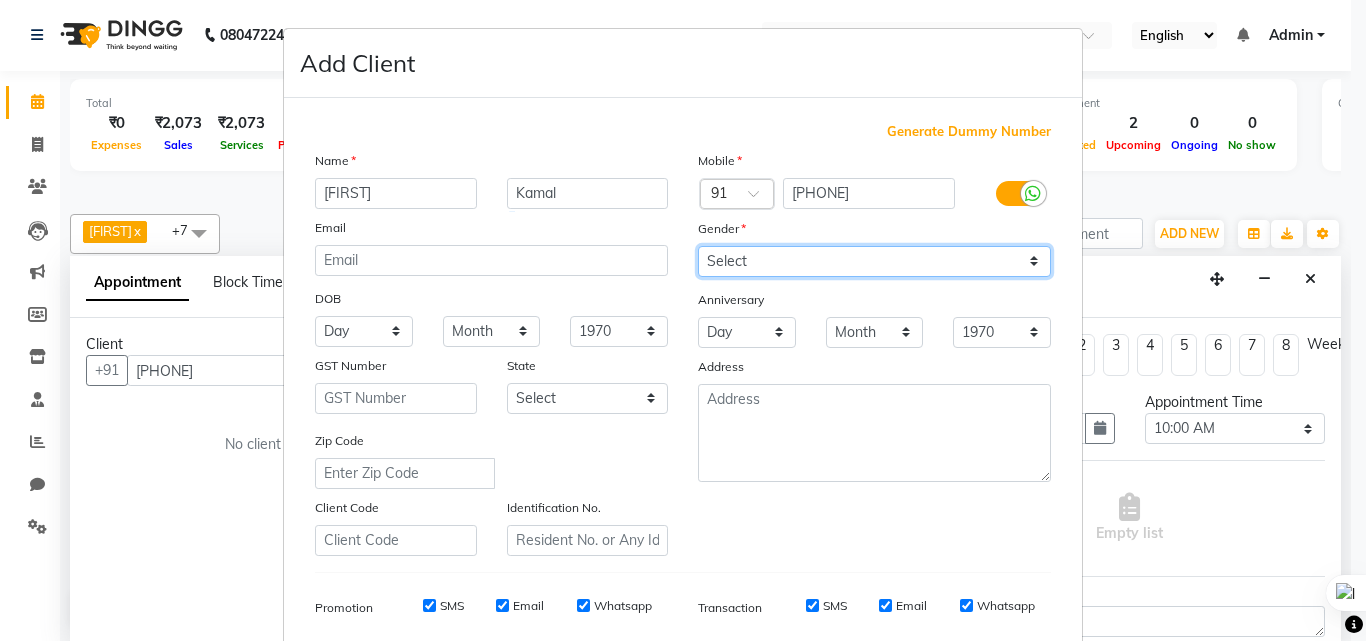 click on "Select Male Female Other Prefer Not To Say" at bounding box center [874, 261] 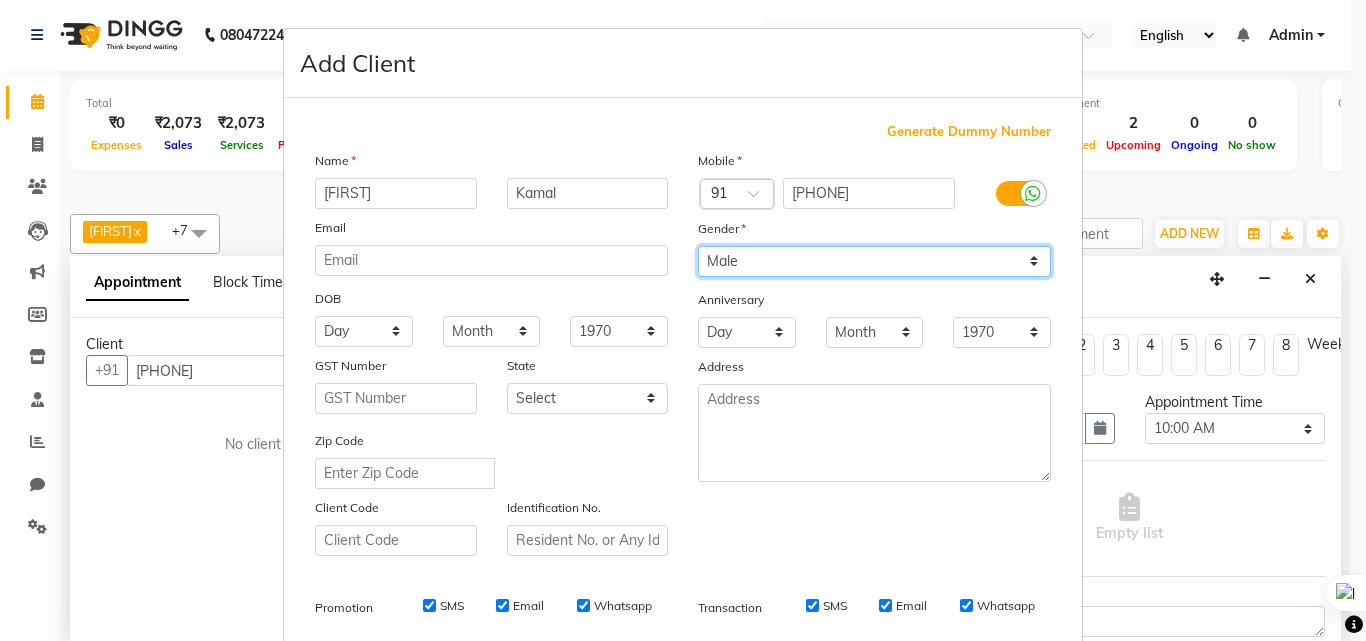 click on "Select Male Female Other Prefer Not To Say" at bounding box center [874, 261] 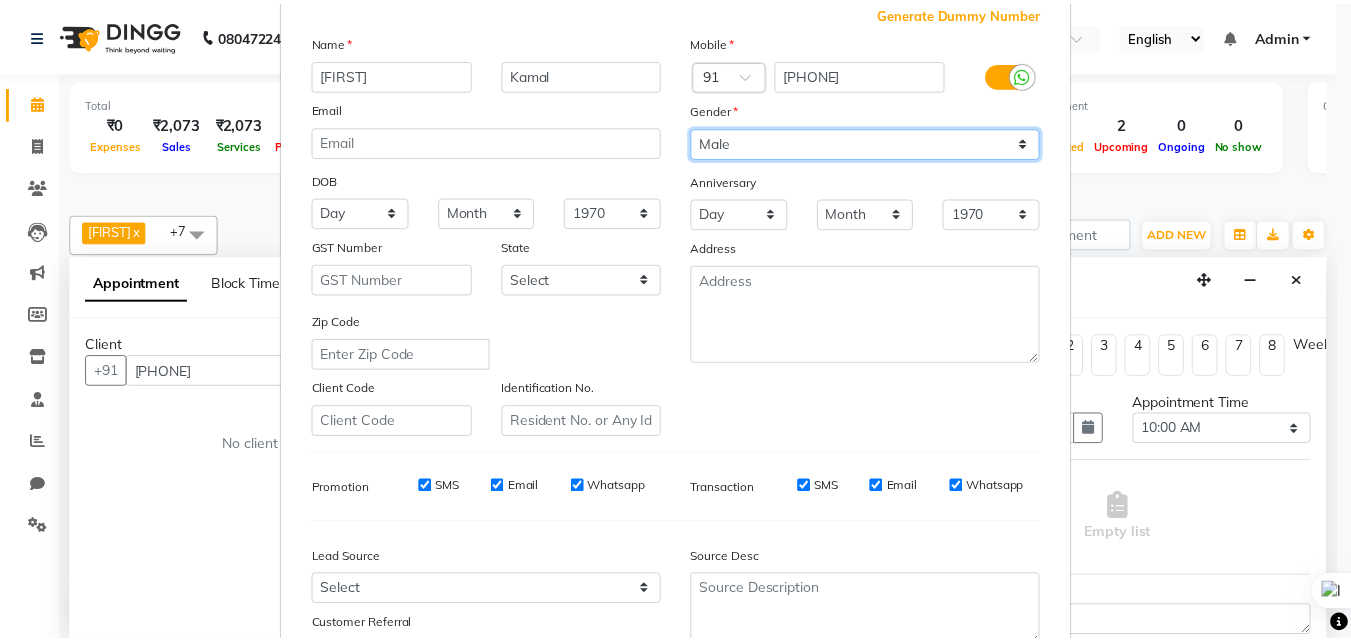 scroll, scrollTop: 282, scrollLeft: 0, axis: vertical 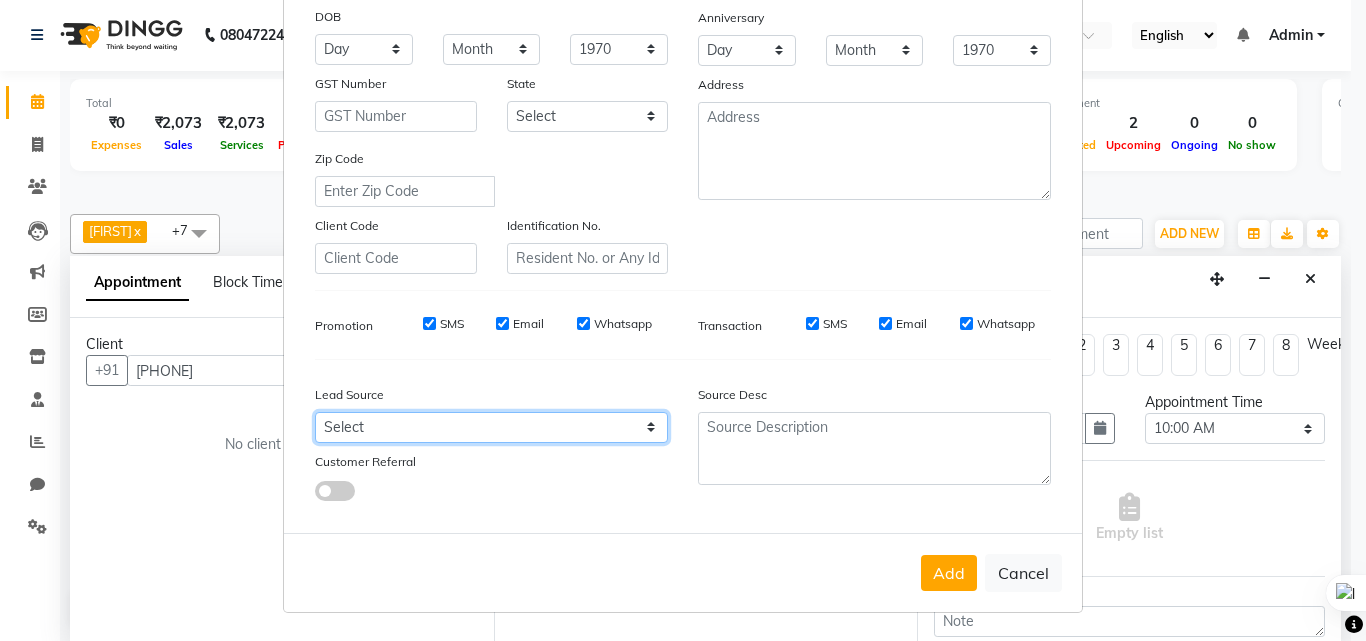 click on "Select Walk-in Referral Internet Friend Word of Mouth Advertisement Facebook JustDial Google Other" at bounding box center [491, 427] 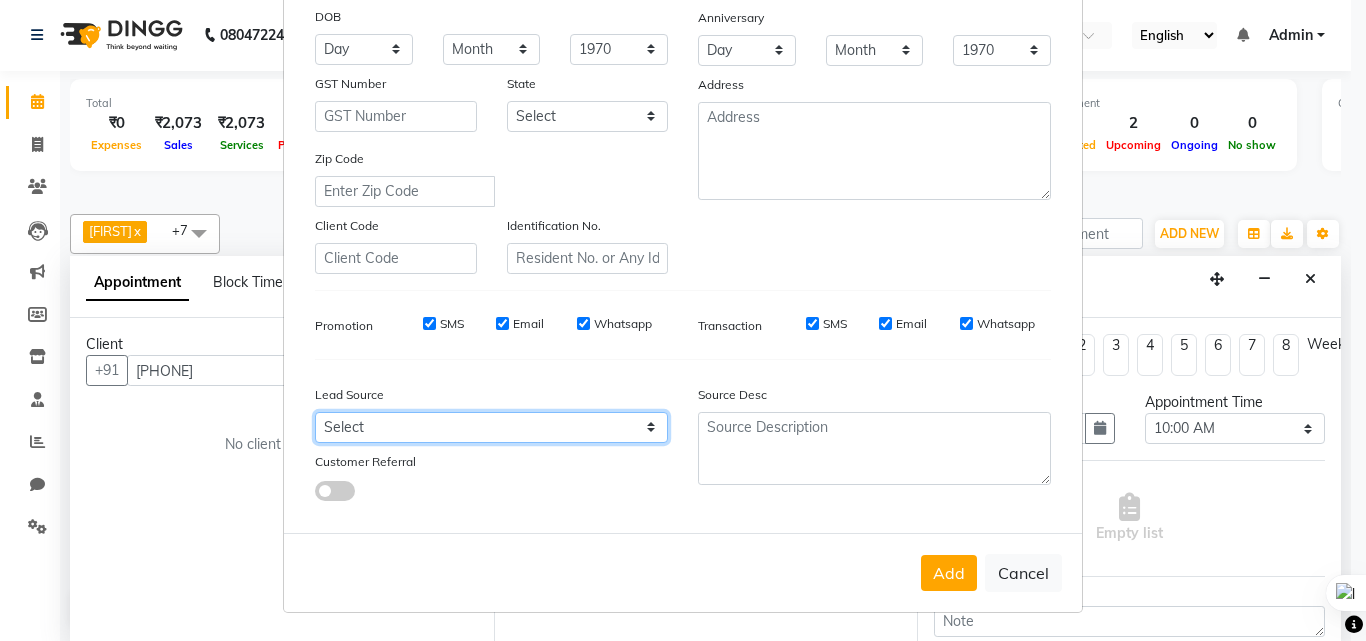 select on "55212" 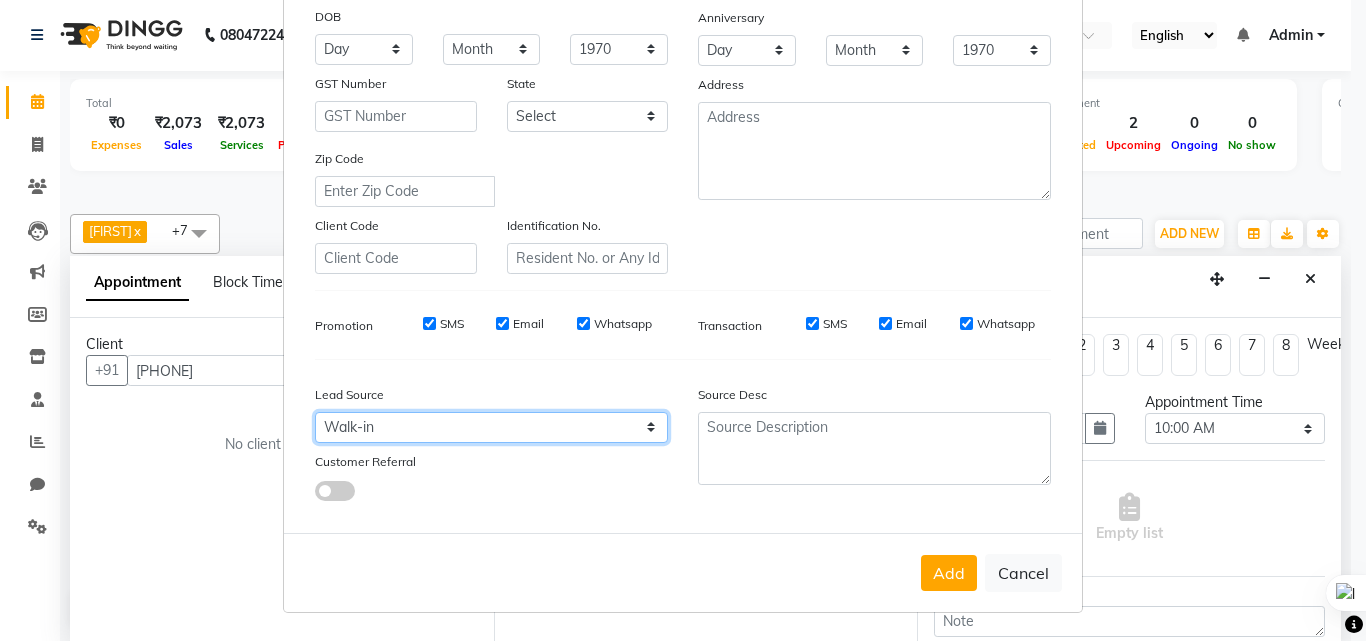 click on "Select Walk-in Referral Internet Friend Word of Mouth Advertisement Facebook JustDial Google Other" at bounding box center [491, 427] 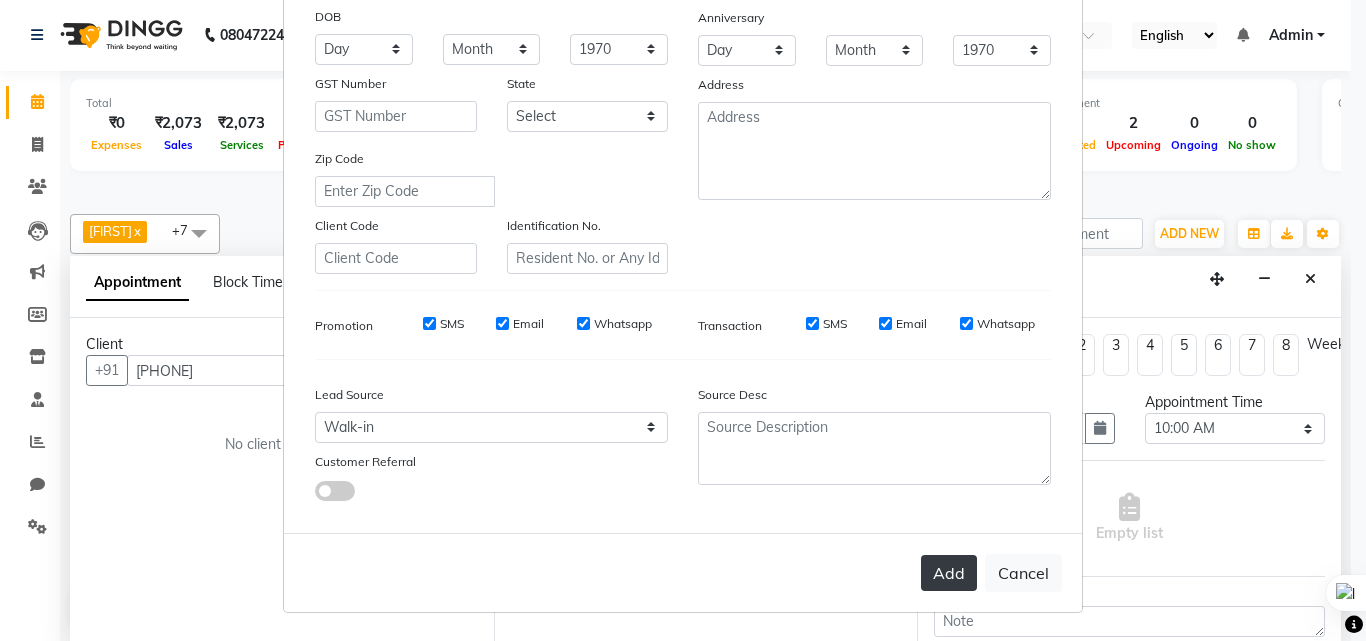 click on "Add" at bounding box center [949, 573] 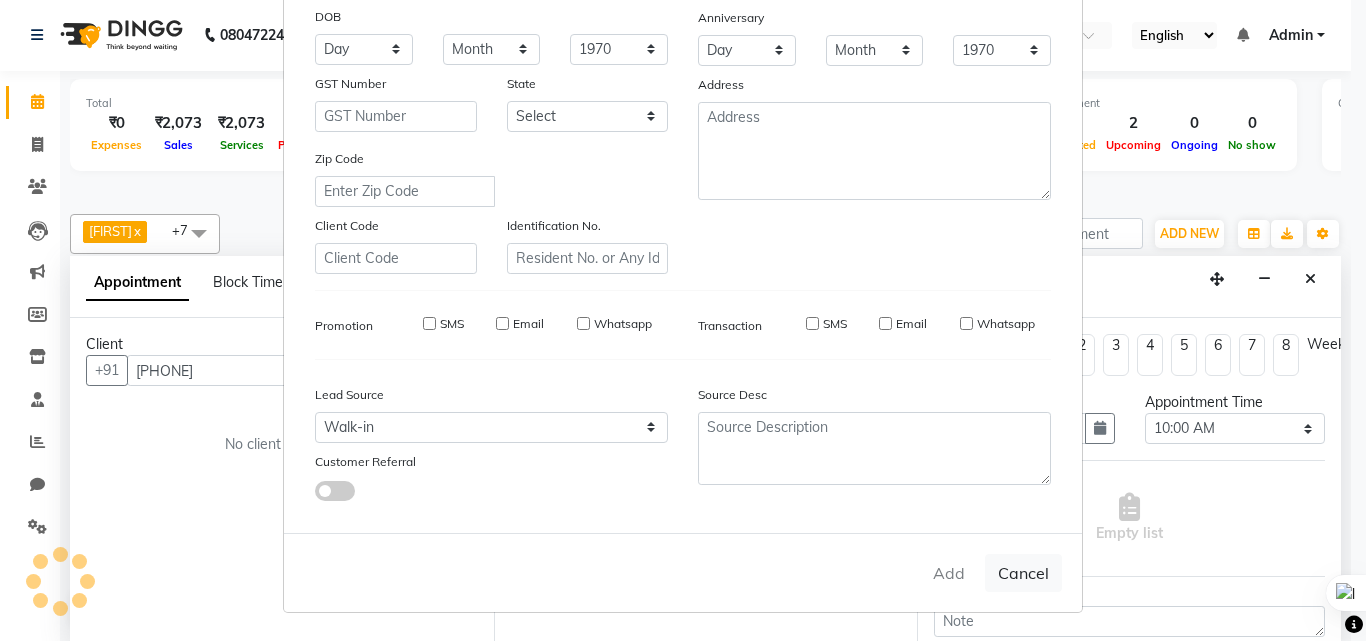 type 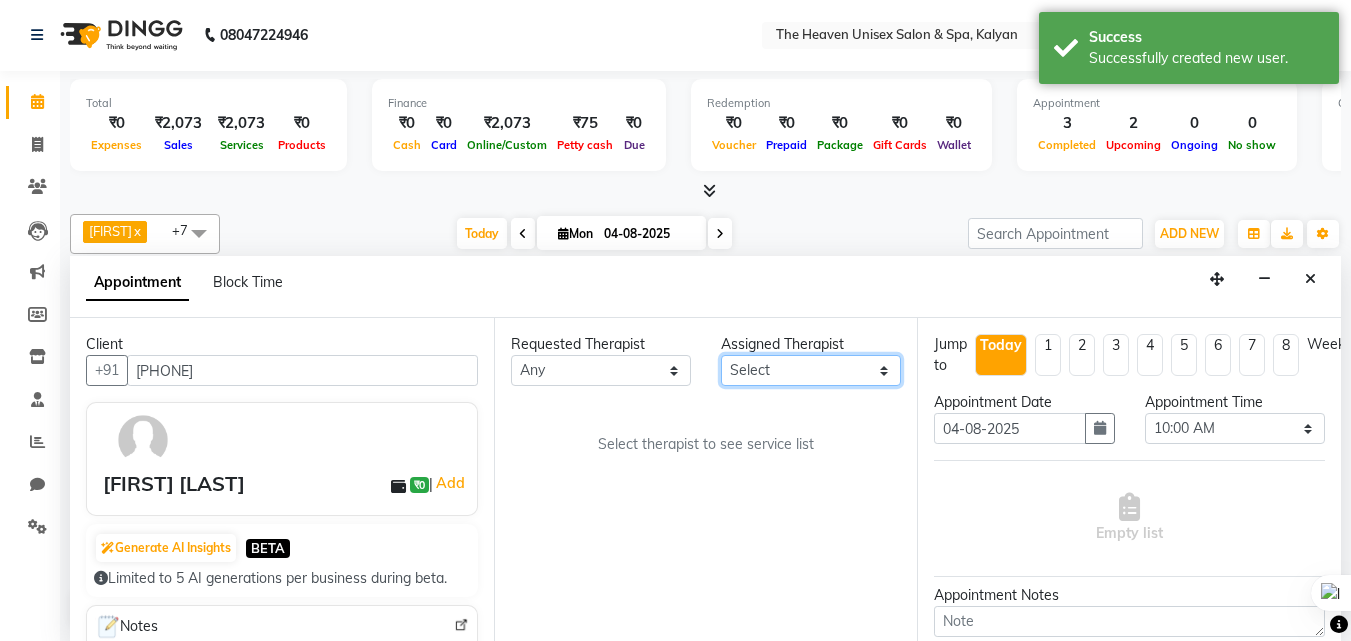 drag, startPoint x: 803, startPoint y: 376, endPoint x: 792, endPoint y: 376, distance: 11 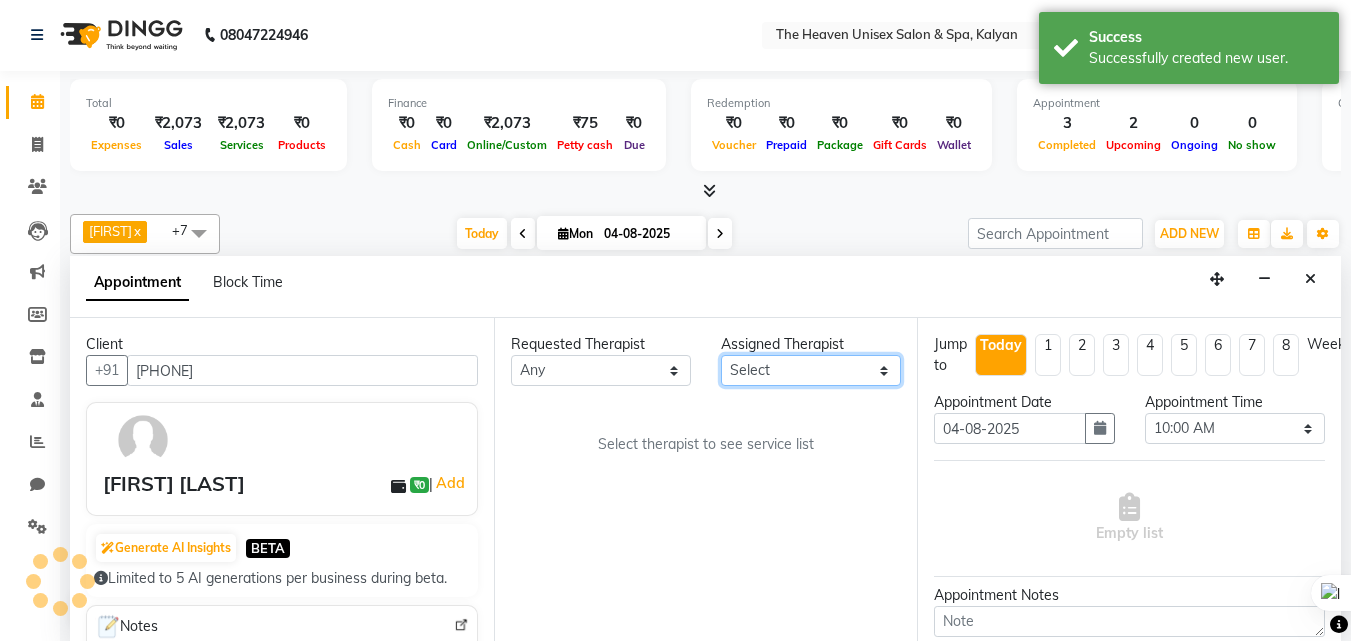 select on "82834" 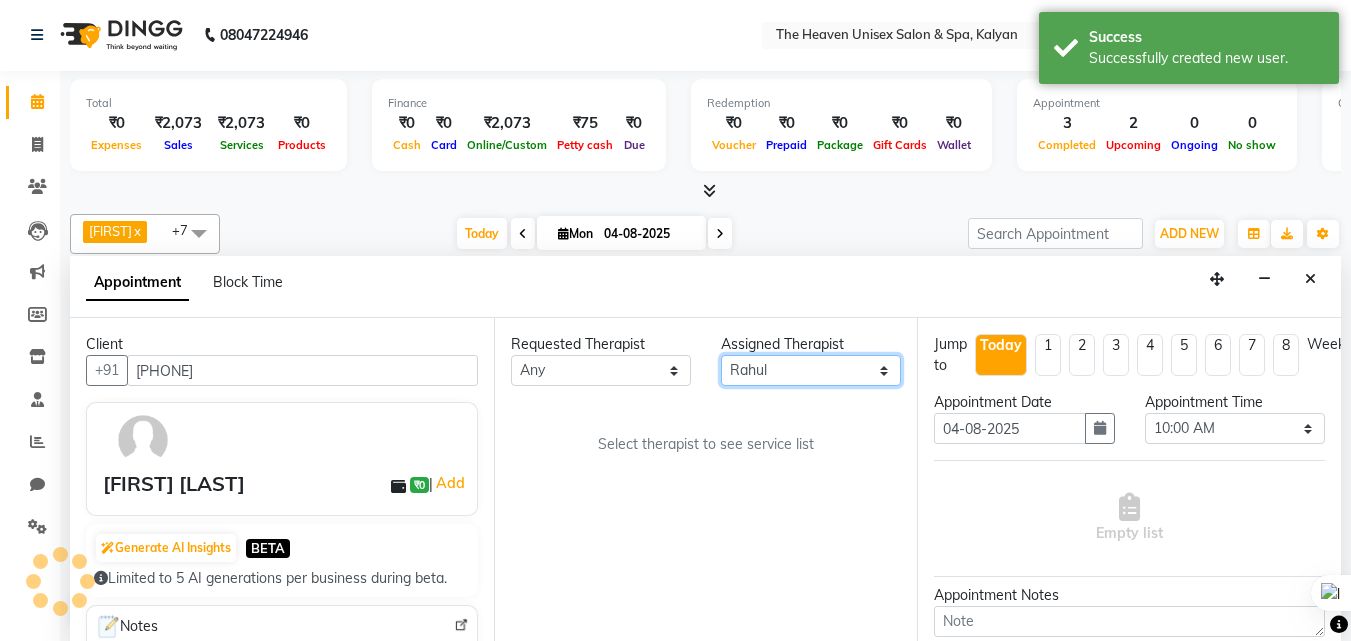 click on "Select [FIRST] [LAST] [FIRST] [LAST] [LAST] [LAST] [LAST] [LAST] [LAST] [LAST] [LAST]" at bounding box center [811, 370] 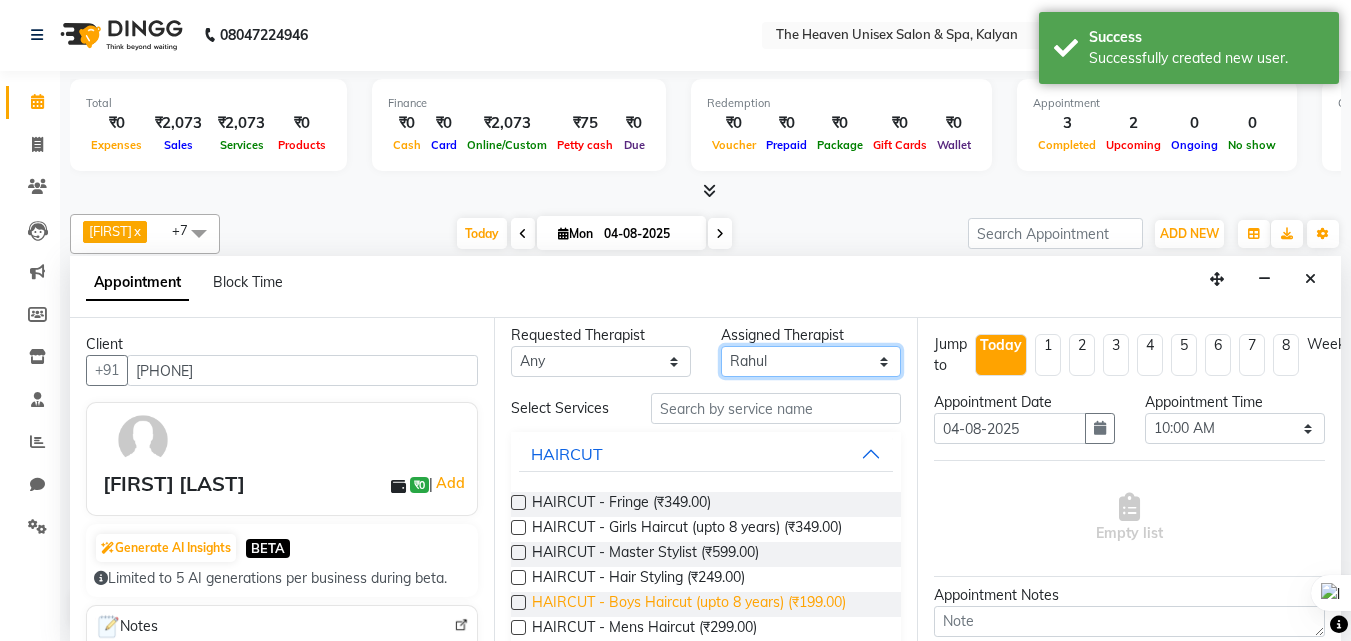scroll, scrollTop: 0, scrollLeft: 0, axis: both 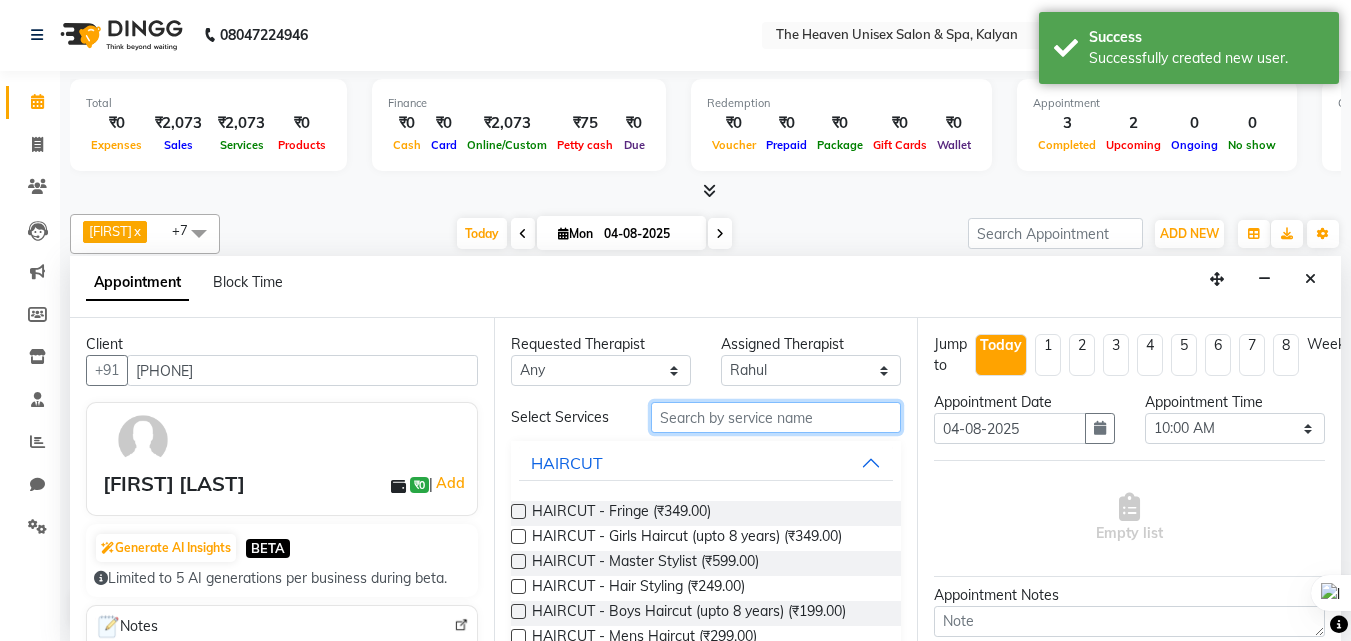 click at bounding box center [776, 417] 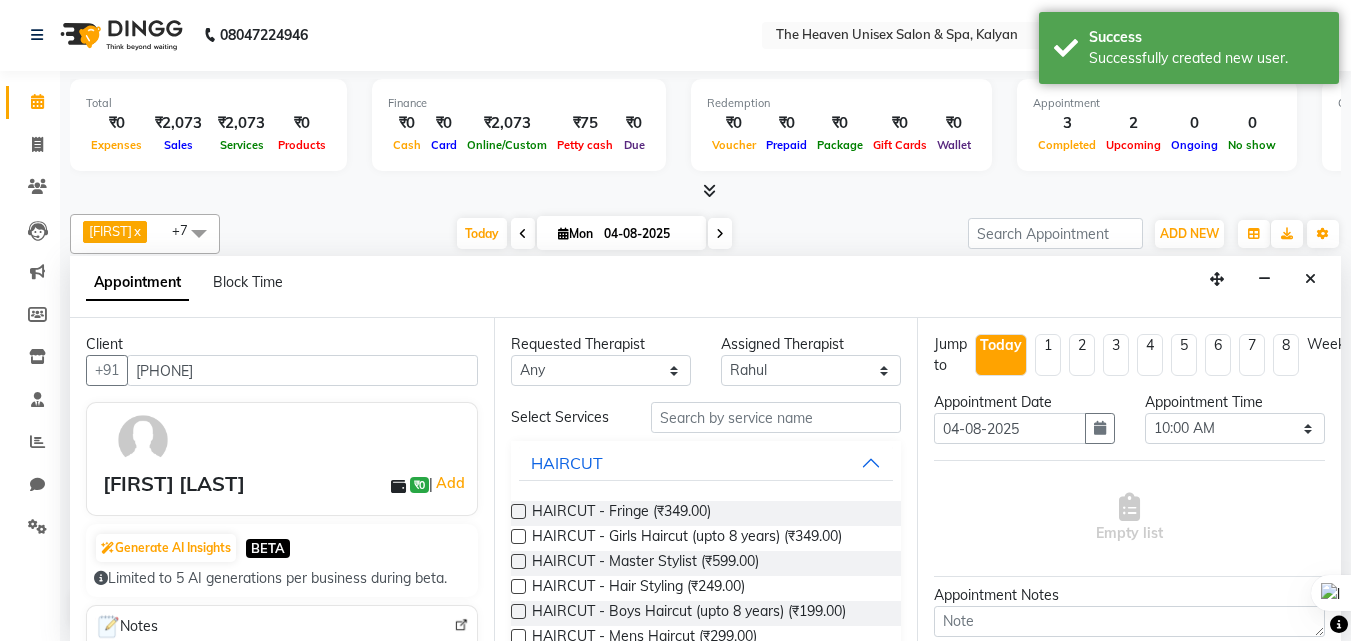 click on "Select Services" at bounding box center [566, 417] 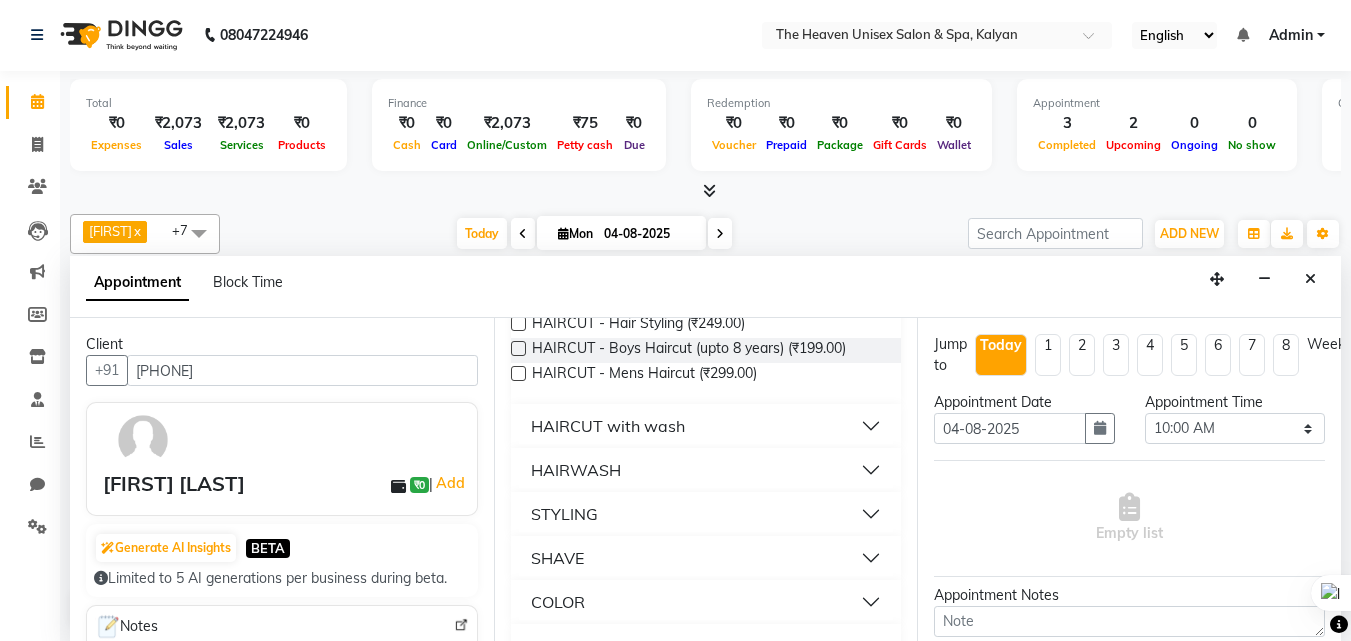 scroll, scrollTop: 218, scrollLeft: 0, axis: vertical 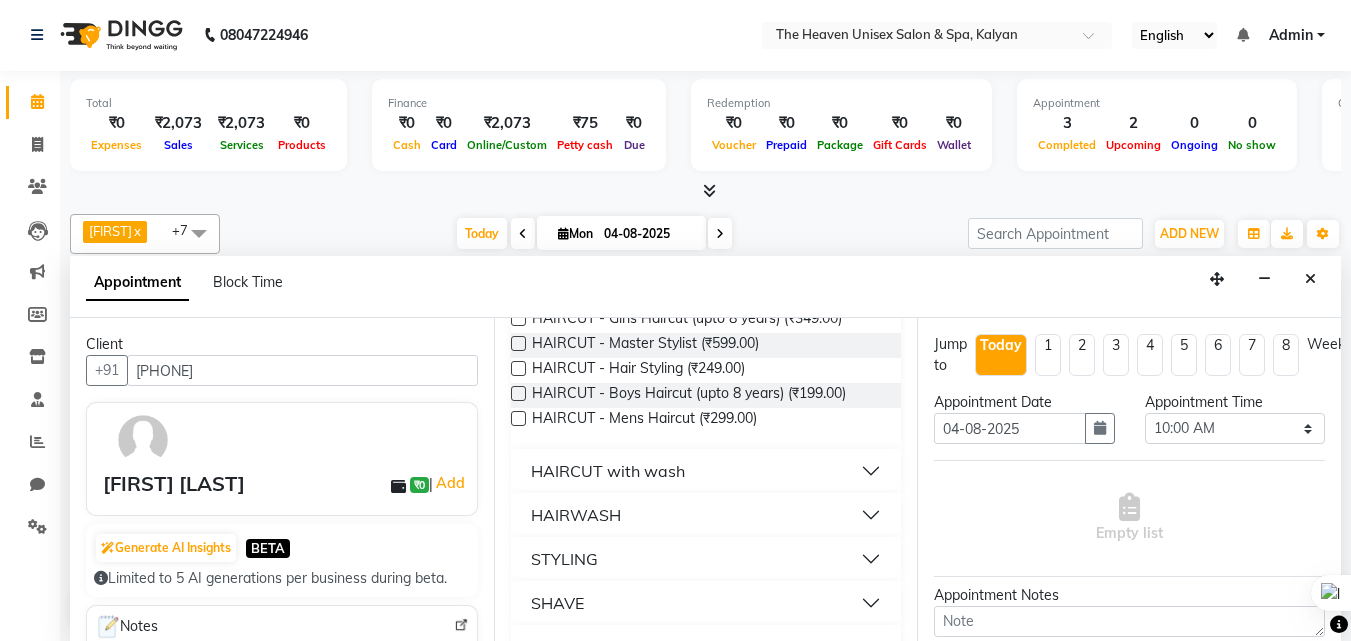 click at bounding box center [518, 418] 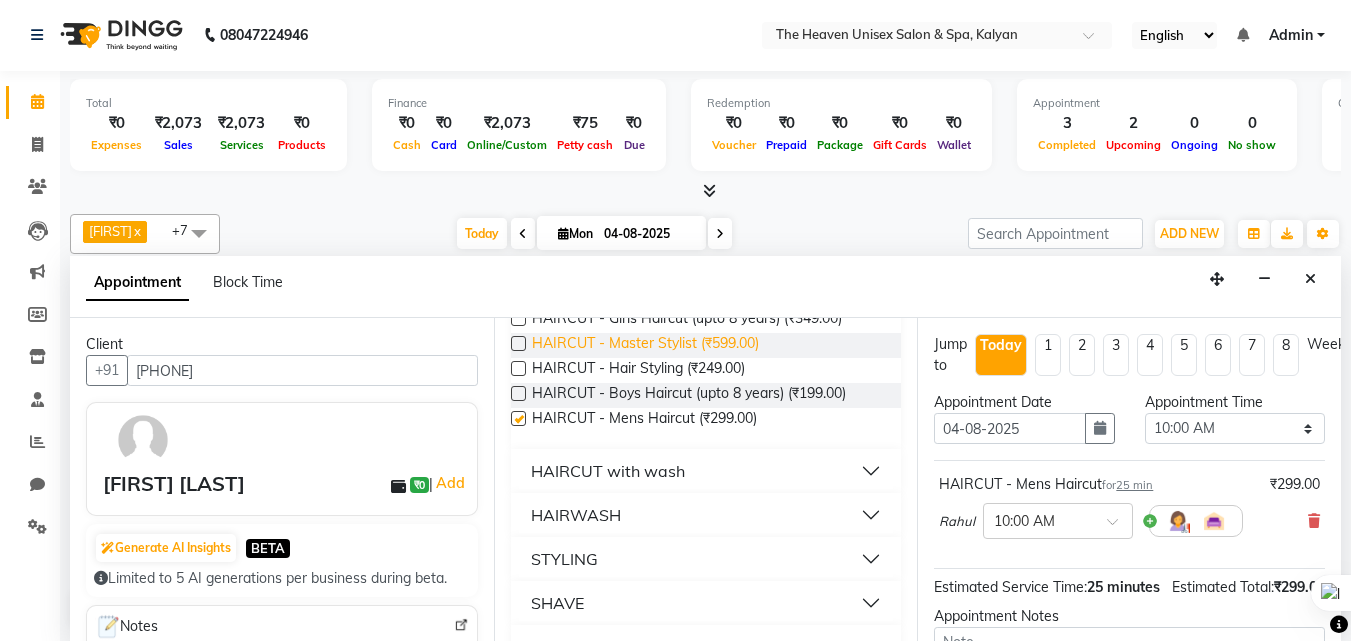 checkbox on "false" 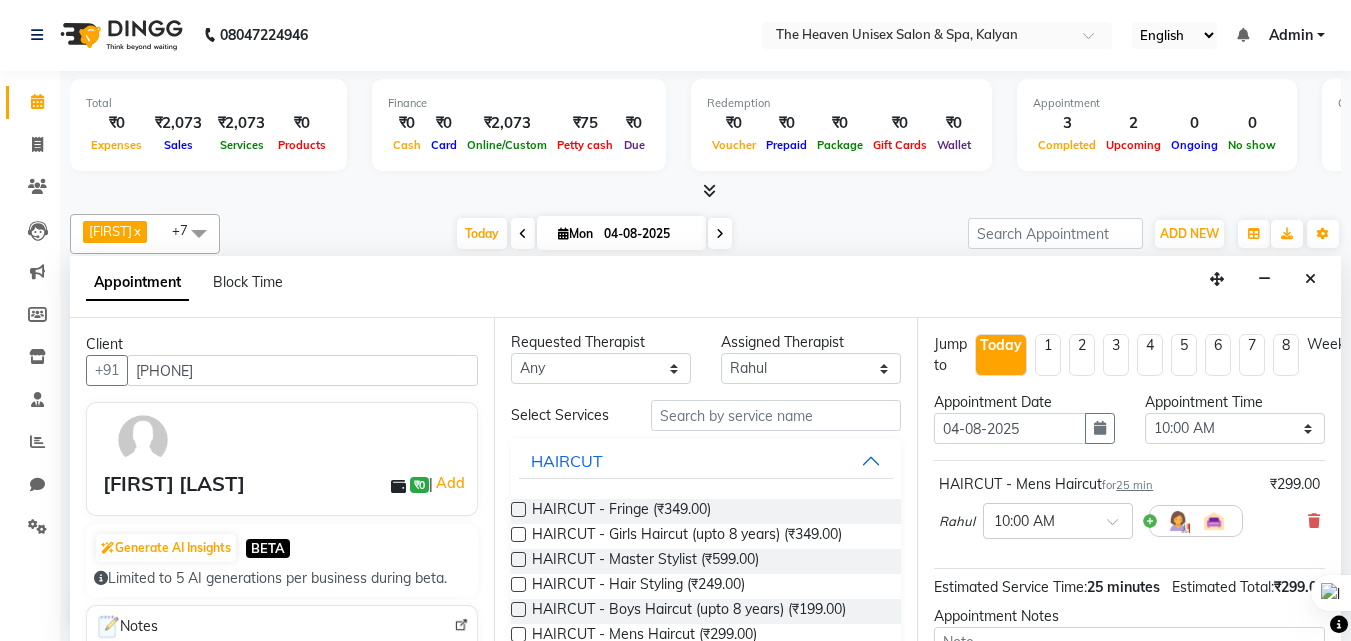 scroll, scrollTop: 0, scrollLeft: 0, axis: both 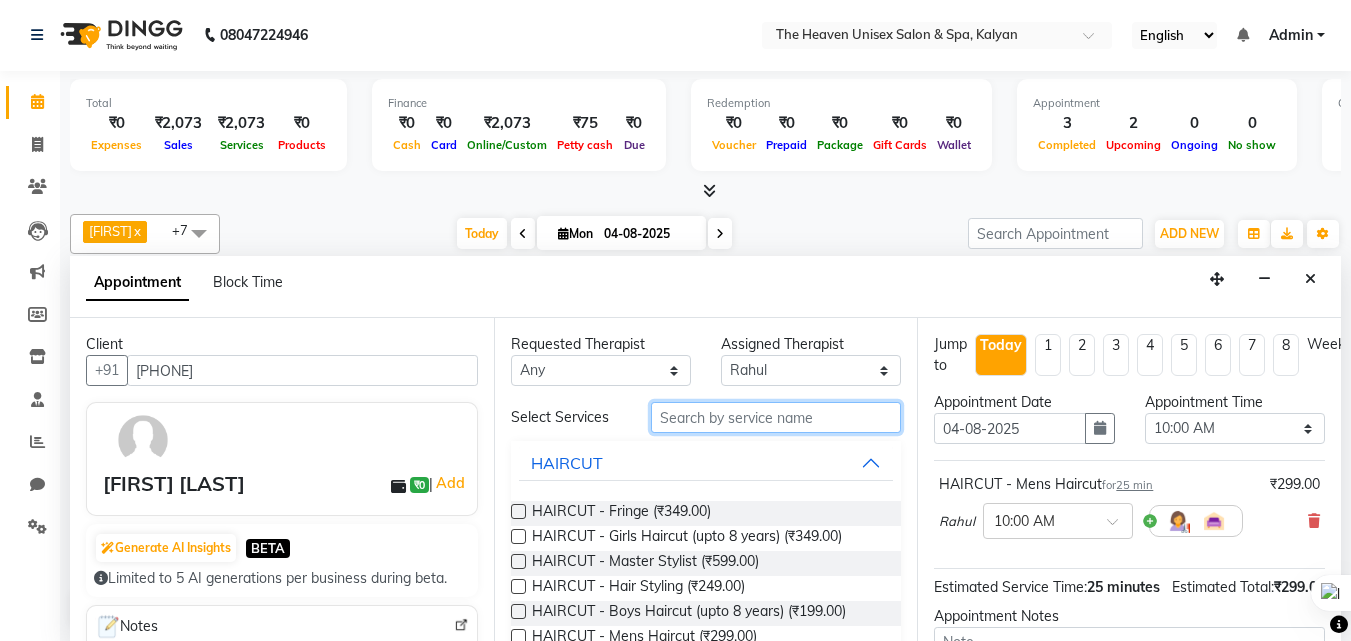click at bounding box center [776, 417] 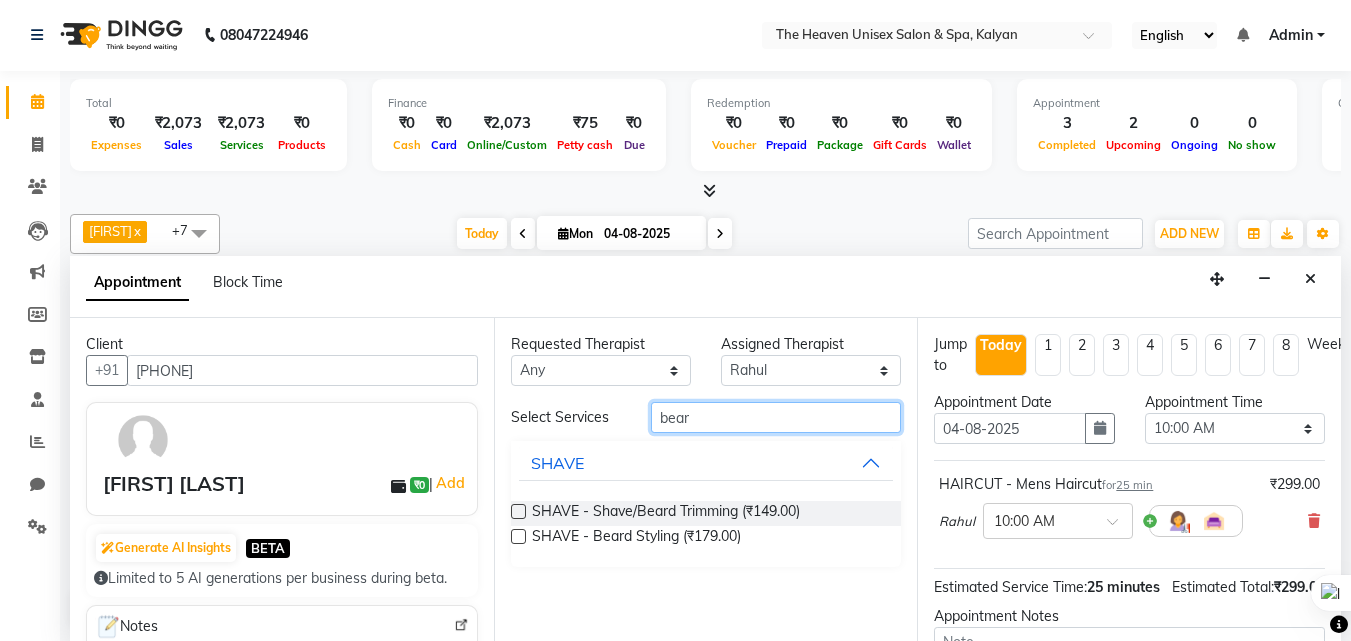 type on "bear" 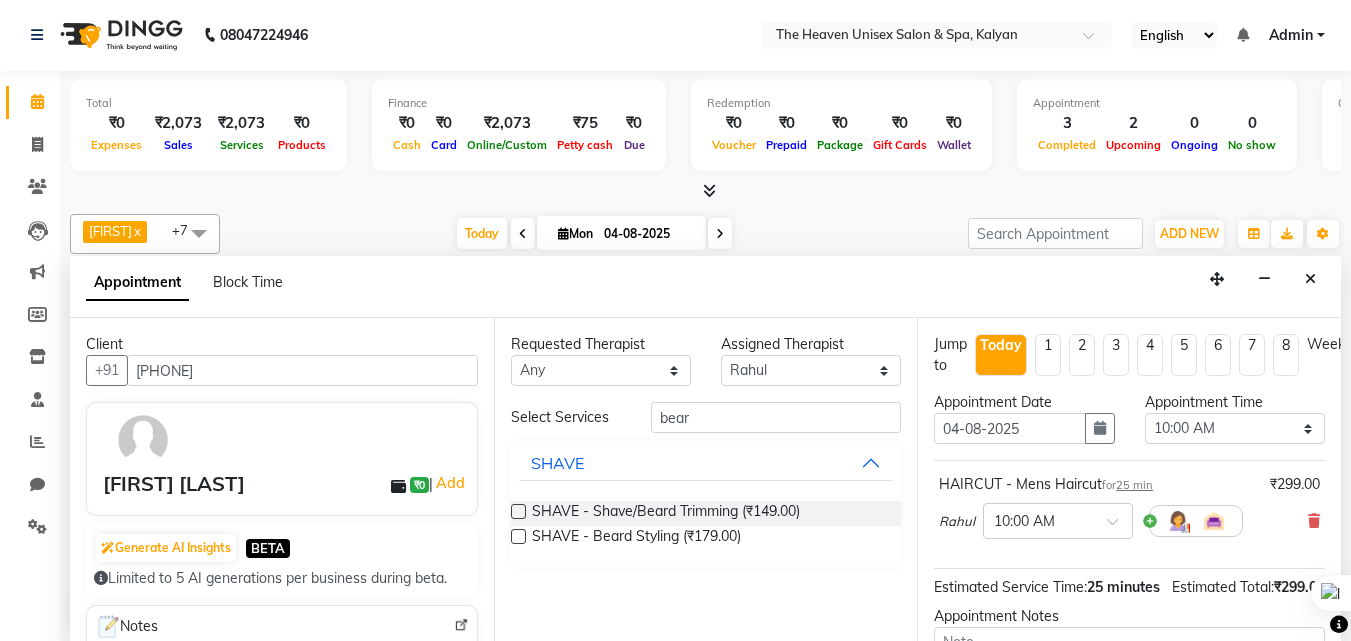 click at bounding box center [518, 511] 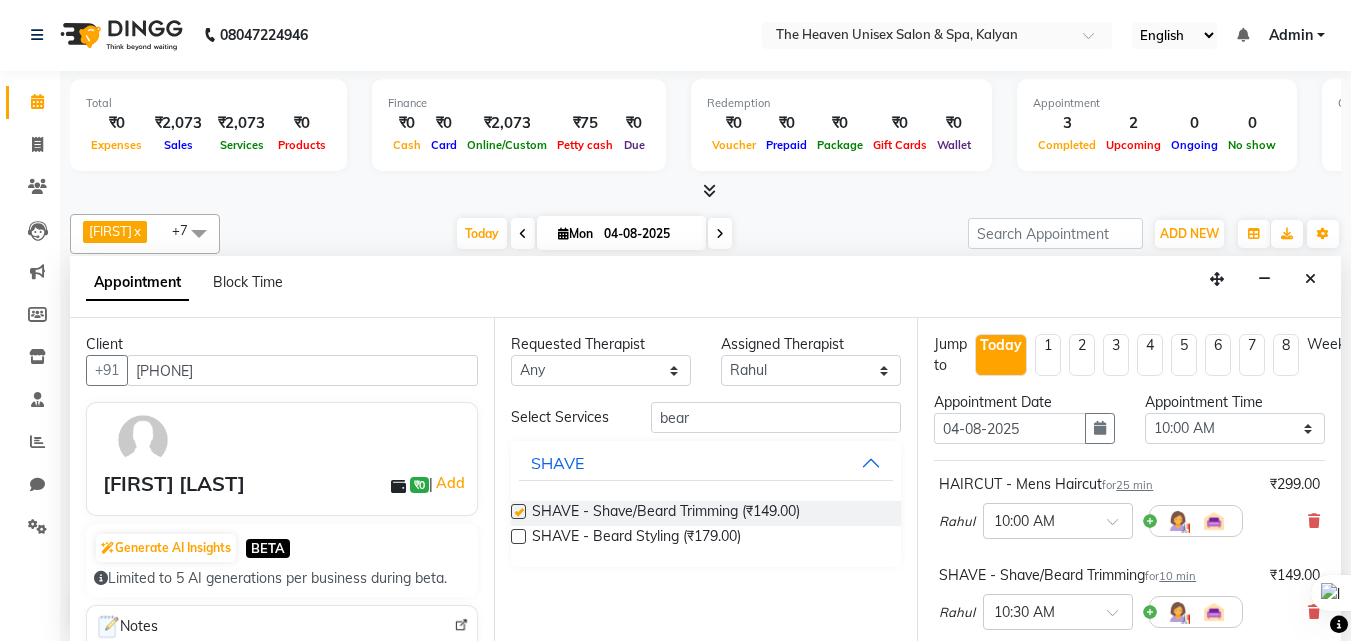 checkbox on "false" 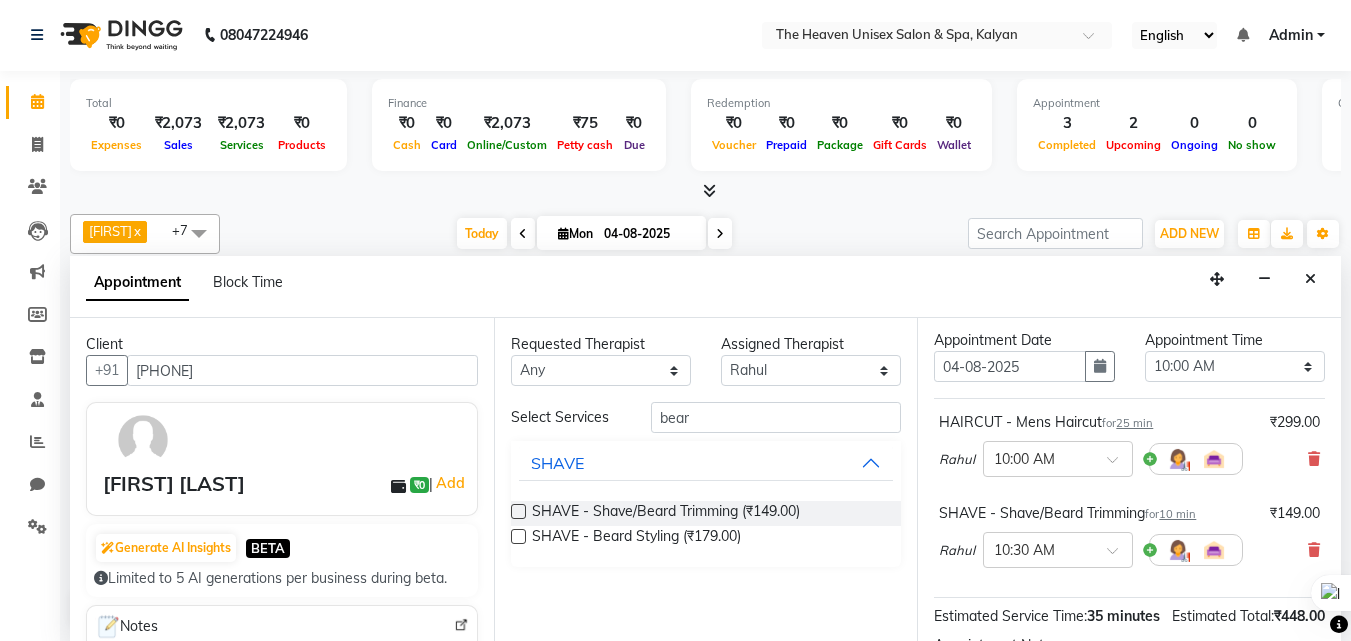 scroll, scrollTop: 0, scrollLeft: 0, axis: both 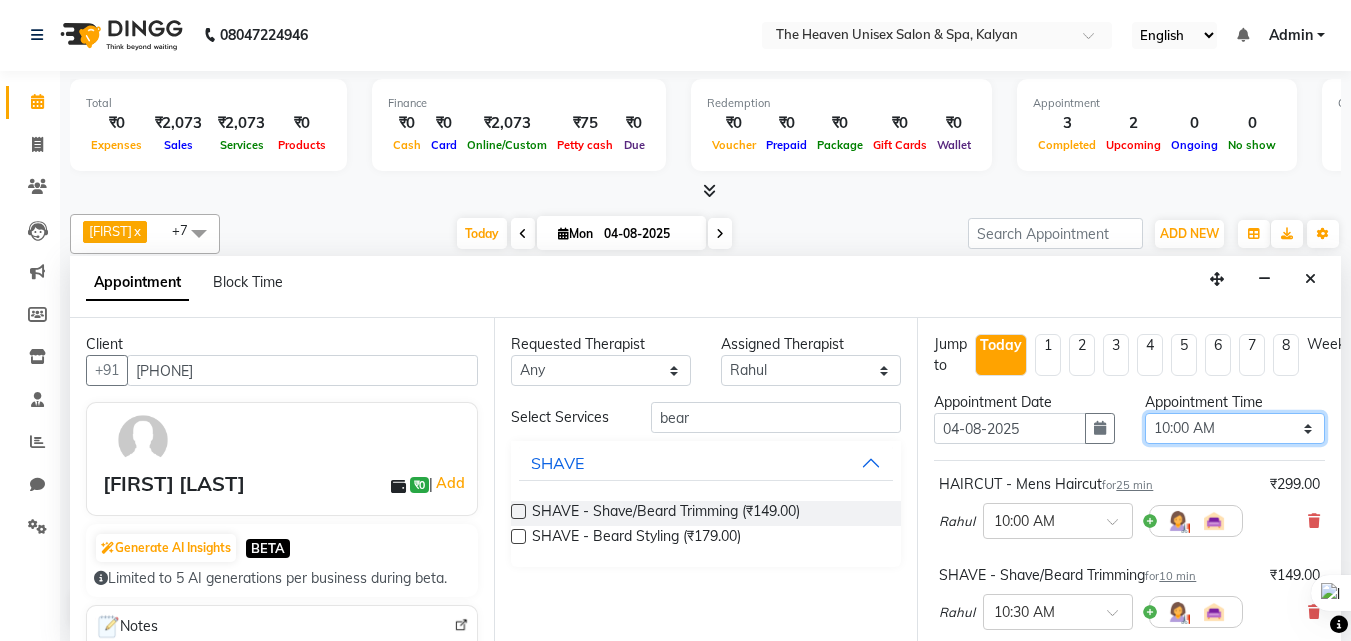 click on "Select 10:00 AM 10:15 AM 10:30 AM 10:45 AM 11:00 AM 11:15 AM 11:30 AM 11:45 AM 12:00 PM 12:15 PM 12:30 PM 12:45 PM 01:00 PM 01:15 PM 01:30 PM 01:45 PM 02:00 PM 02:15 PM 02:30 PM 02:45 PM 03:00 PM 03:15 PM 03:30 PM 03:45 PM 04:00 PM 04:15 PM 04:30 PM 04:45 PM 05:00 PM 05:15 PM 05:30 PM 05:45 PM 06:00 PM 06:15 PM 06:30 PM 06:45 PM 07:00 PM 07:15 PM 07:30 PM 07:45 PM 08:00 PM 08:15 PM 08:30 PM 08:45 PM 09:00 PM 09:15 PM 09:30 PM 09:45 PM 10:00 PM" at bounding box center (1235, 428) 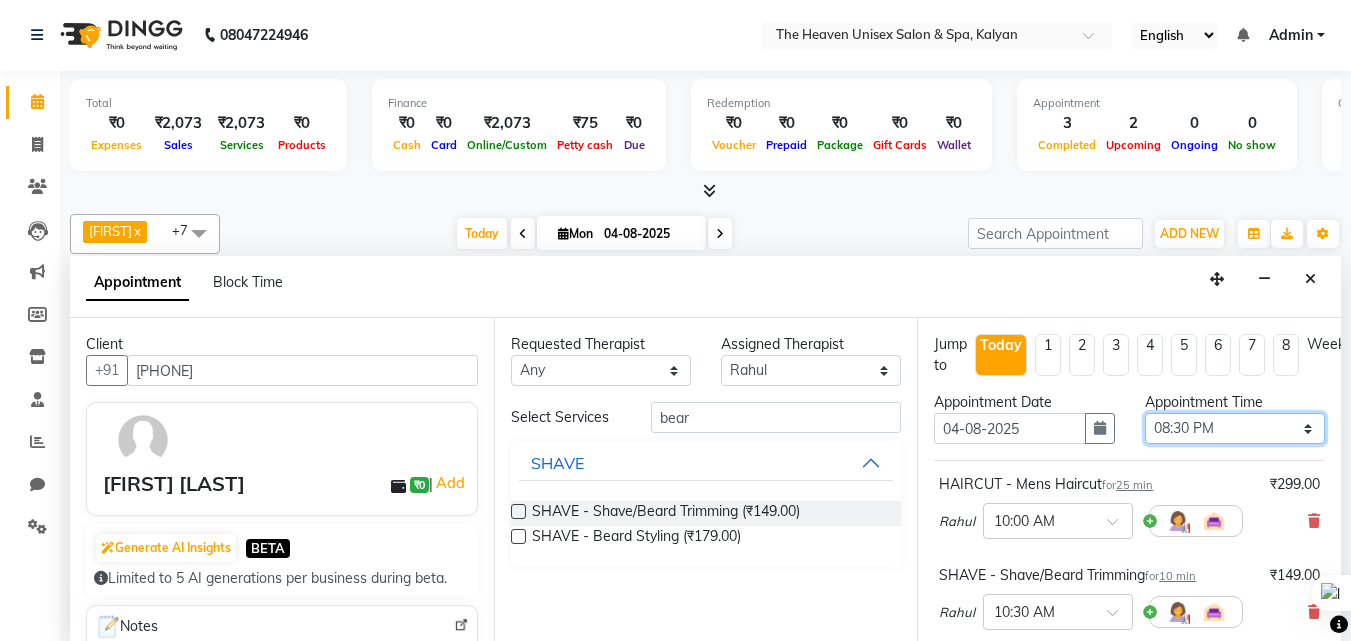 click on "Select 10:00 AM 10:15 AM 10:30 AM 10:45 AM 11:00 AM 11:15 AM 11:30 AM 11:45 AM 12:00 PM 12:15 PM 12:30 PM 12:45 PM 01:00 PM 01:15 PM 01:30 PM 01:45 PM 02:00 PM 02:15 PM 02:30 PM 02:45 PM 03:00 PM 03:15 PM 03:30 PM 03:45 PM 04:00 PM 04:15 PM 04:30 PM 04:45 PM 05:00 PM 05:15 PM 05:30 PM 05:45 PM 06:00 PM 06:15 PM 06:30 PM 06:45 PM 07:00 PM 07:15 PM 07:30 PM 07:45 PM 08:00 PM 08:15 PM 08:30 PM 08:45 PM 09:00 PM 09:15 PM 09:30 PM 09:45 PM 10:00 PM" at bounding box center [1235, 428] 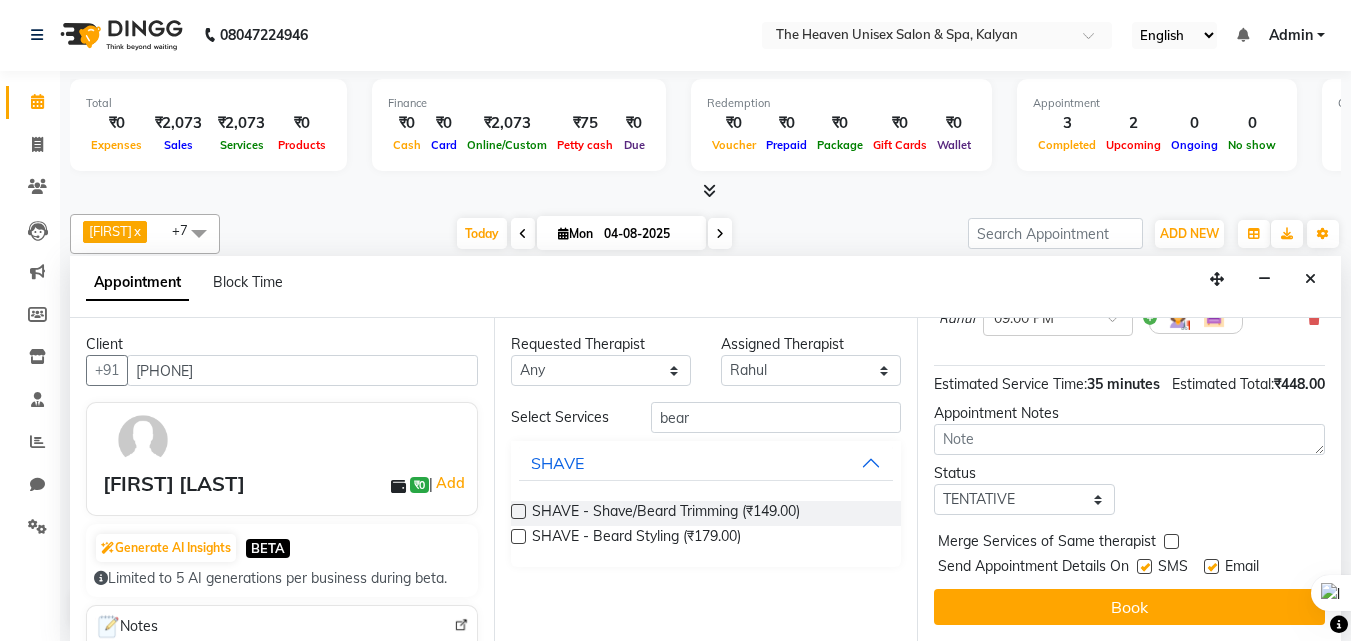 scroll, scrollTop: 330, scrollLeft: 0, axis: vertical 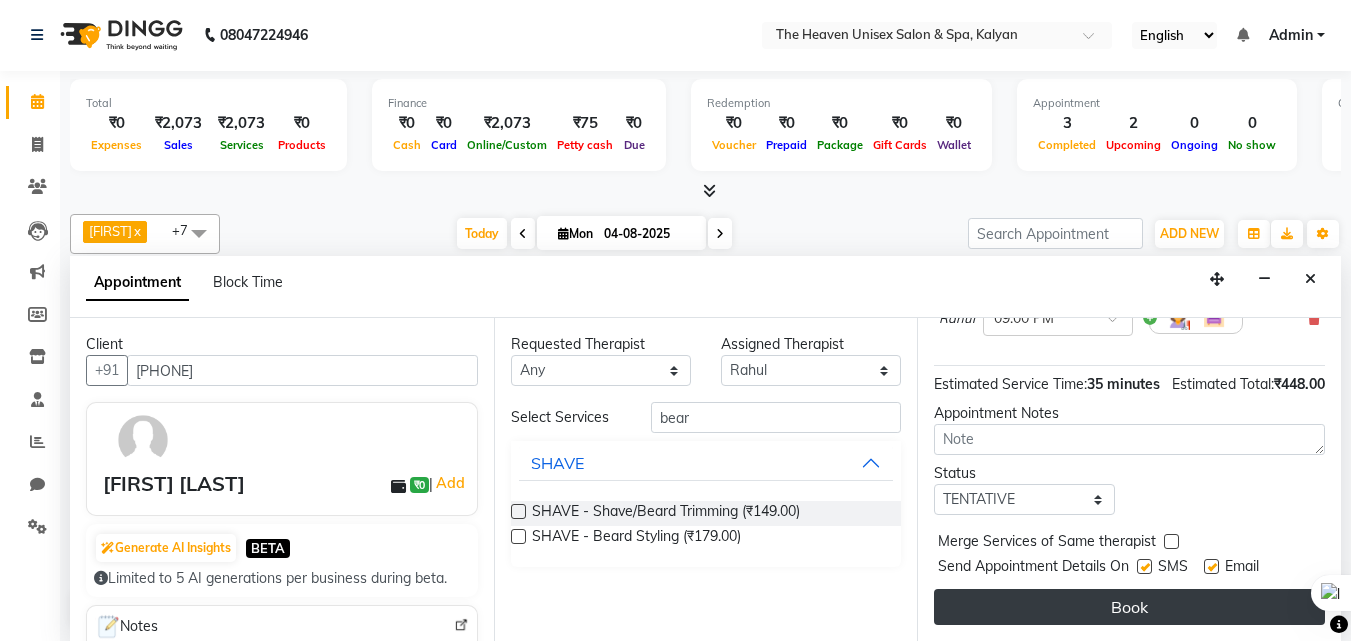 click on "Book" at bounding box center (1129, 607) 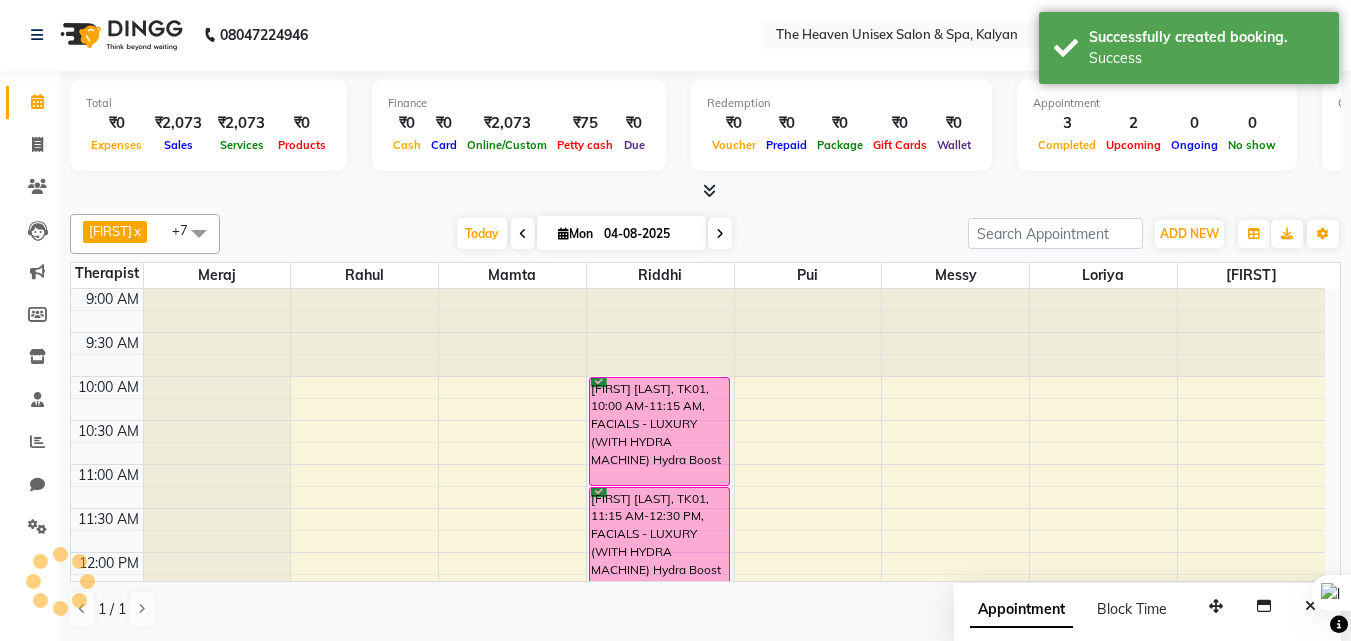 scroll, scrollTop: 0, scrollLeft: 0, axis: both 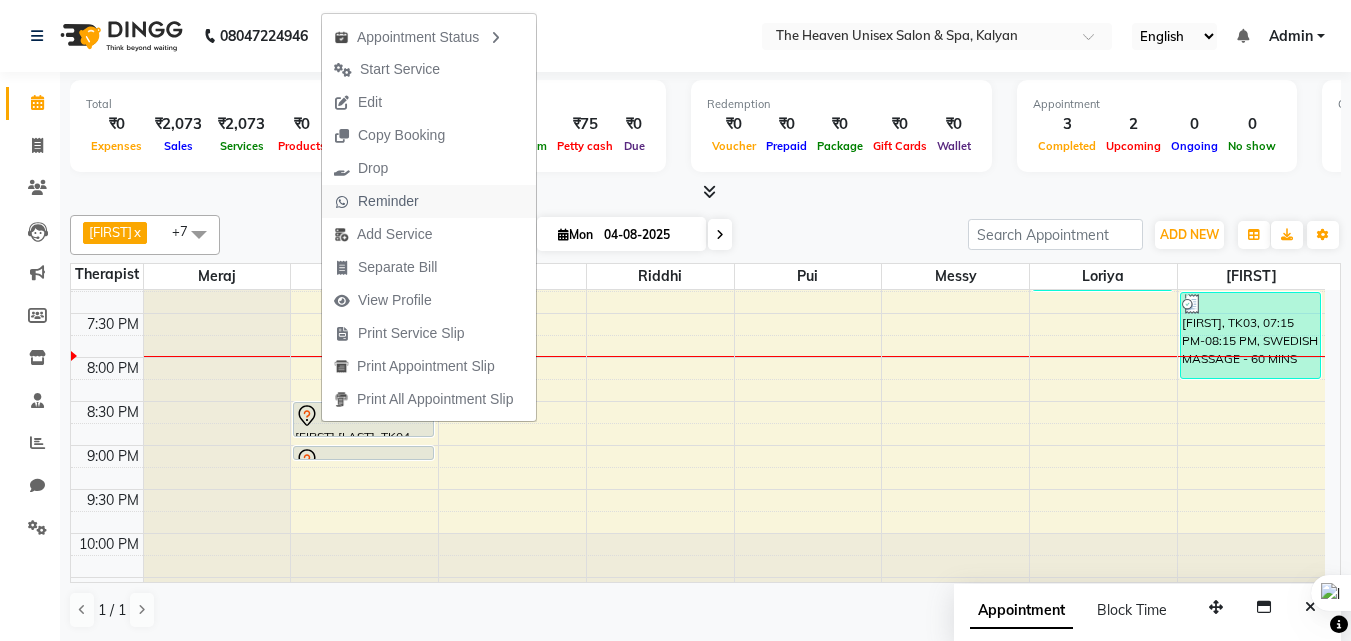 click on "Reminder" at bounding box center [376, 201] 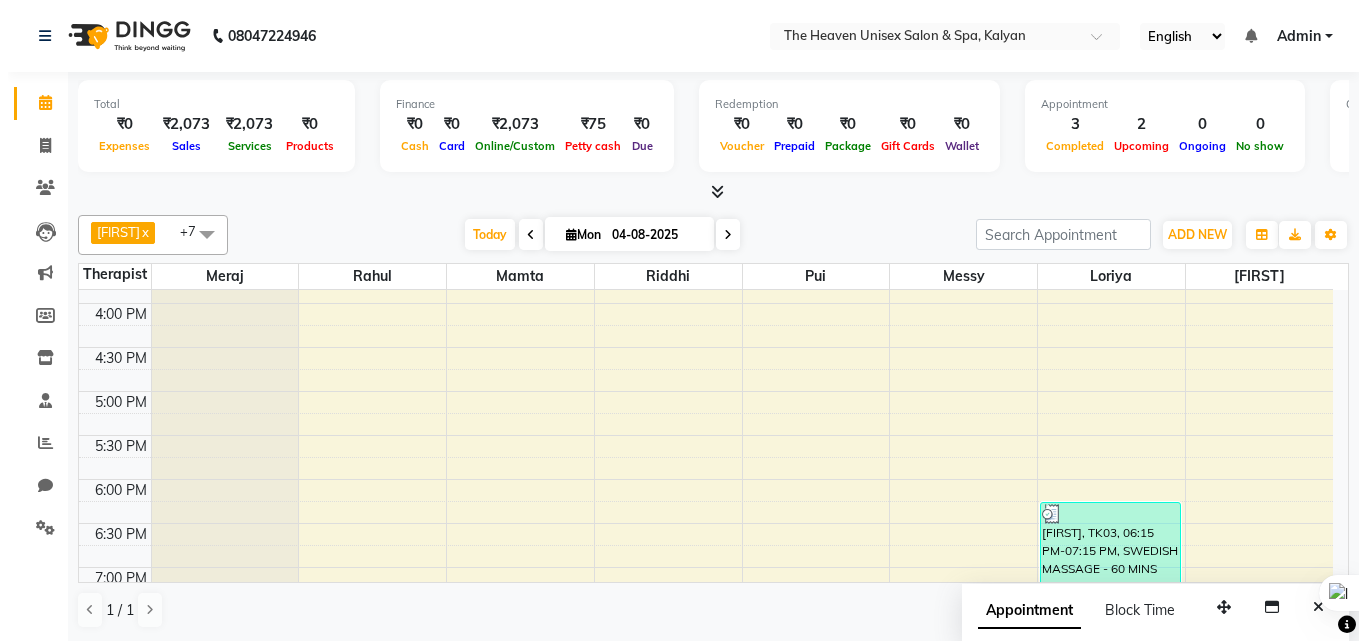 scroll, scrollTop: 600, scrollLeft: 0, axis: vertical 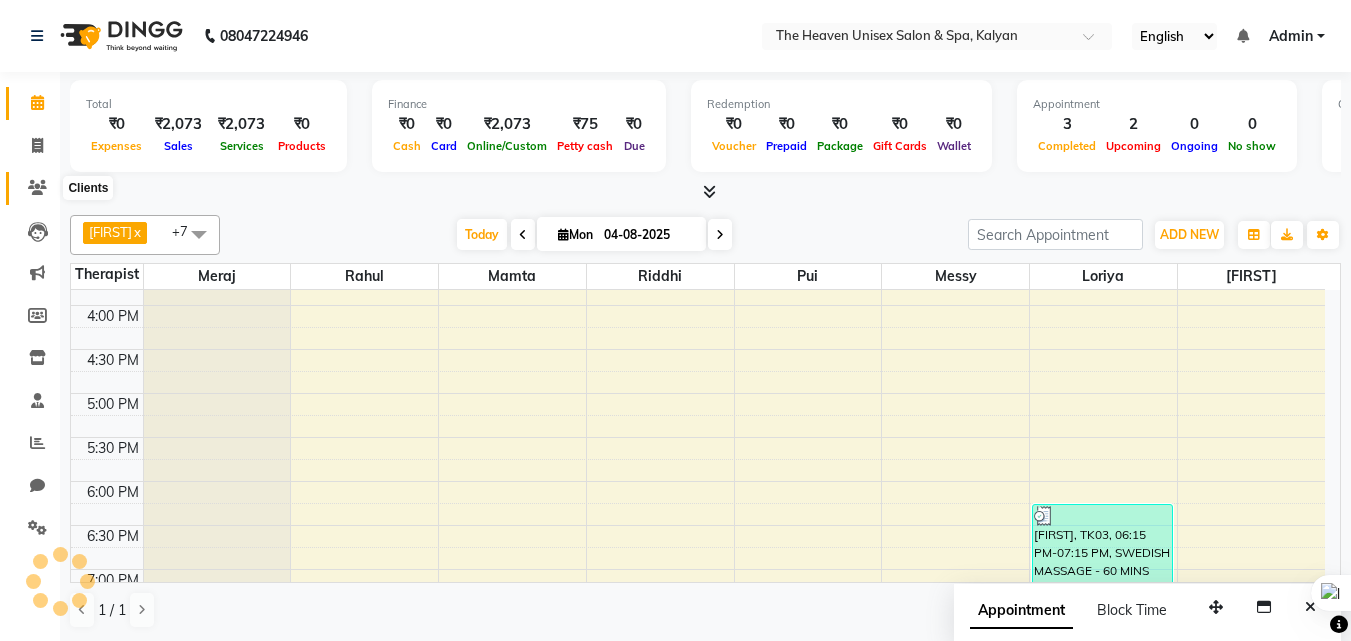 click 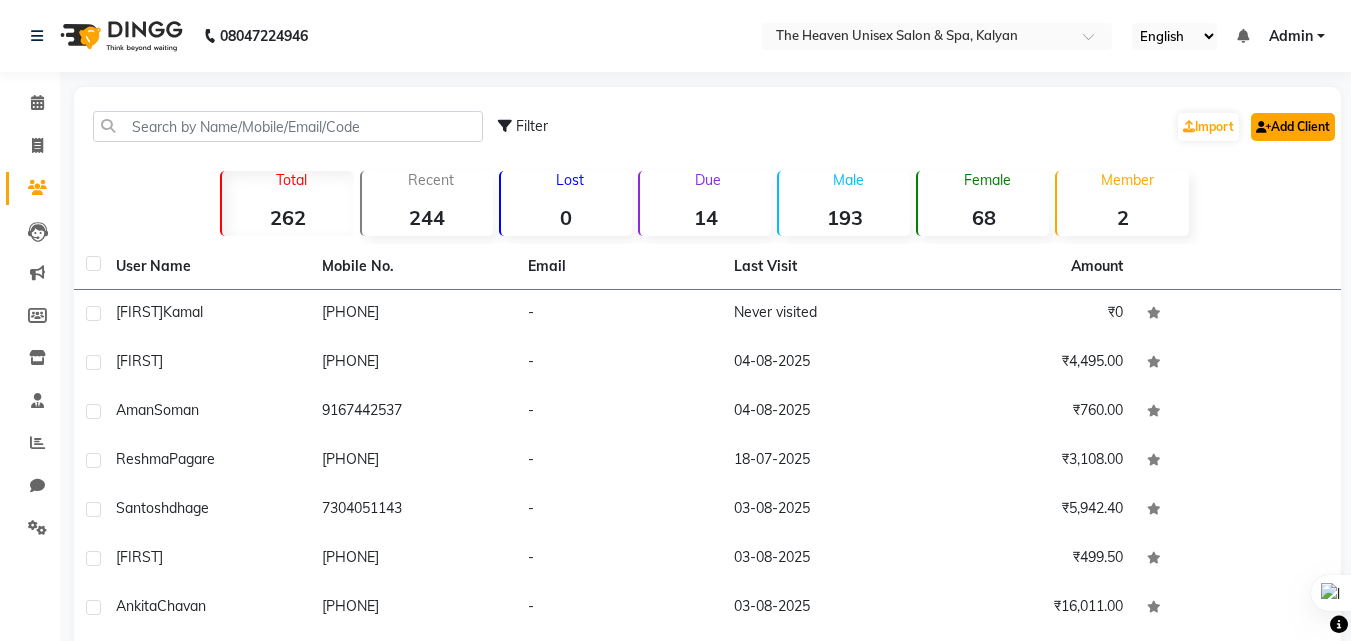 click on "Add Client" 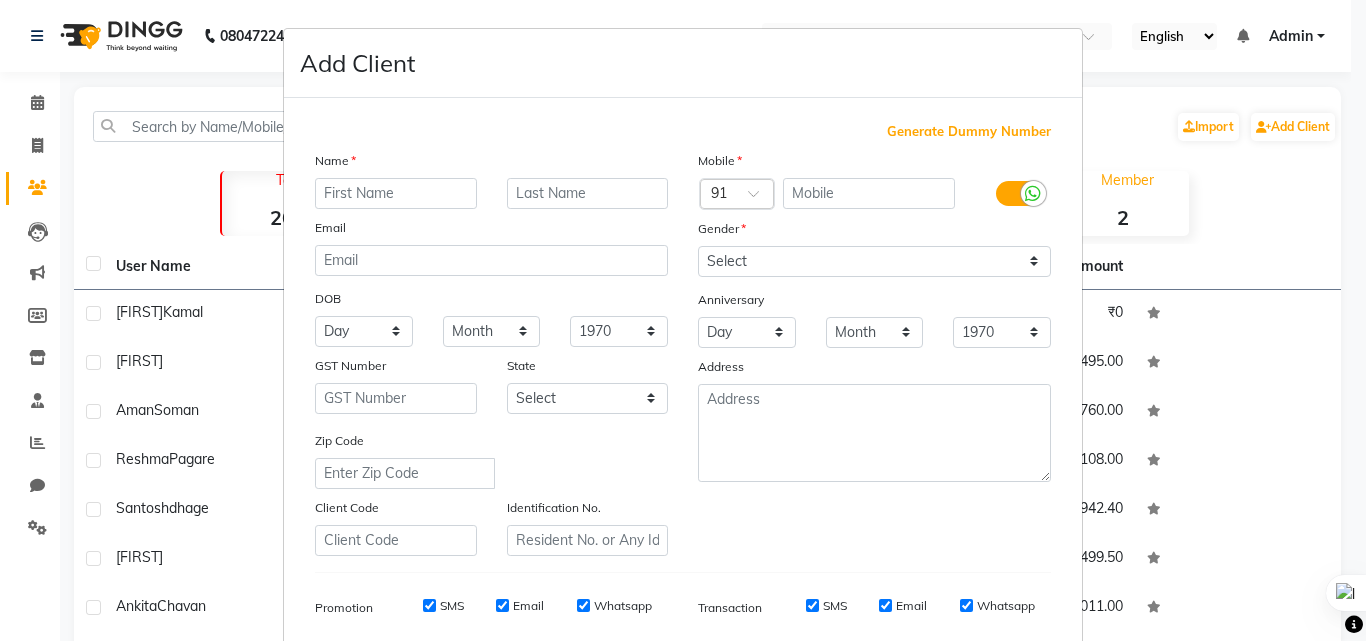 click on "Add Client Generate Dummy Number Name Email DOB Day 01 02 03 04 05 06 07 08 09 10 11 12 13 14 15 16 17 18 19 20 21 22 23 24 25 26 27 28 29 30 31 Month January February March April May June July August September October November December 1940 1941 1942 1943 1944 1945 1946 1947 1948 1949 1950 1951 1952 1953 1954 1955 1956 1957 1958 1959 1960 1961 1962 1963 1964 1965 1966 1967 1968 1969 1970 1971 1972 1973 1974 1975 1976 1977 1978 1979 1980 1981 1982 1983 1984 1985 1986 1987 1988 1989 1990 1991 1992 1993 1994 1995 1996 1997 1998 1999 2000 2001 2002 2003 2004 2005 2006 2007 2008 2009 2010 2011 2012 2013 2014 2015 2016 2017 2018 2019 2020 2021 2022 2023 2024 GST Number State Select Andaman and Nicobar Islands Andhra Pradesh Arunachal Pradesh Assam Bihar Chandigarh Chhattisgarh Dadra and Nagar Haveli Daman and Diu Delhi Goa Gujarat Haryana Himachal Pradesh Jammu and Kashmir Jharkhand Karnataka Kerala Lakshadweep Madhya Pradesh Maharashtra Manipur Meghalaya Mizoram Nagaland Odisha Pondicherry Punjab Rajasthan Sikkim" at bounding box center (683, 320) 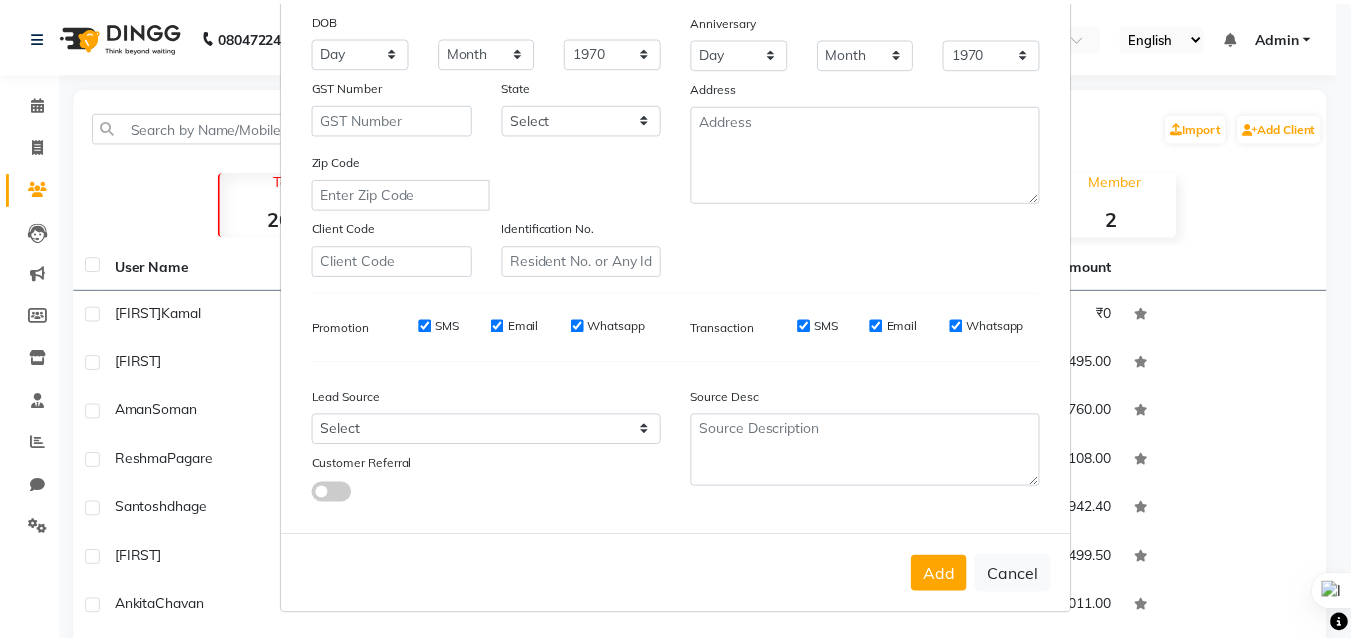 scroll, scrollTop: 282, scrollLeft: 0, axis: vertical 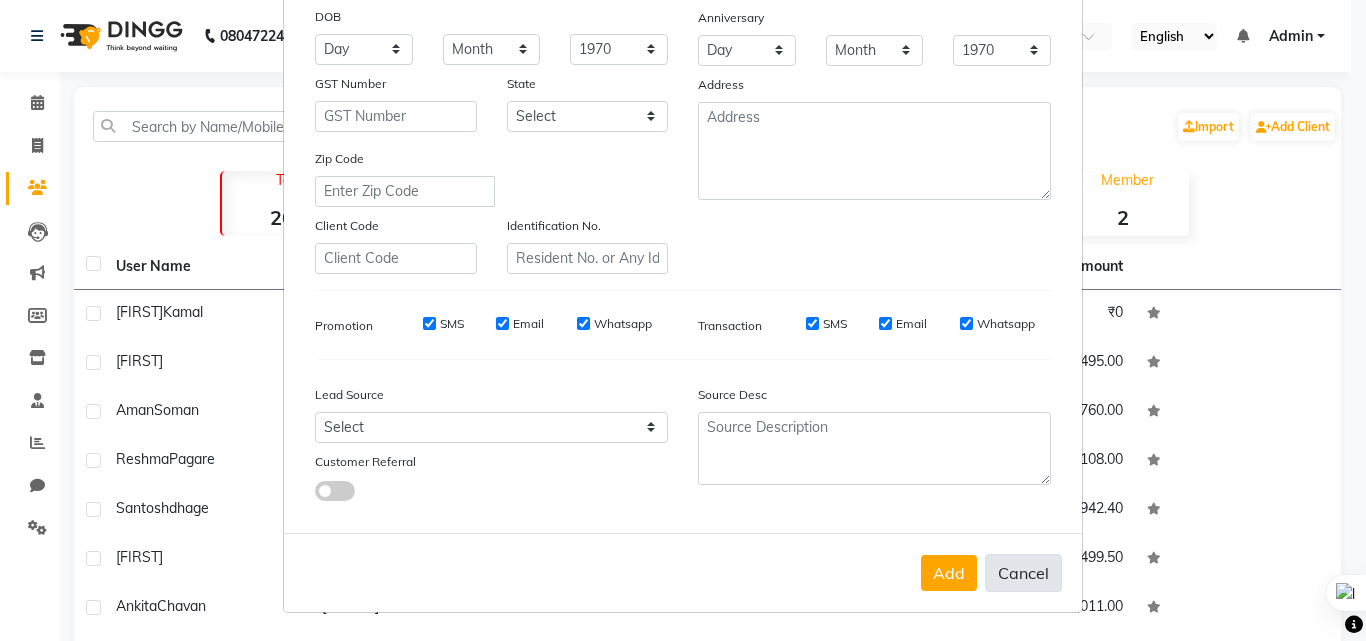 click on "Cancel" at bounding box center [1023, 573] 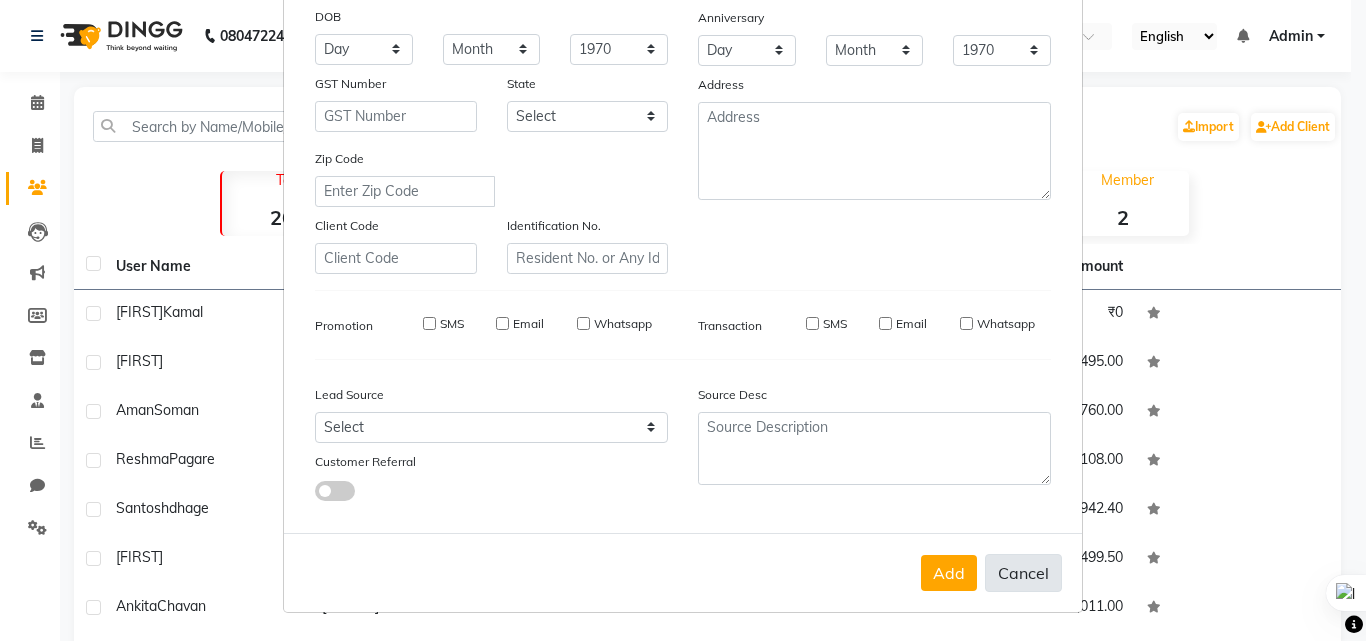select 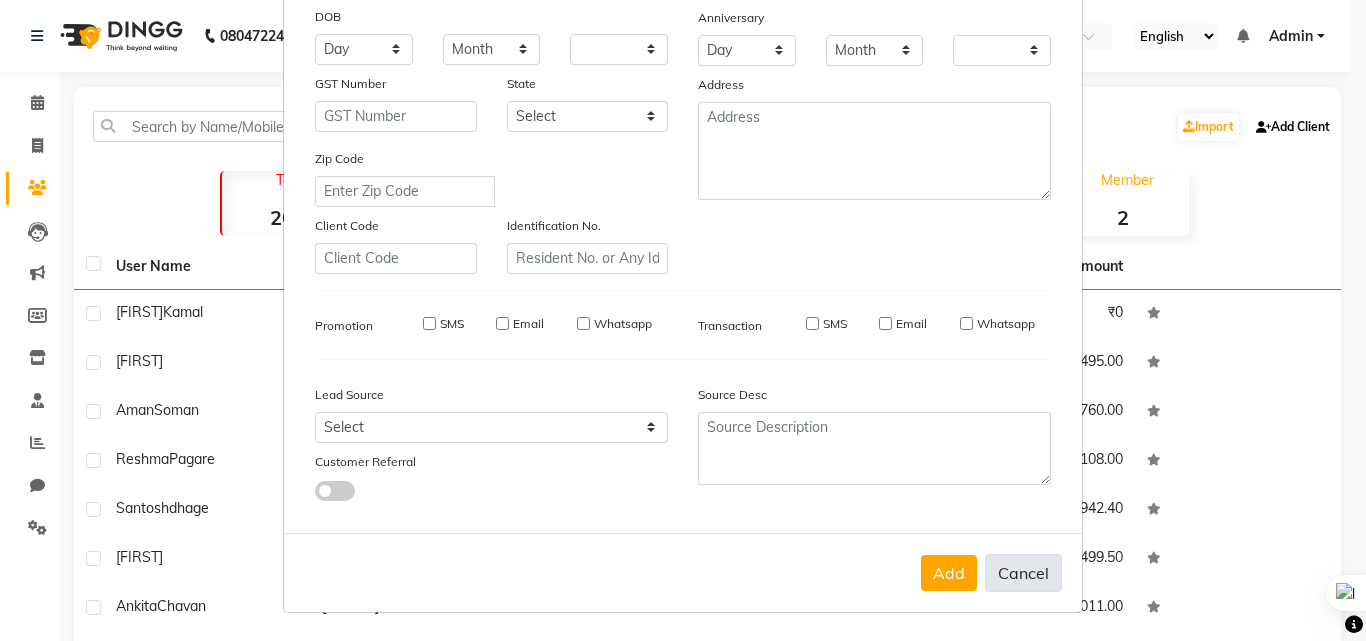 checkbox on "false" 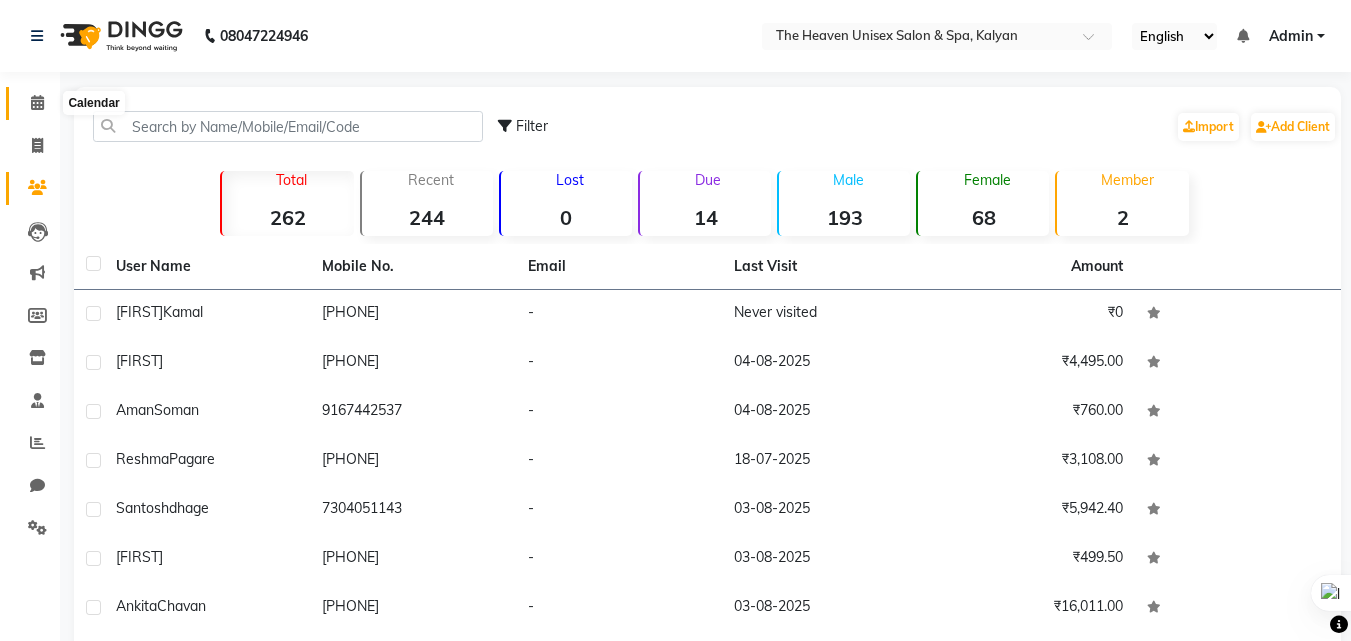 click 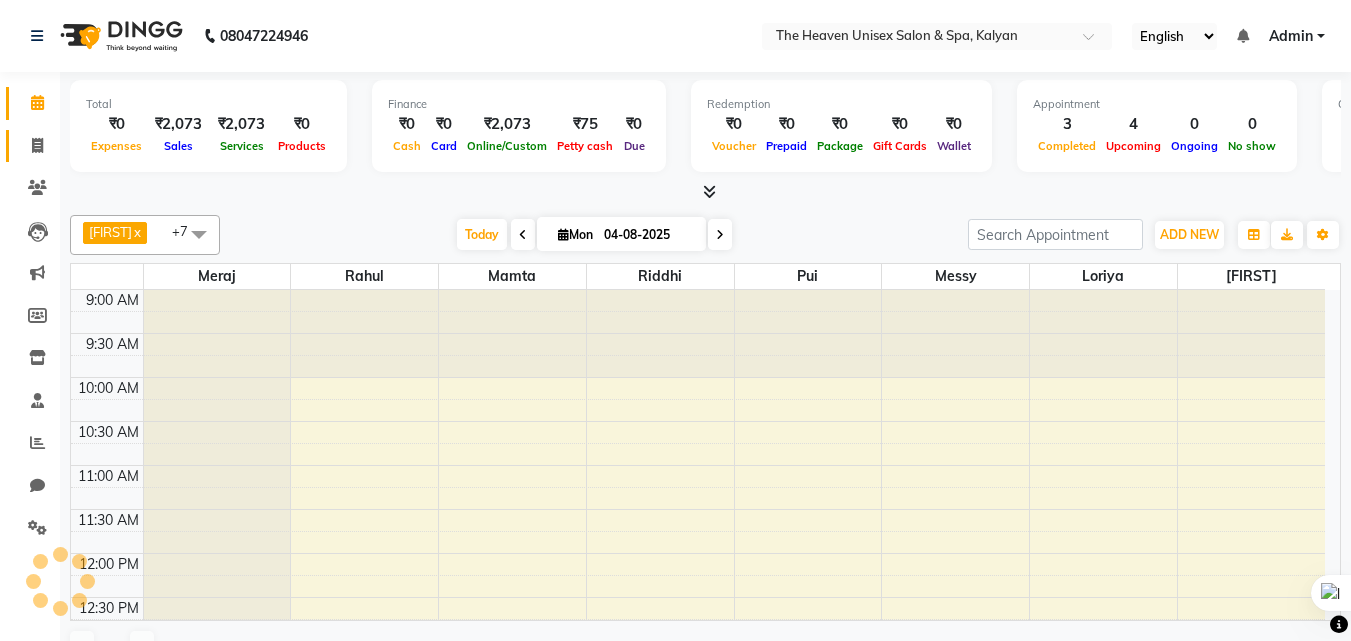 scroll, scrollTop: 0, scrollLeft: 0, axis: both 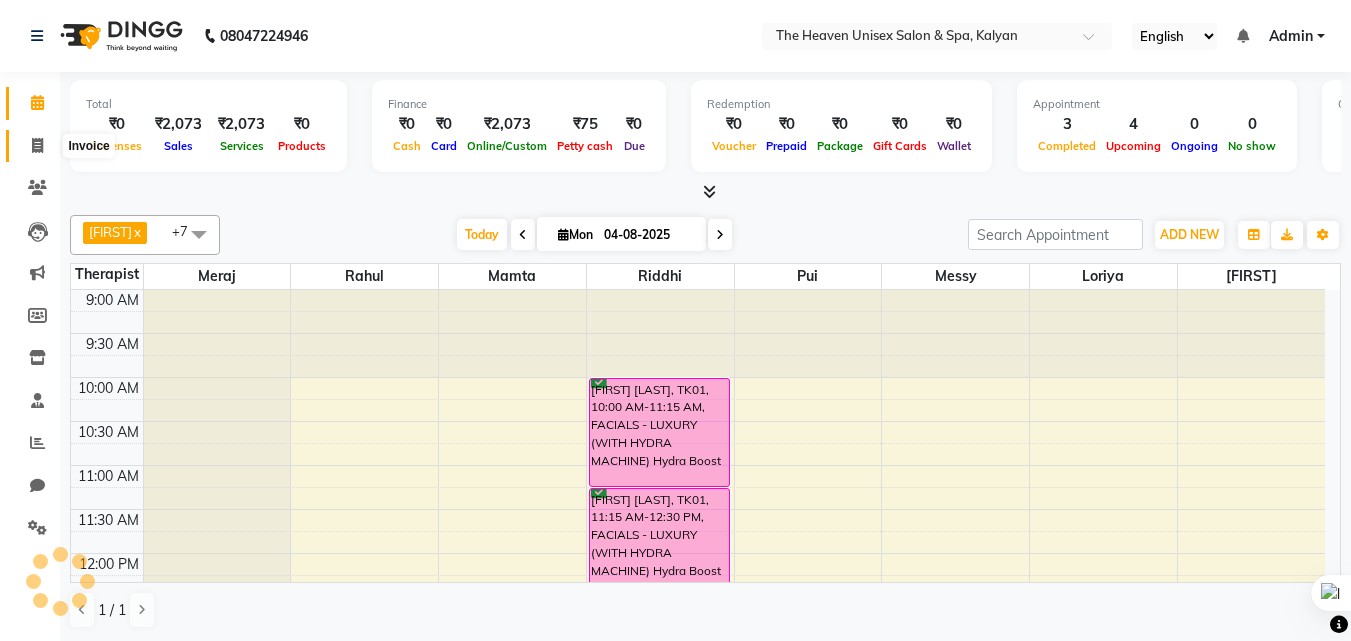 click 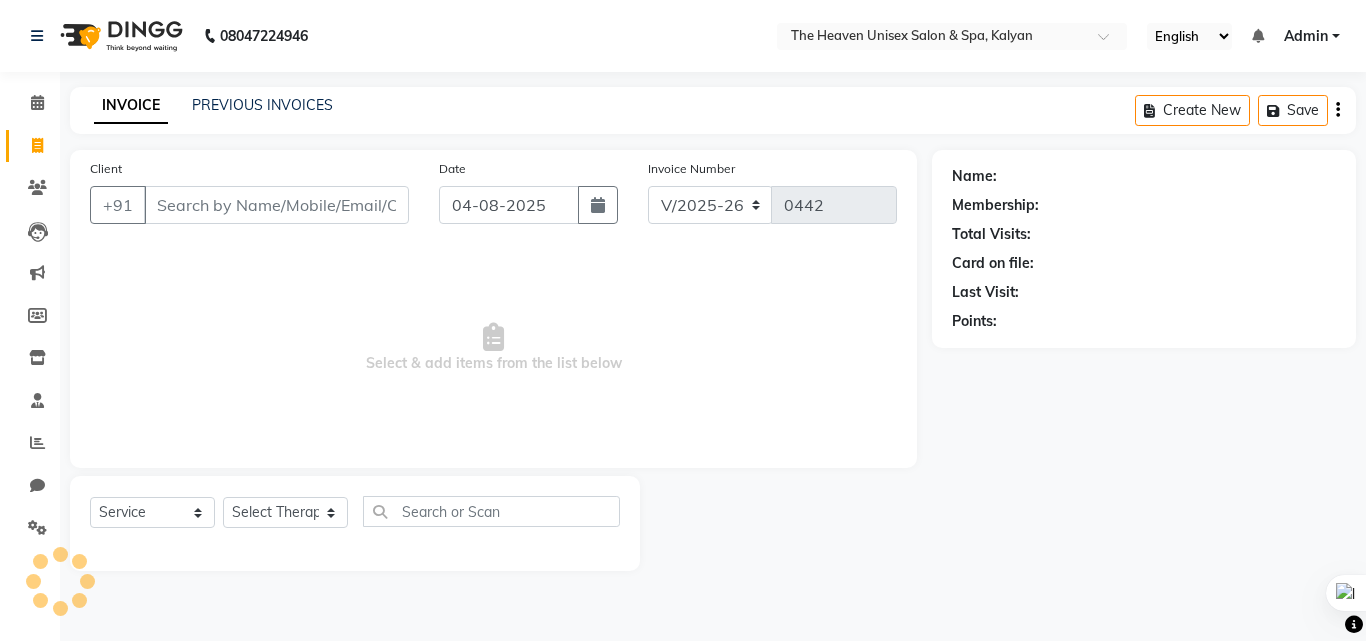 click on "Client" at bounding box center [276, 205] 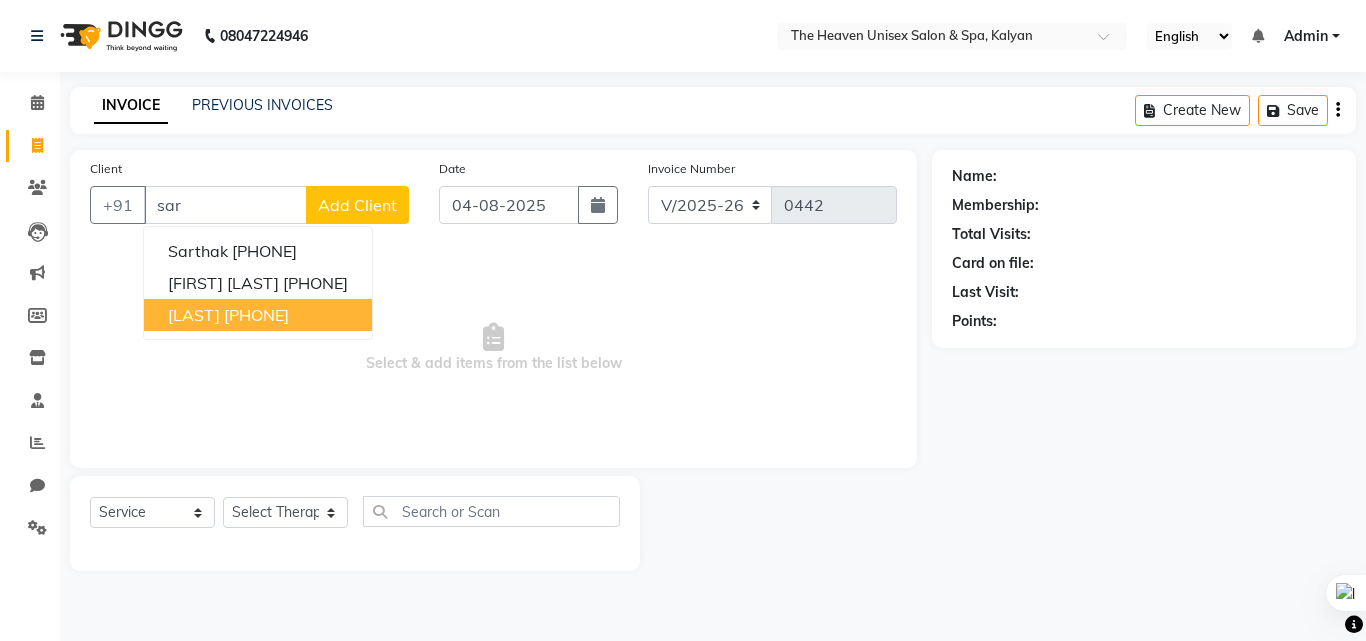 click on "[PHONE]" at bounding box center (256, 315) 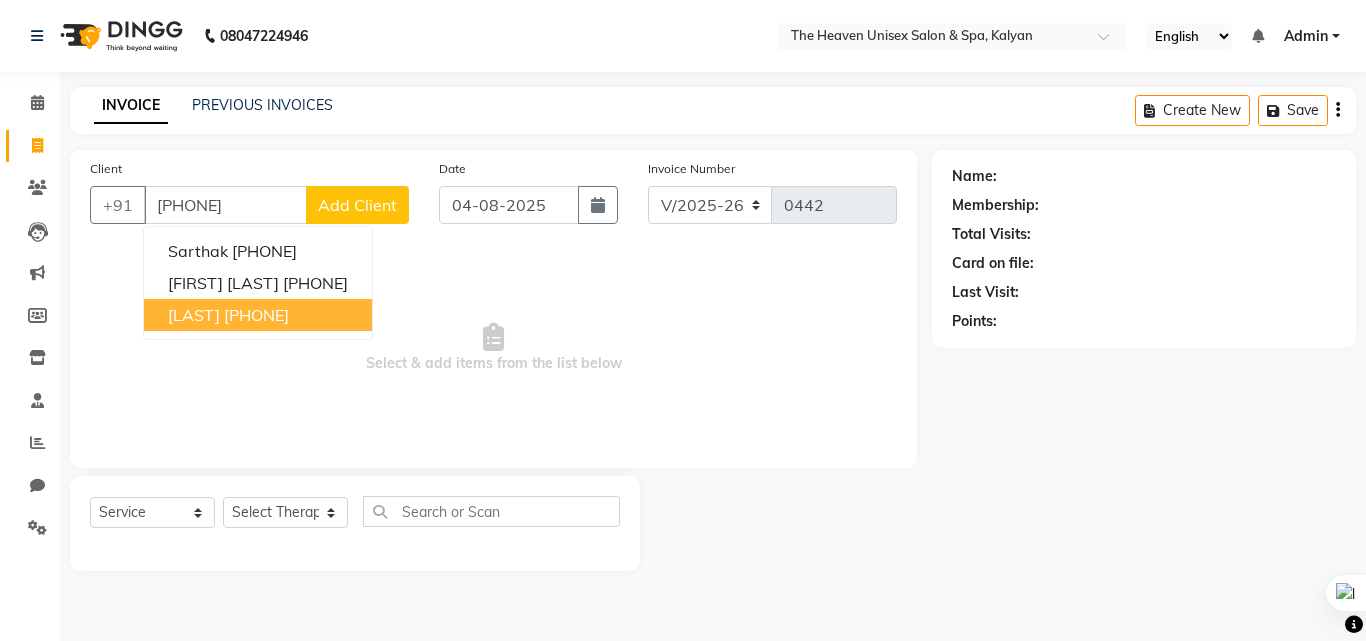 type on "[PHONE]" 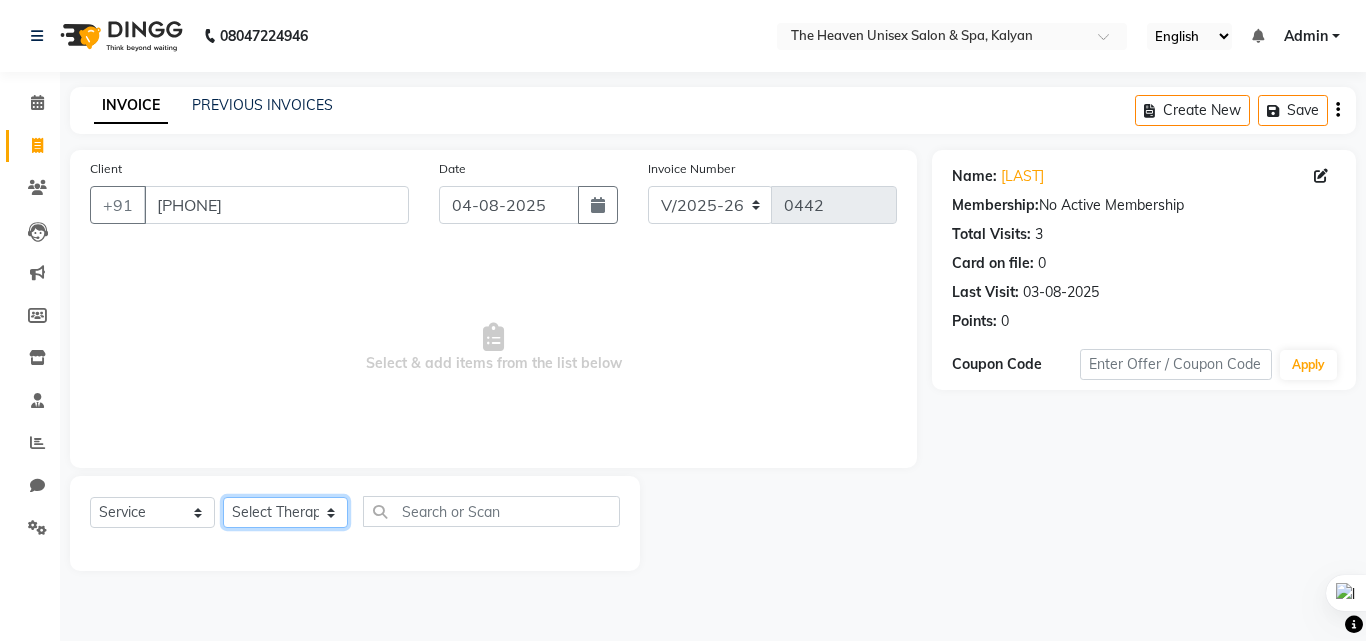 click on "Select Therapist [FIRST] [LAST] HRS House [FIRST] [LAST] [FIRST] [LAST] [LAST] [LAST] [LAST] [LAST] [LAST] [LAST] [LAST]" 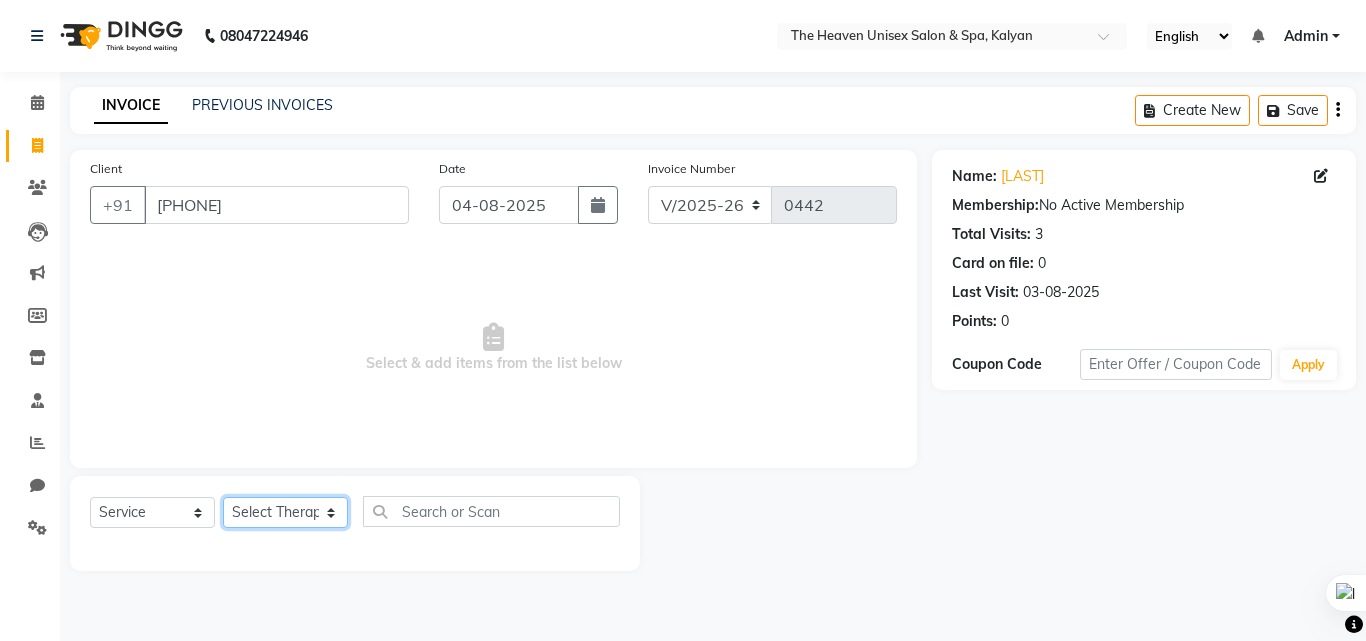 select on "82834" 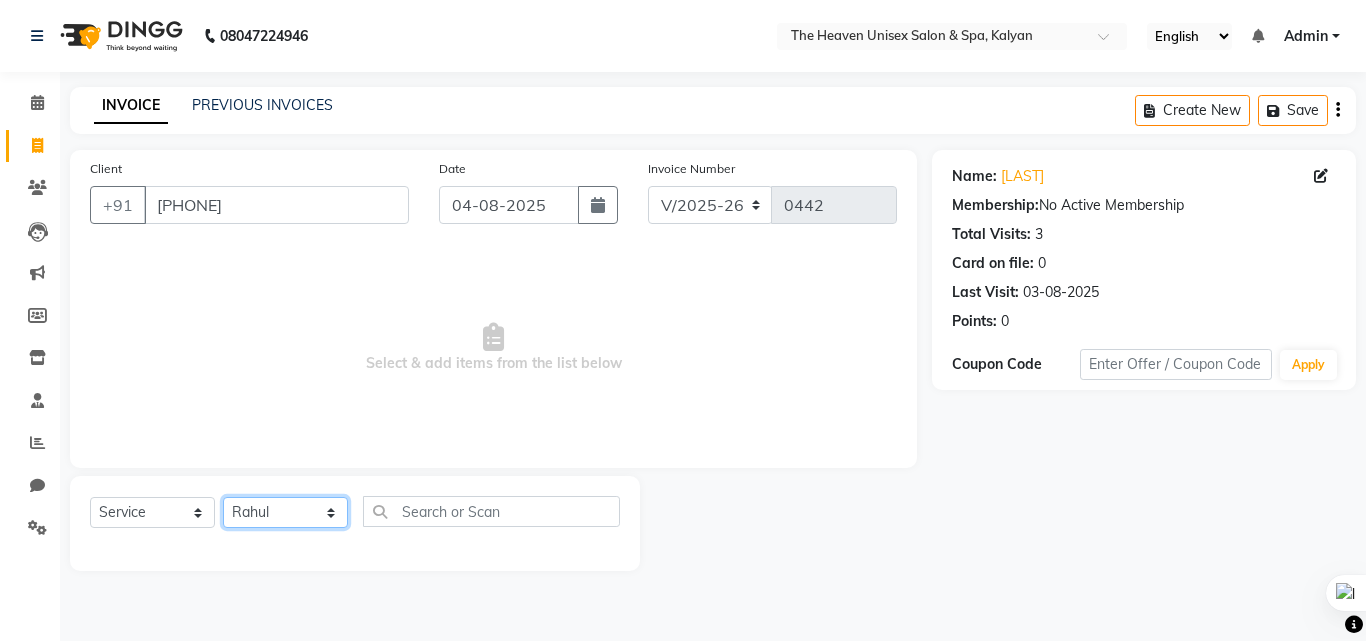 click on "Select Therapist [FIRST] [LAST] HRS House [FIRST] [LAST] [FIRST] [LAST] [LAST] [LAST] [LAST] [LAST] [LAST] [LAST] [LAST]" 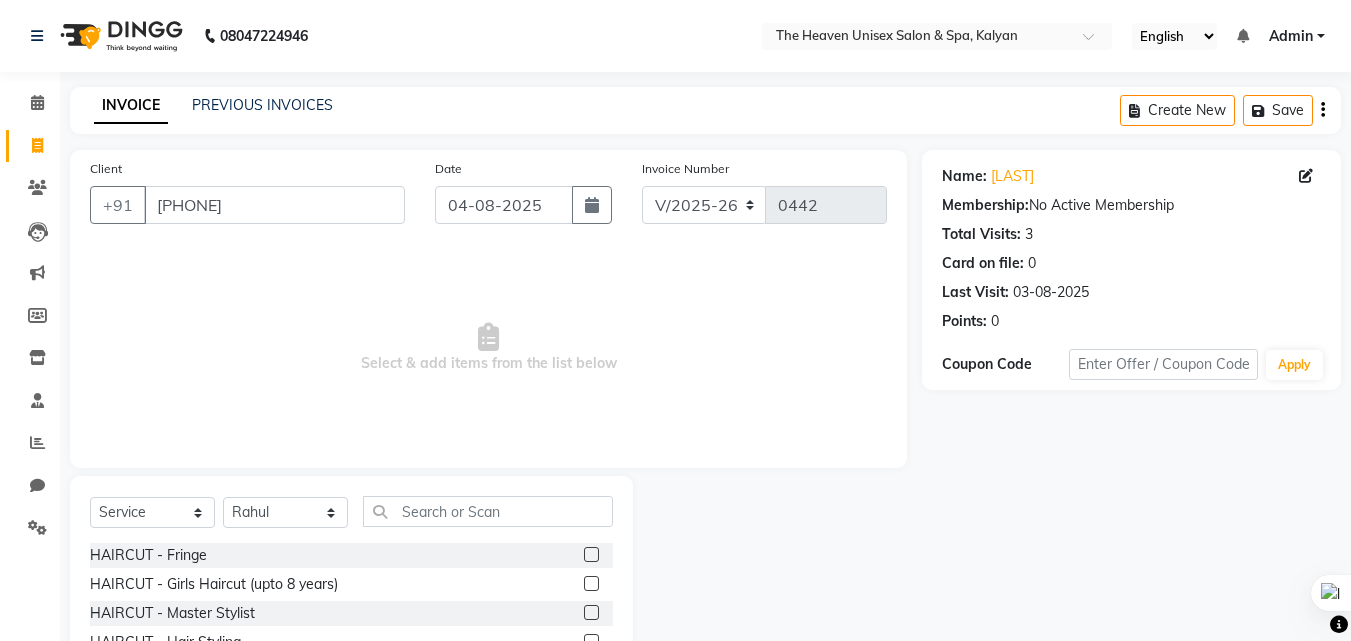 click on "Select Service Product Membership Package Voucher Prepaid Gift Card Select Therapist [FIRST] [LAST] HRS House [FIRST] [LAST] [FIRST] [LAST] [LAST] [LAST] [LAST] [LAST] [LAST] [LAST] [LAST] HAIRCUT - Fringe HAIRCUT - Girls Haircut (upto 8 years) HAIRCUT - Master Stylist HAIRCUT - Hair Styling HAIRCUT - Boys Haircut (upto 8 years) HAIRCUT - Mens Haircut HAIRCUT with wash - Master Stylist HAIRCUT with wash - Creative Stylist HAIRWASH - CLASSIC Short HAIRWASH - CLASSIC Medium HAIRWASH - CLASSIC Long HAIRWASH - LUXURY Short HAIRWASH - LUXURY Medium HAIRWASH - LUXURY Long HAIRWASH - Pre-Classic wash before color services (W/O conditioning) HAIRWASH - CLASSIC HAIRWASH - LUXURY STYLING - BLOW DRY Short STYLING - BLOW DRY Medium STYLING - BLOW DRY Long STYLING - IRONING Short STYLING - IRONING Medium STYLING - IRONING Long STYLING - TONGS Short STYLING - TONGS Medium STYLING - TONGS Long SHAVE - Shave/Beard Trimming SHAVE - Beard Styling COLOR - Global - Majirel COLOR - Global - INOA COLOR - Highlights" 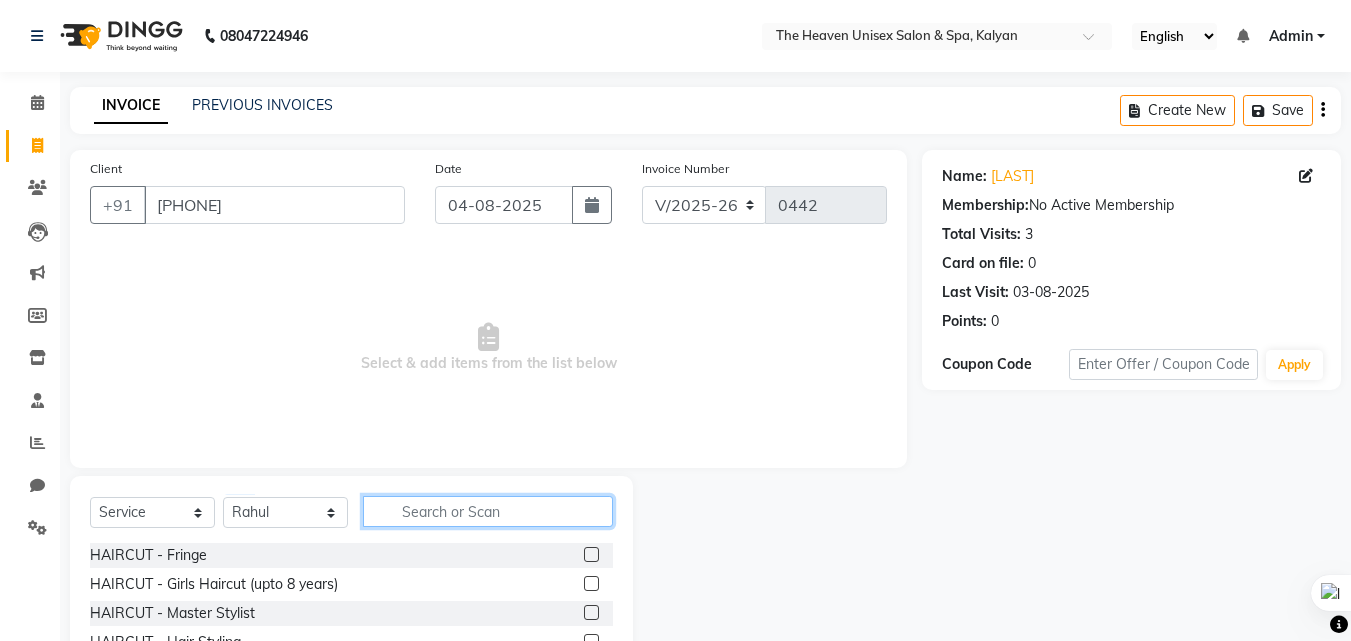 click 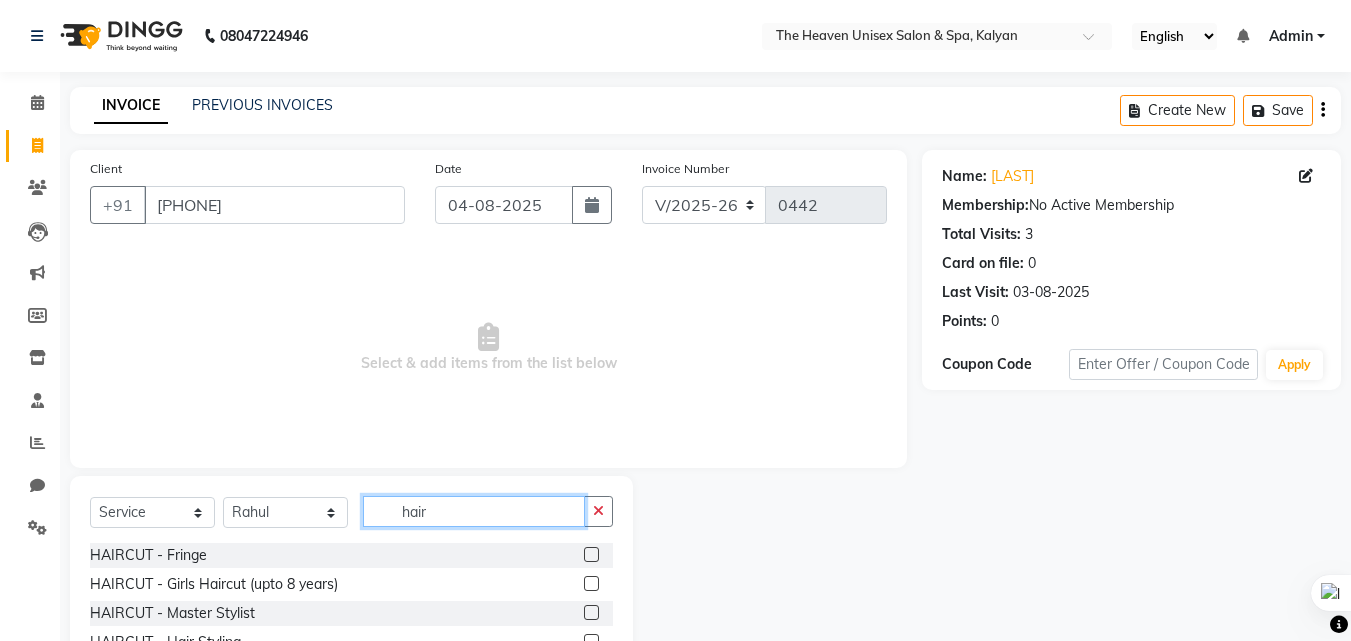 scroll, scrollTop: 100, scrollLeft: 0, axis: vertical 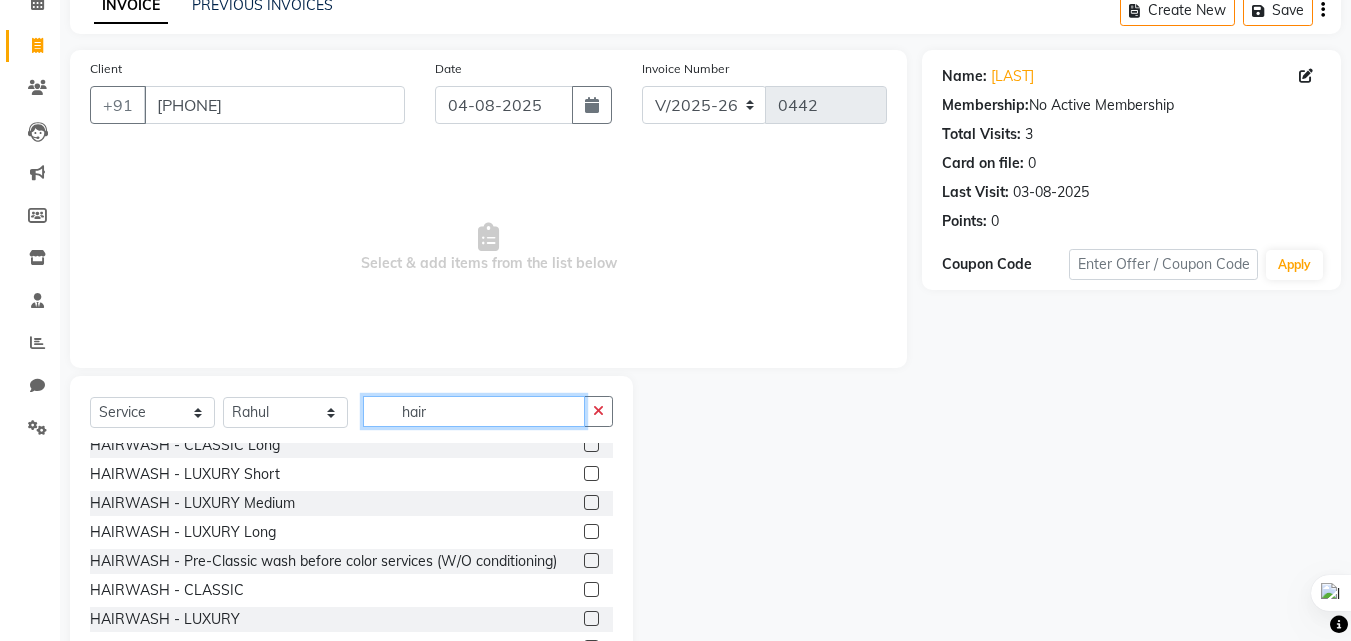 type on "hair" 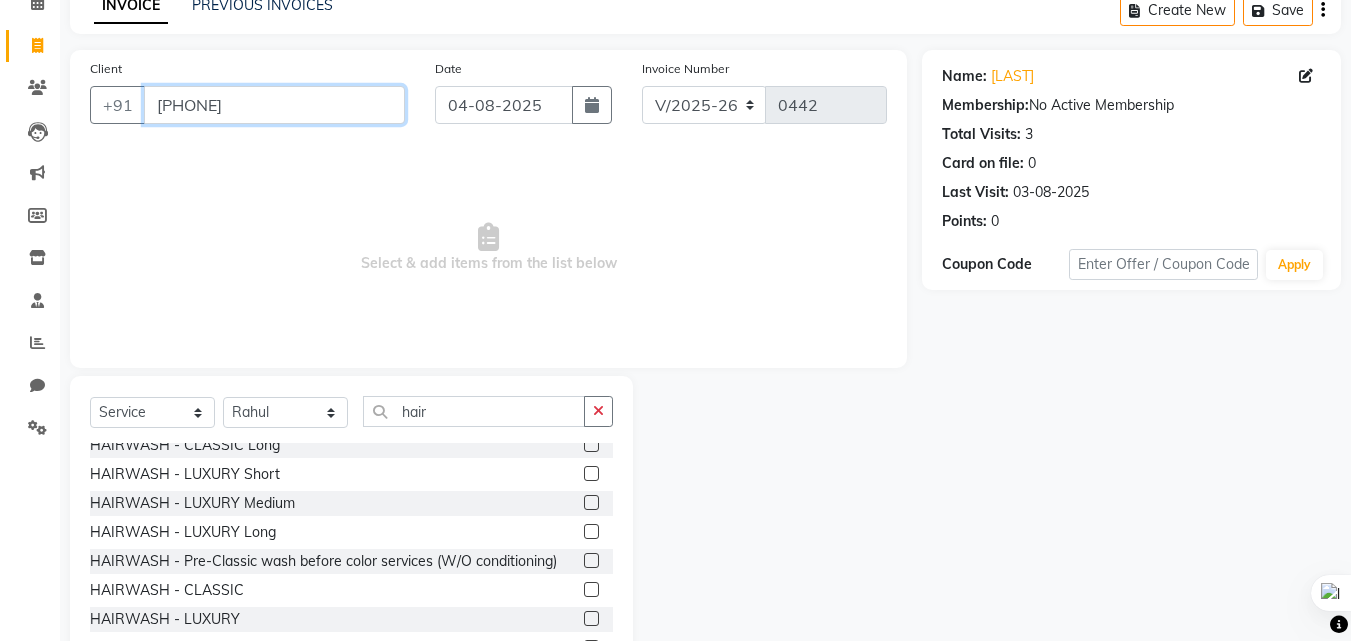 click on "[PHONE]" at bounding box center [274, 105] 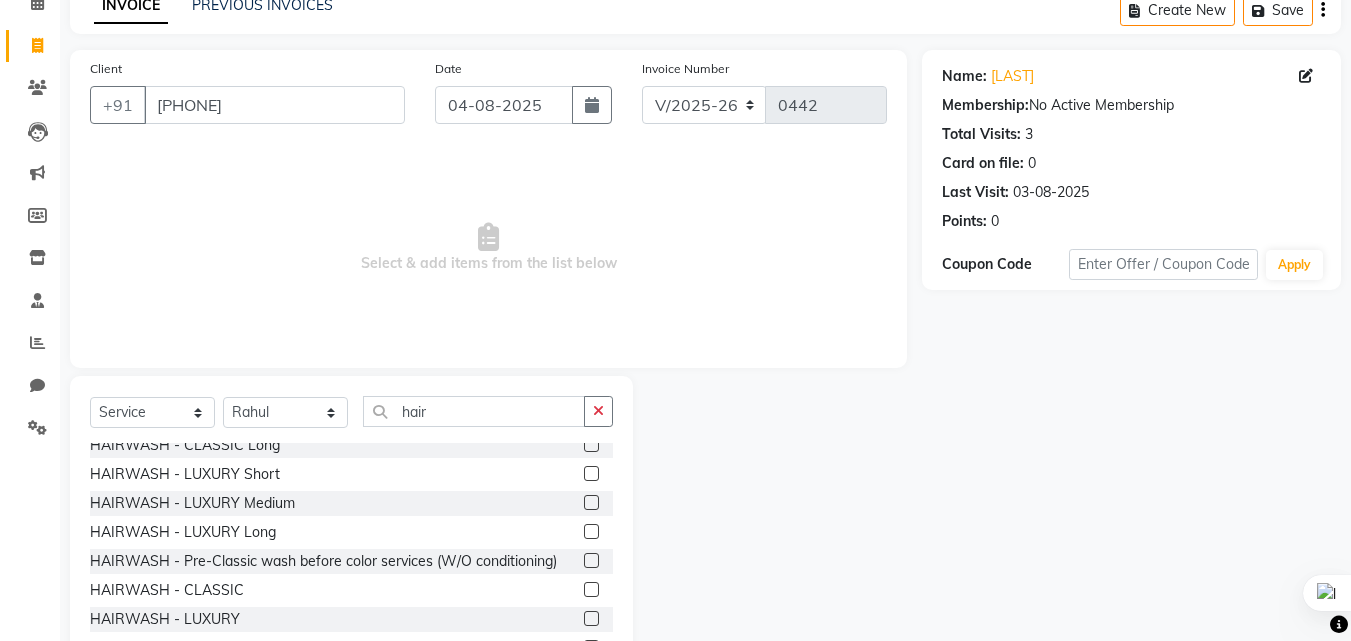 click 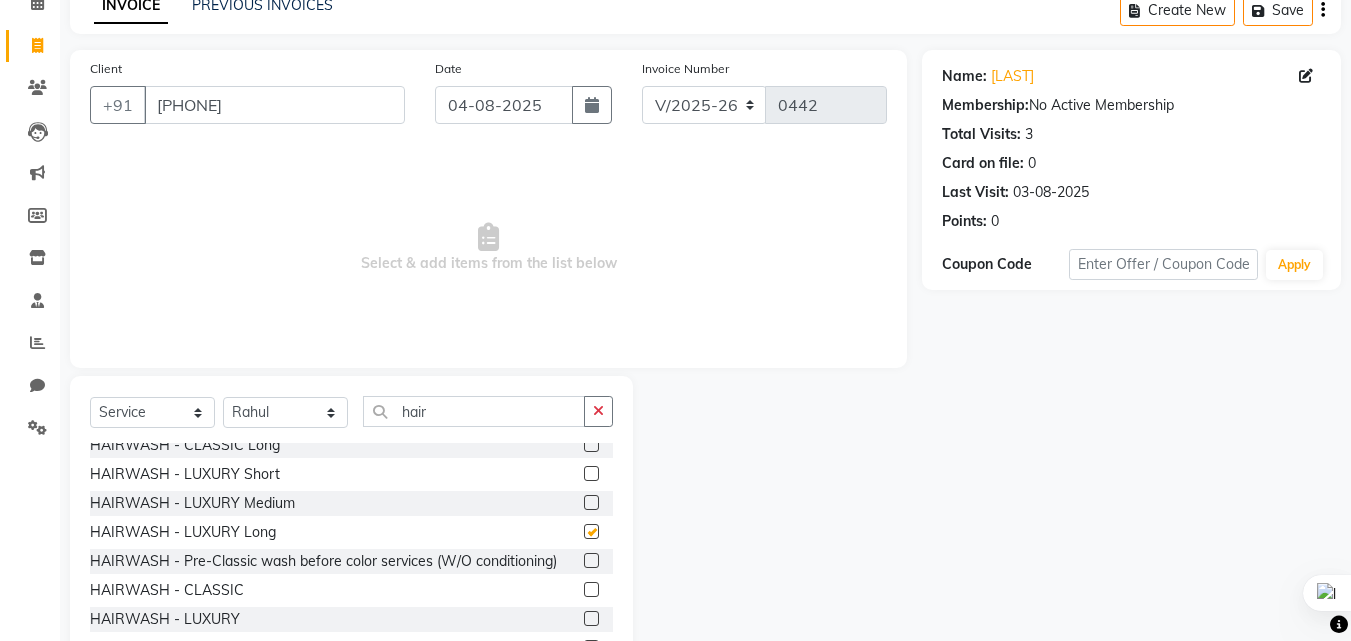 click 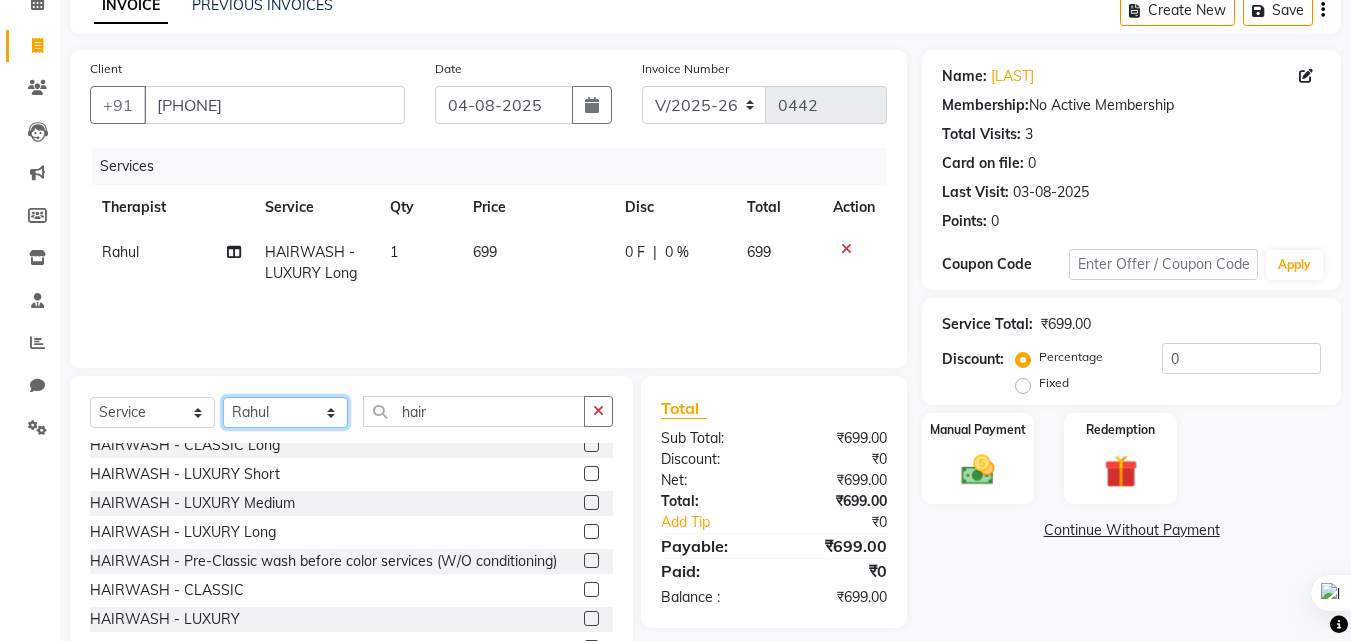 click on "Select Therapist [FIRST] [LAST] HRS House [FIRST] [LAST] [FIRST] [LAST] [LAST] [LAST] [LAST] [LAST] [LAST] [LAST] [LAST]" 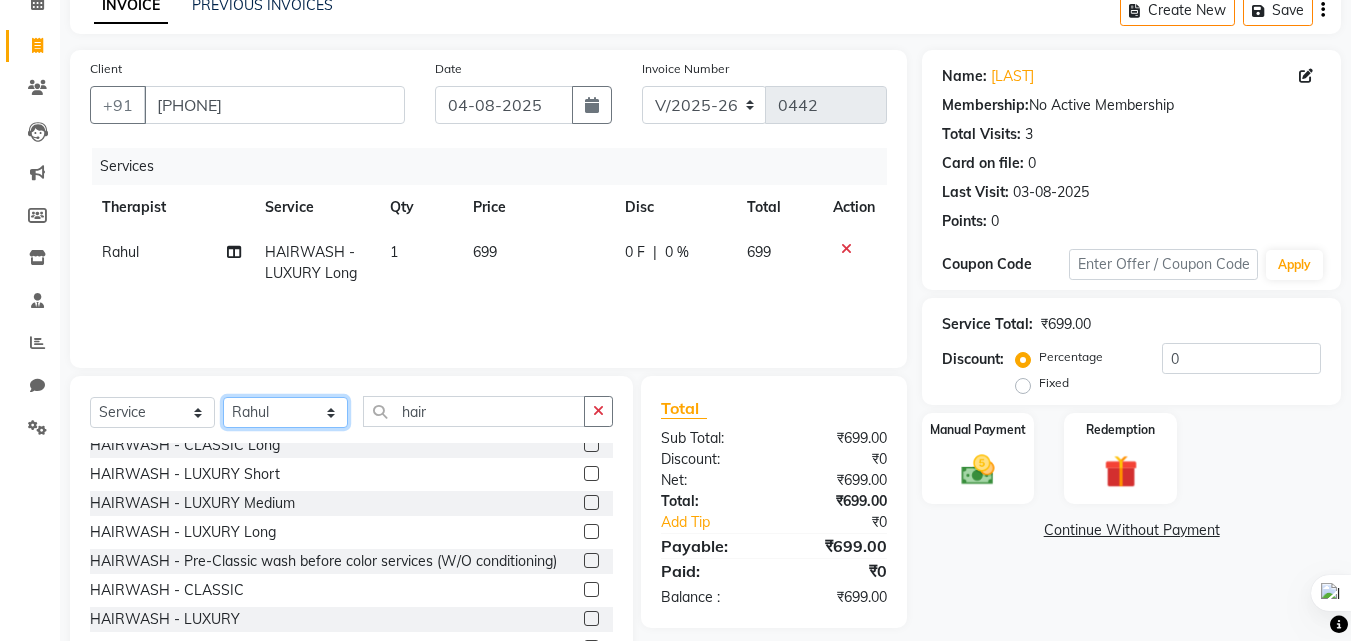 select on "[PHONE]" 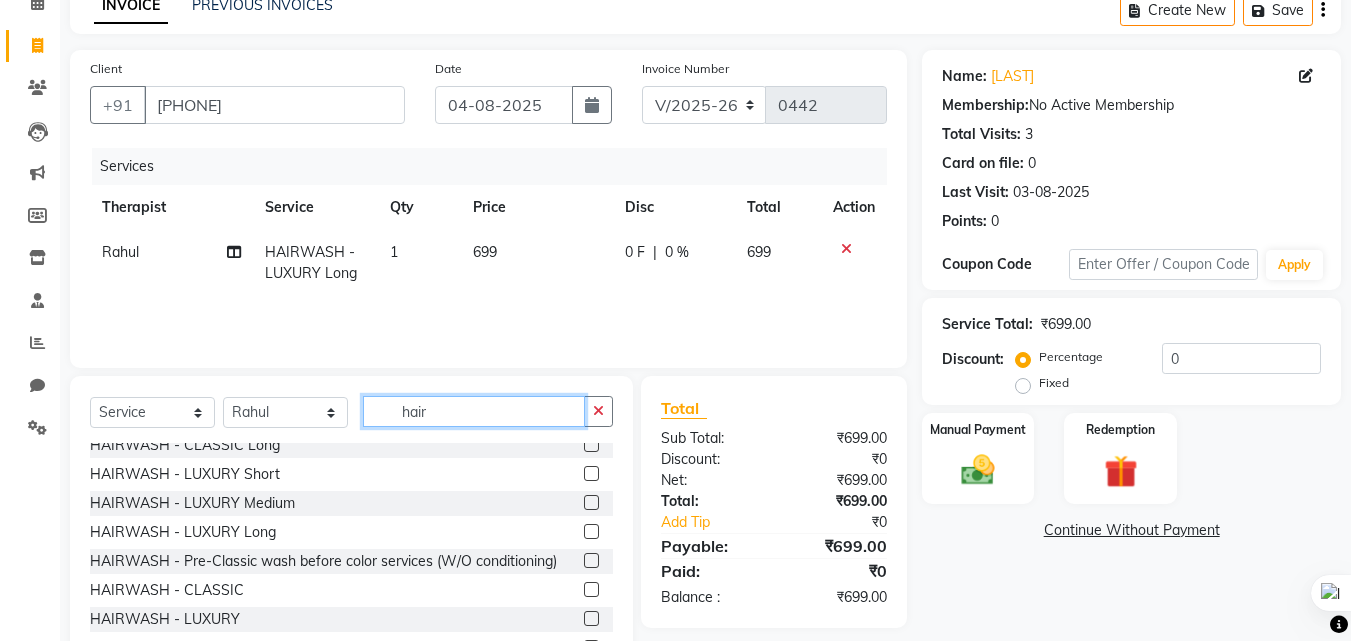drag, startPoint x: 437, startPoint y: 408, endPoint x: 399, endPoint y: 417, distance: 39.051247 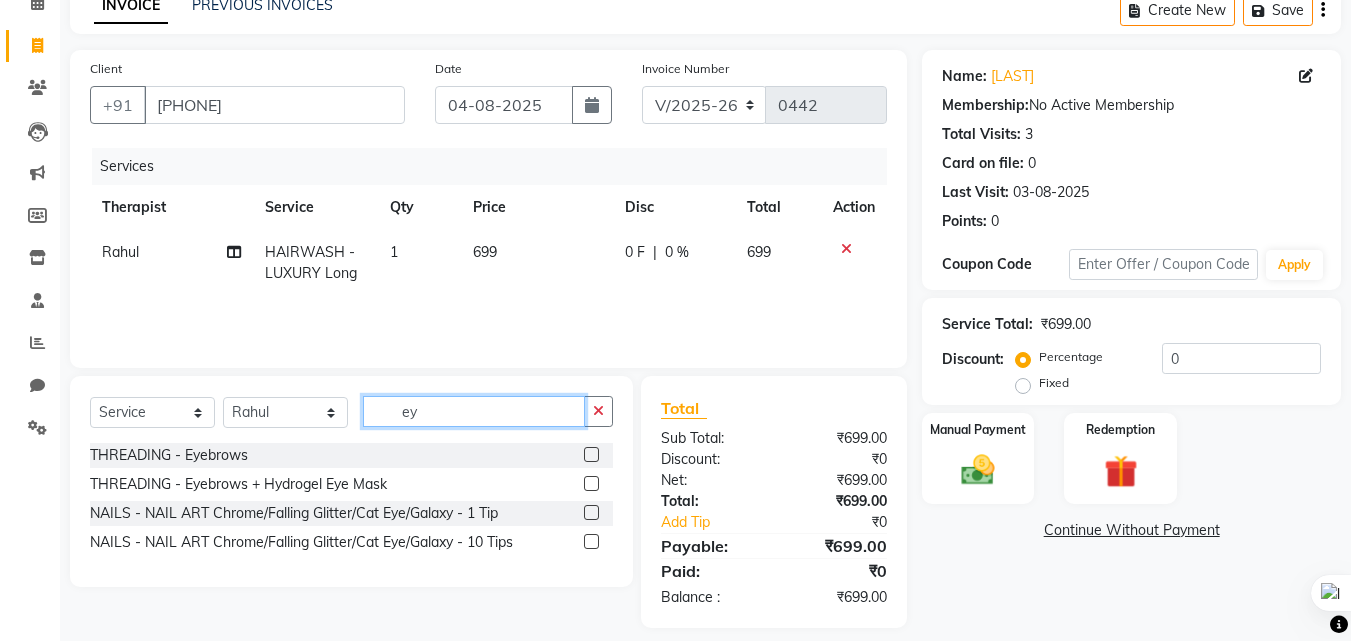 scroll, scrollTop: 0, scrollLeft: 0, axis: both 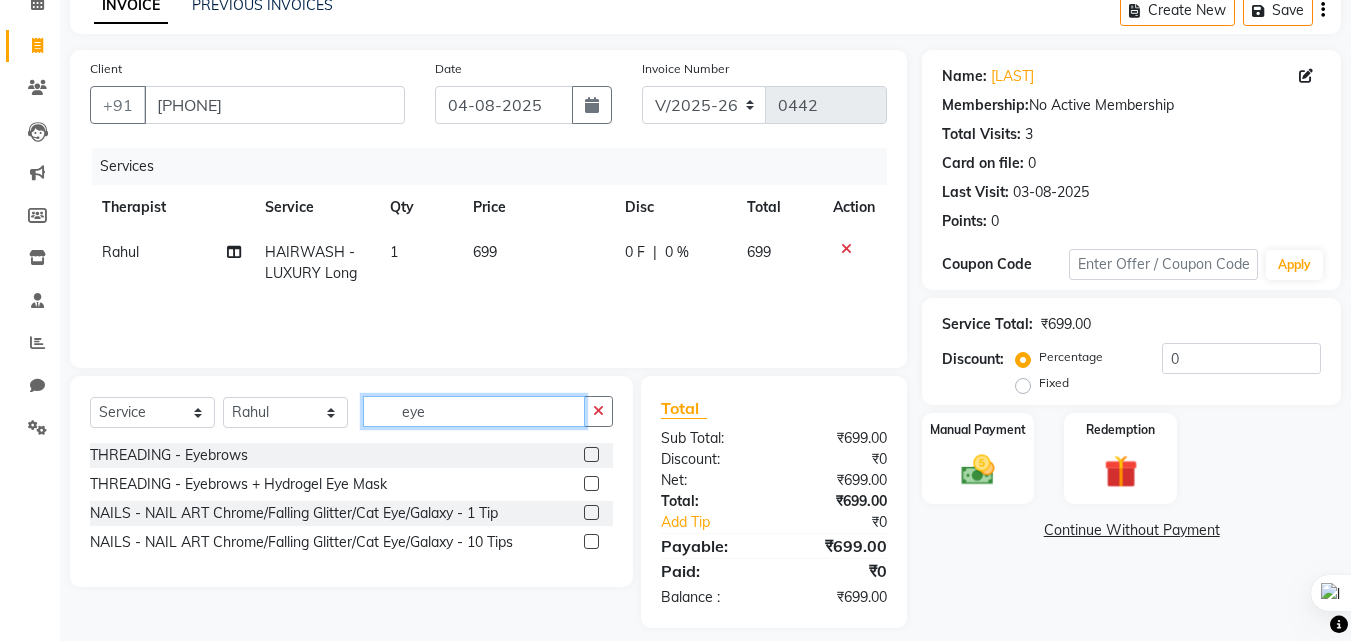 type on "eye" 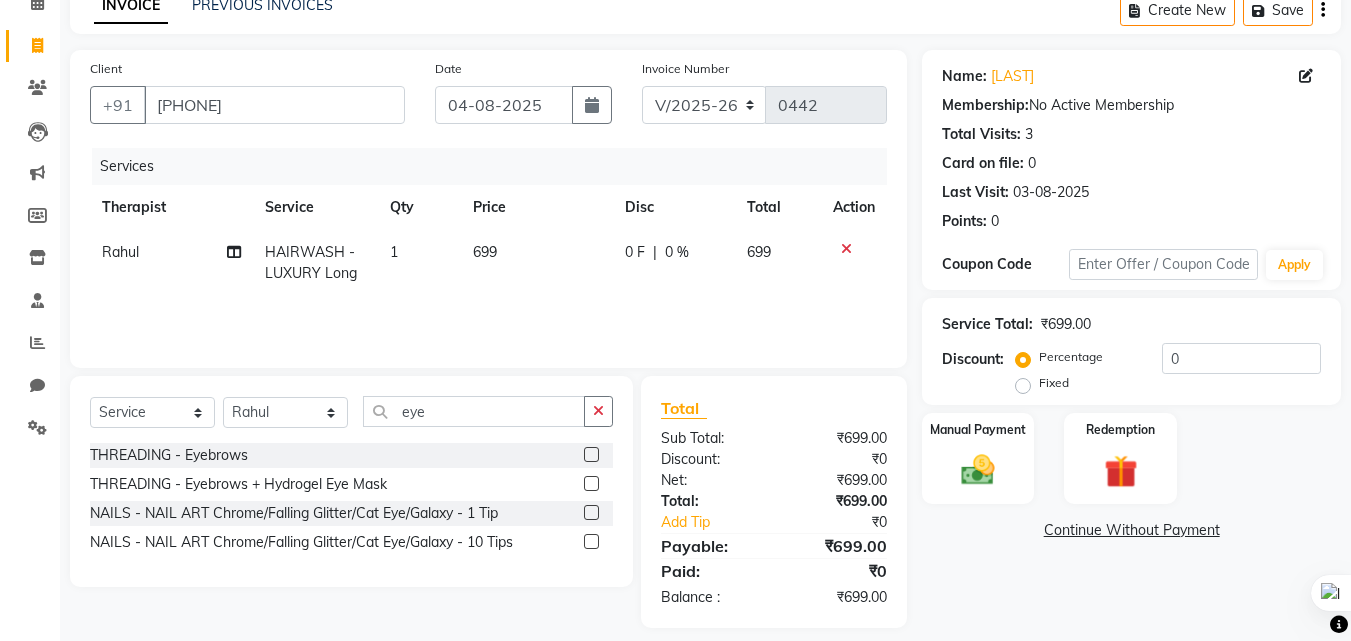click on "THREADING - Eyebrows" 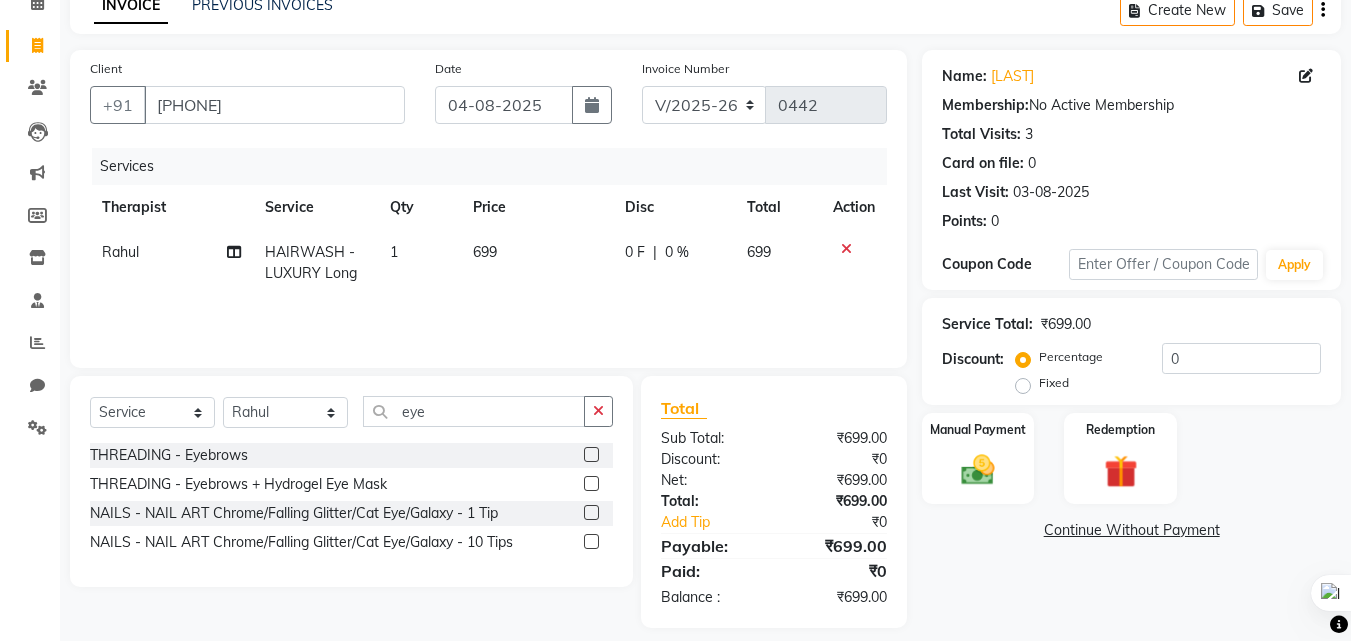 click on "THREADING - Eyebrows" 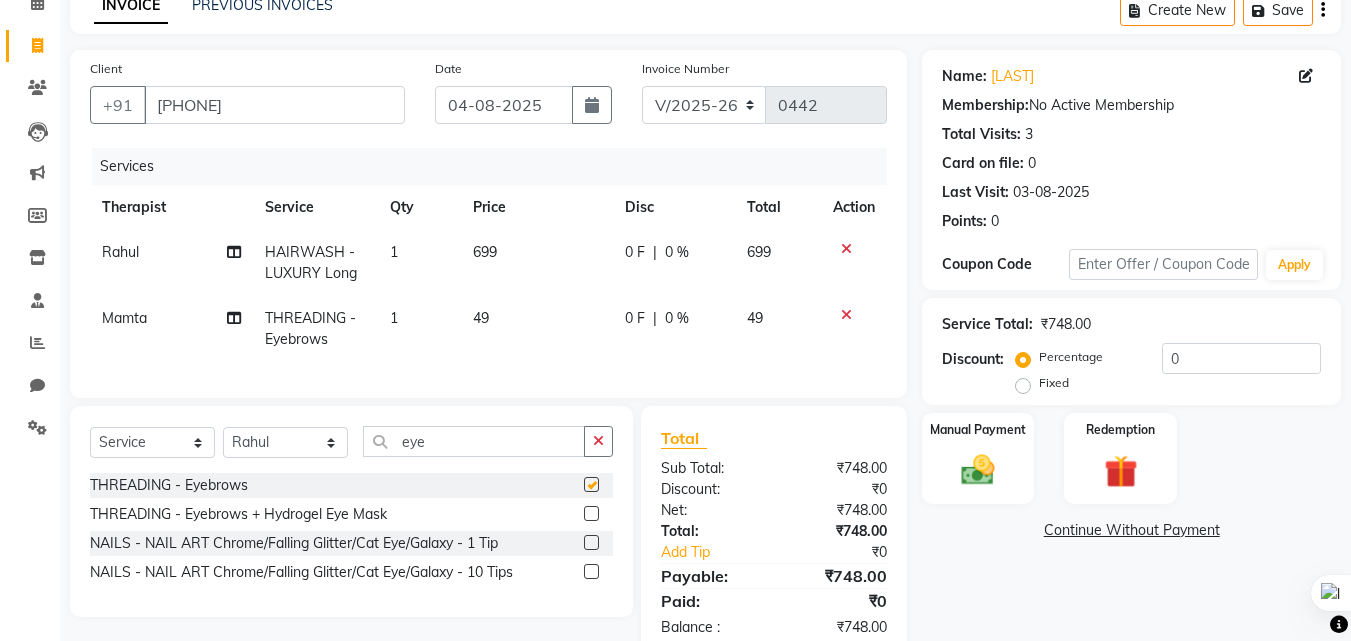 checkbox on "false" 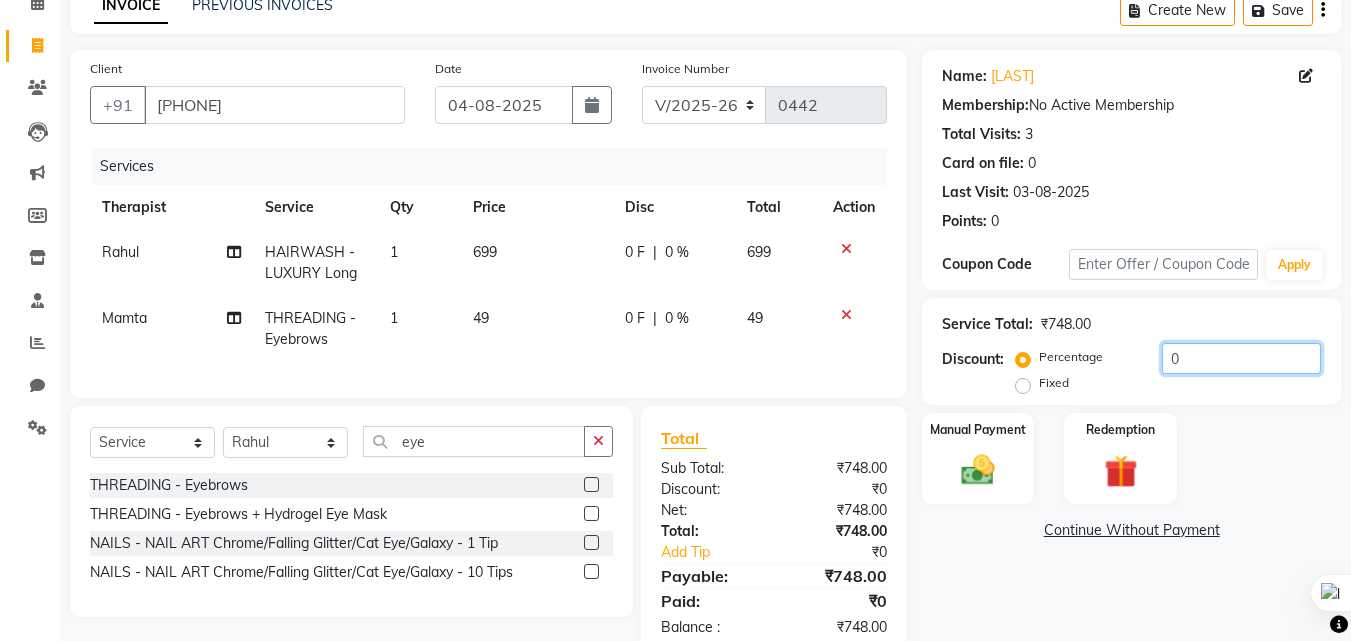drag, startPoint x: 1192, startPoint y: 354, endPoint x: 1150, endPoint y: 370, distance: 44.94441 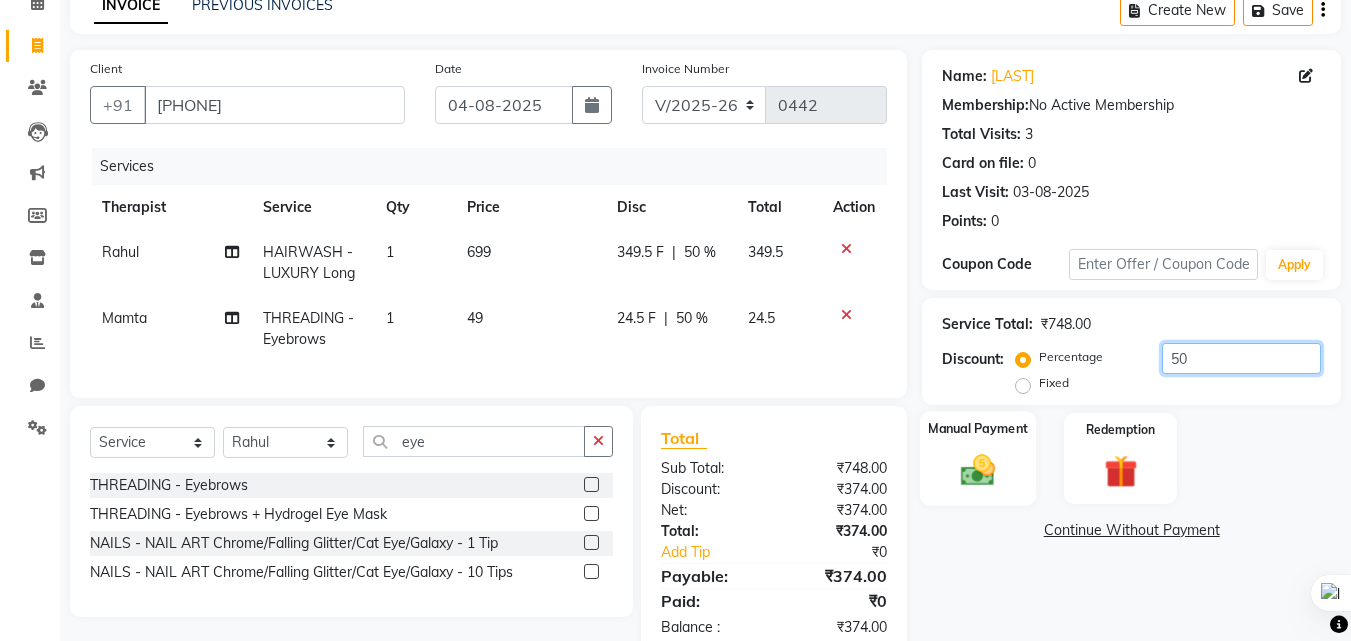 type on "50" 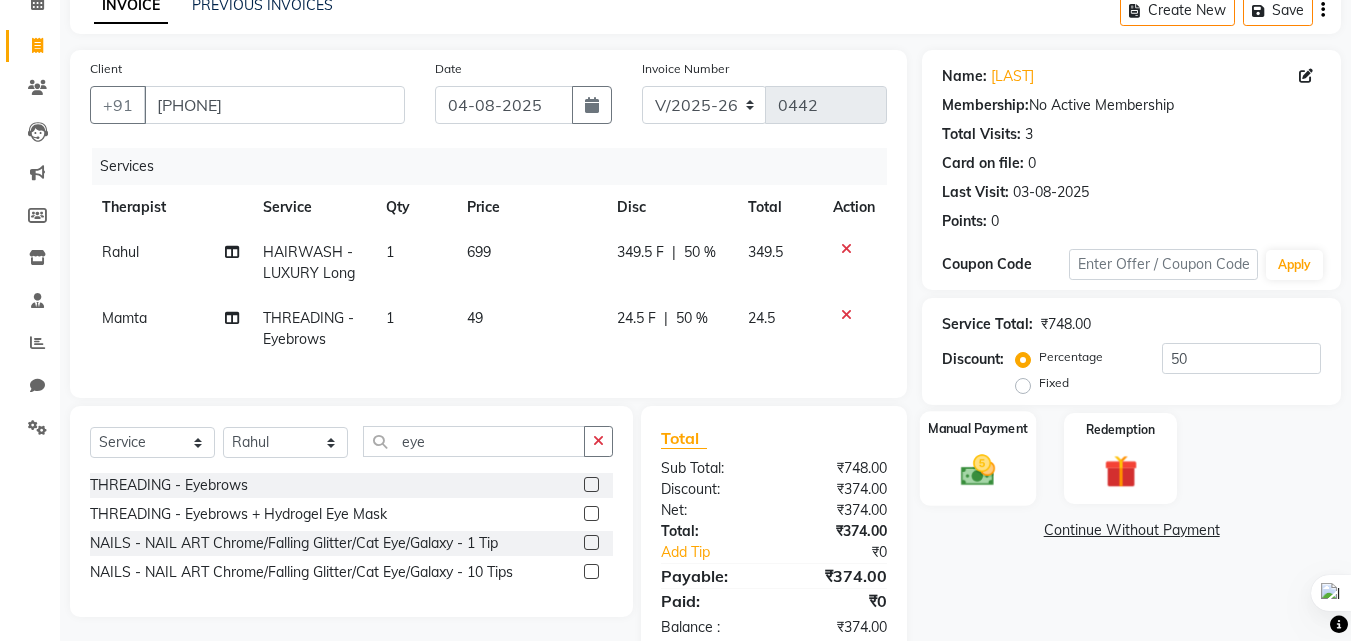 click 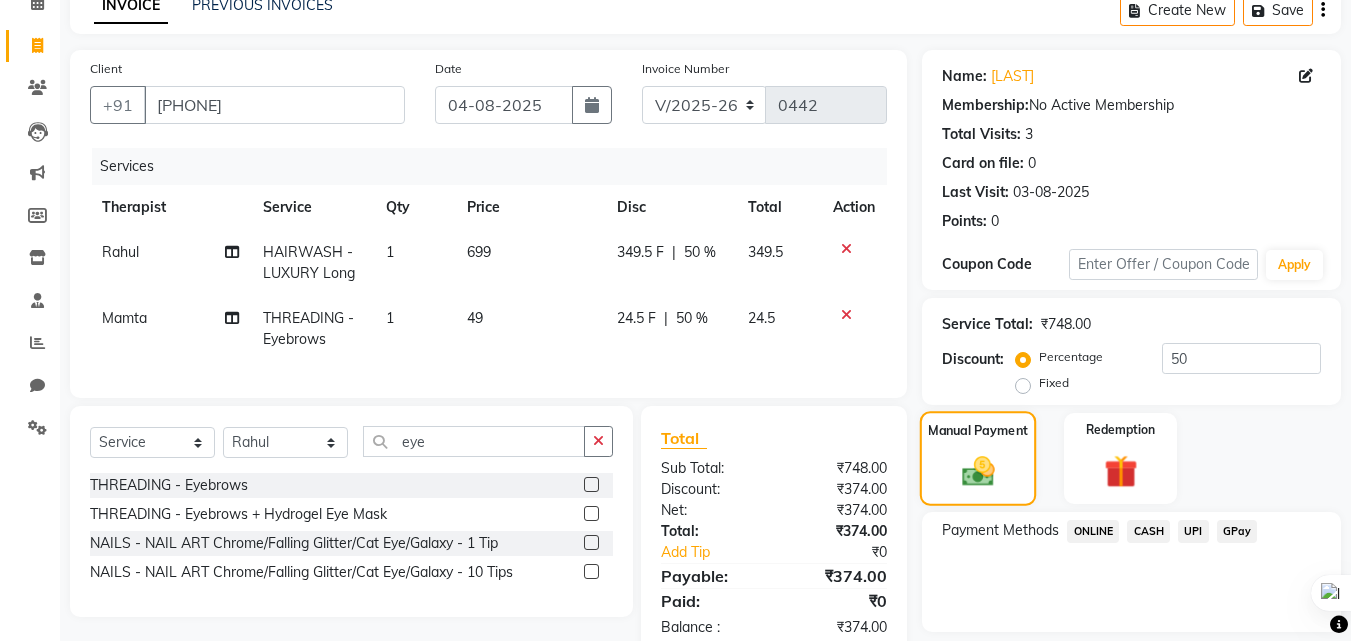 scroll, scrollTop: 162, scrollLeft: 0, axis: vertical 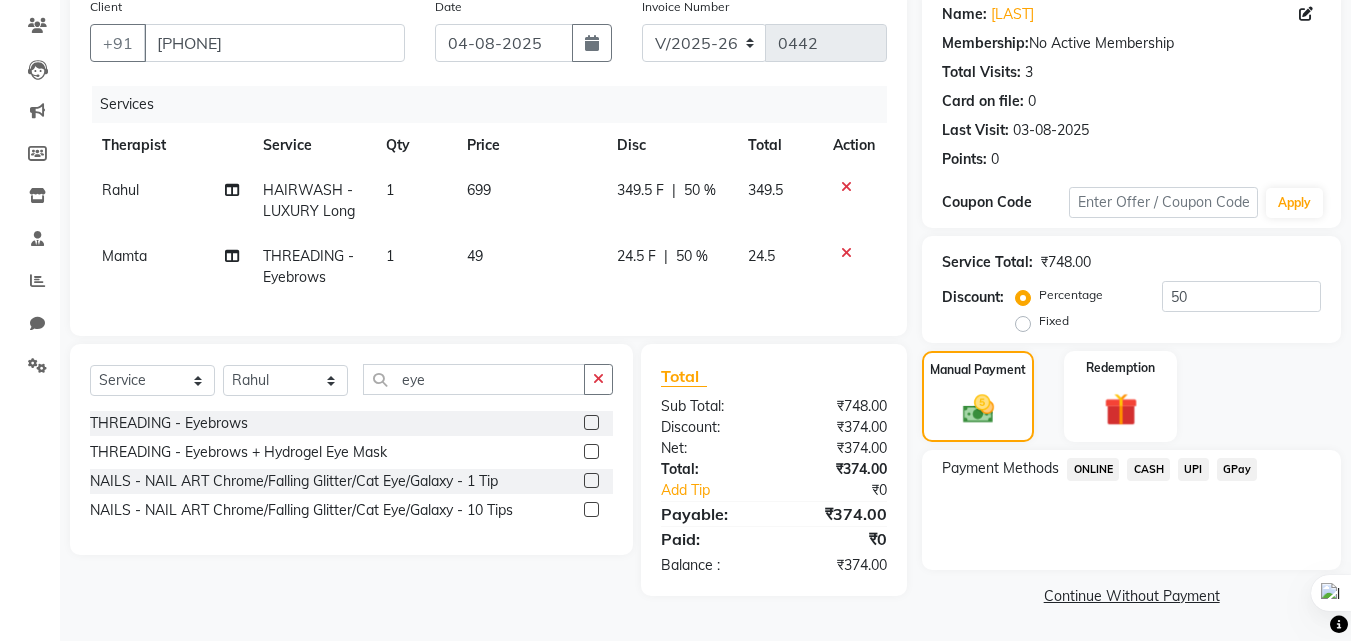 click on "GPay" 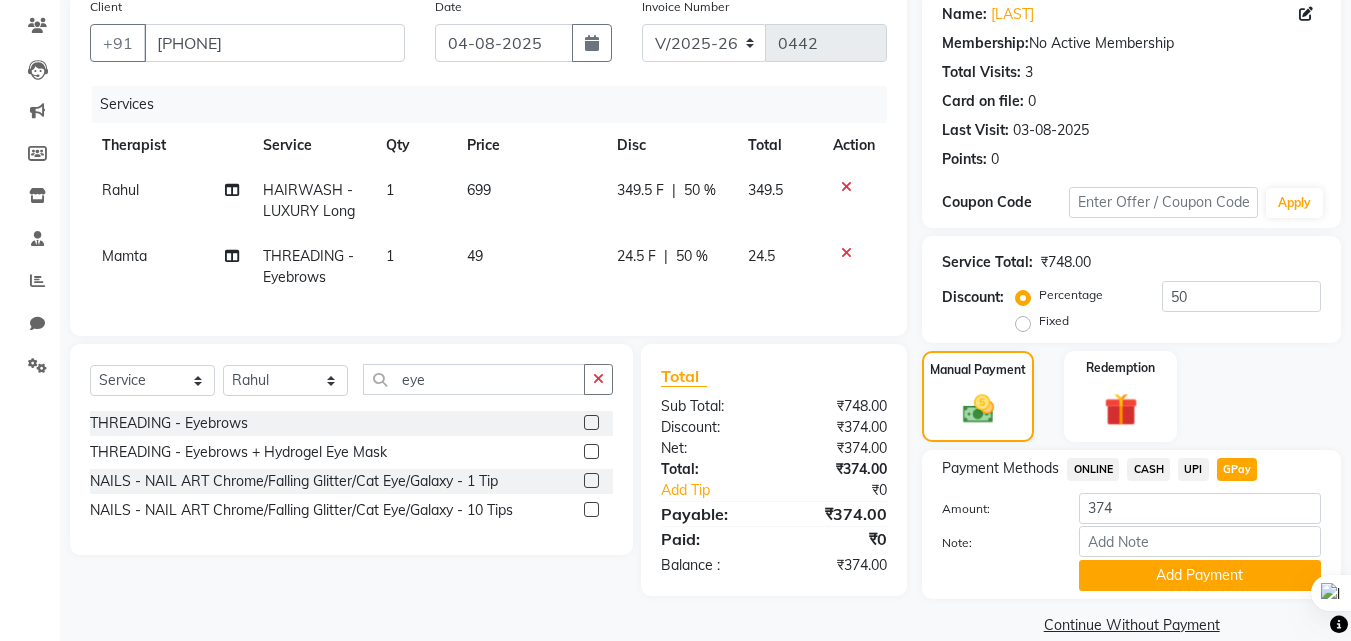 scroll, scrollTop: 191, scrollLeft: 0, axis: vertical 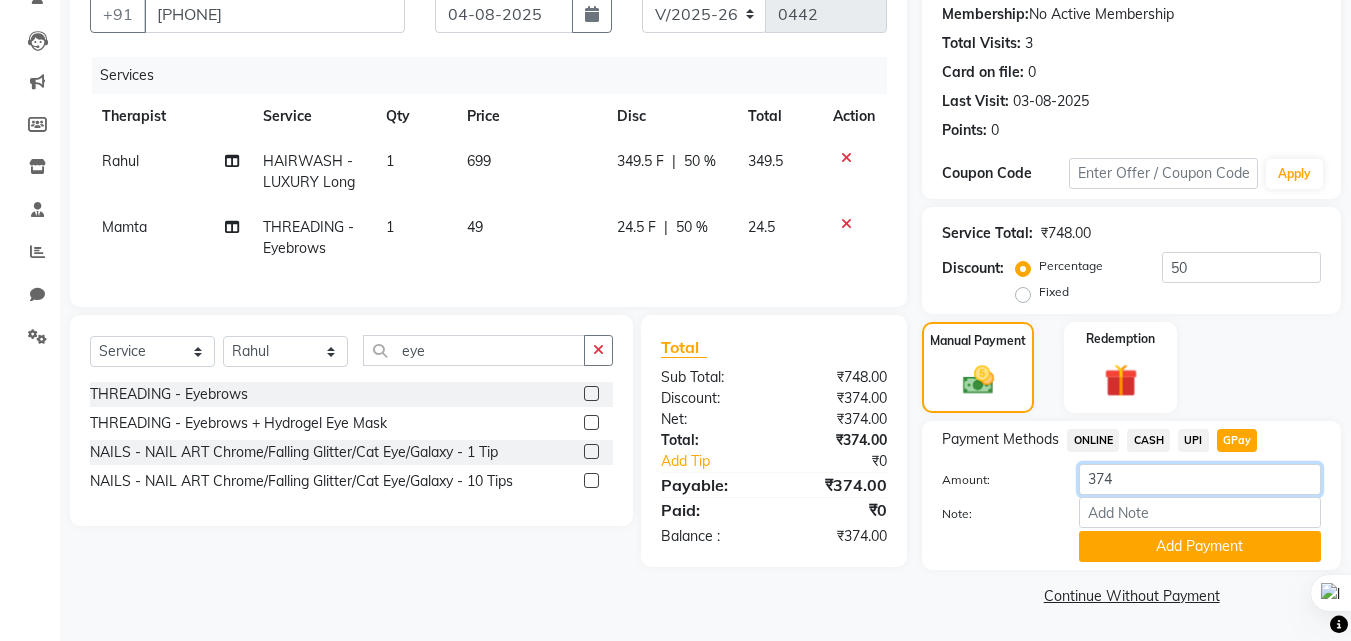 click on "374" 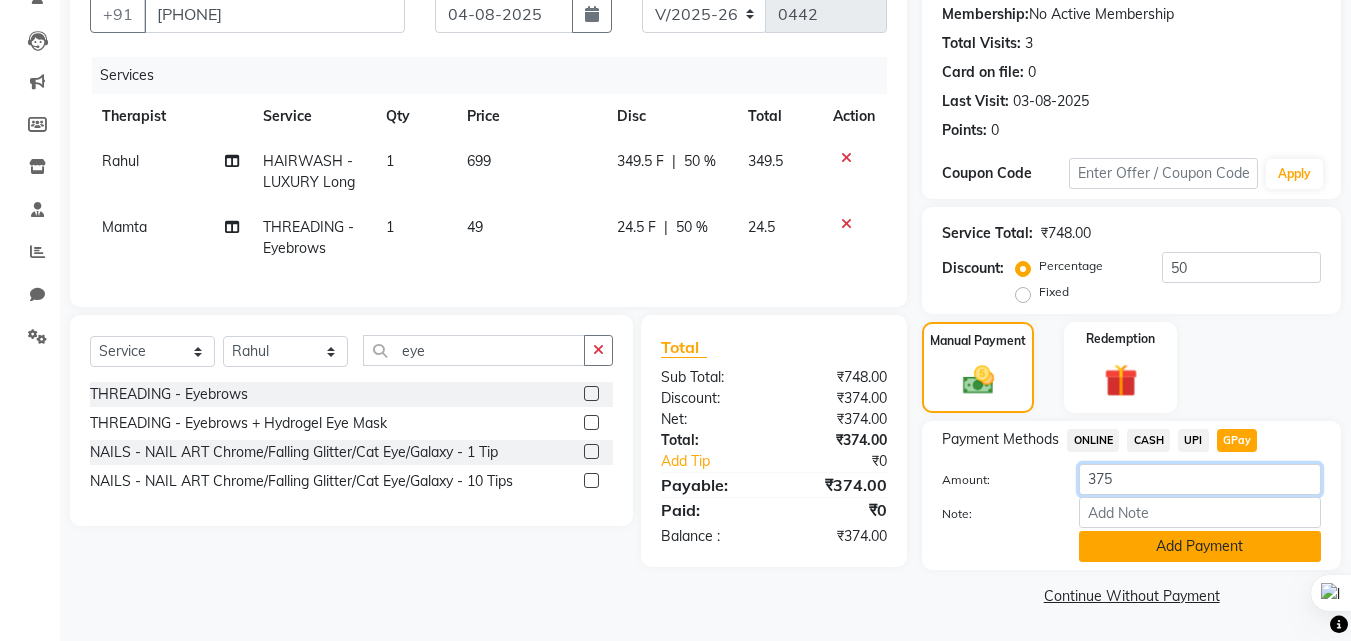 type on "375" 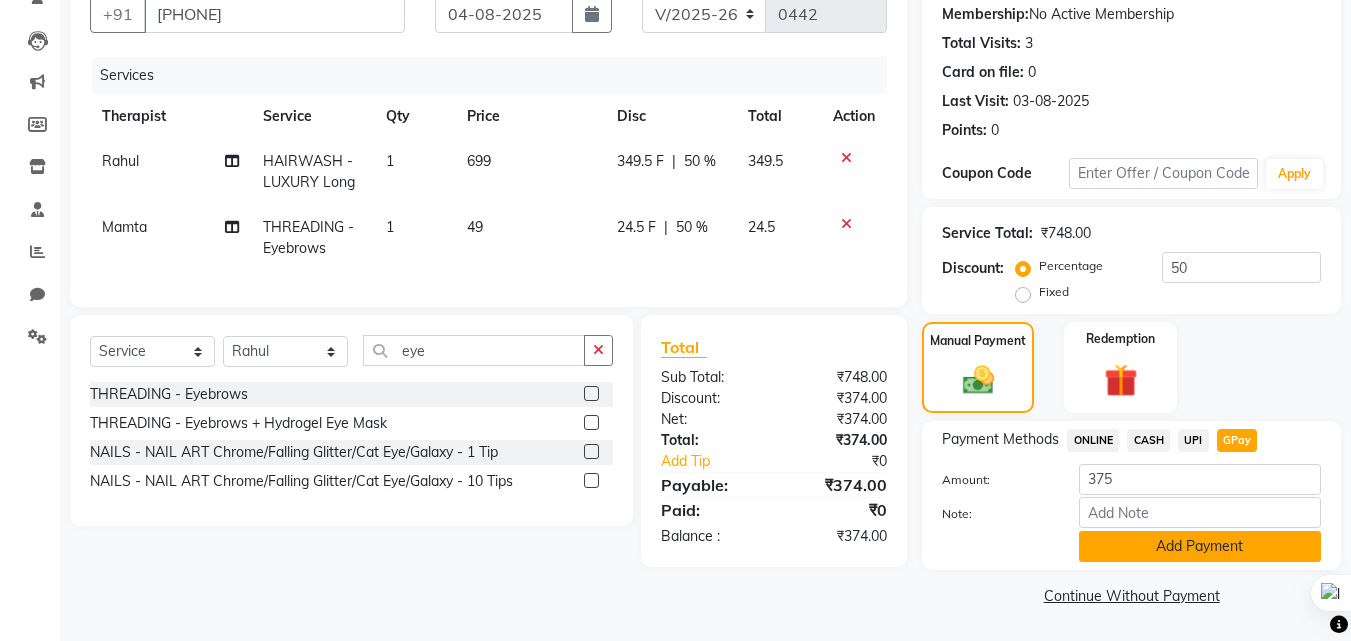click on "Add Payment" 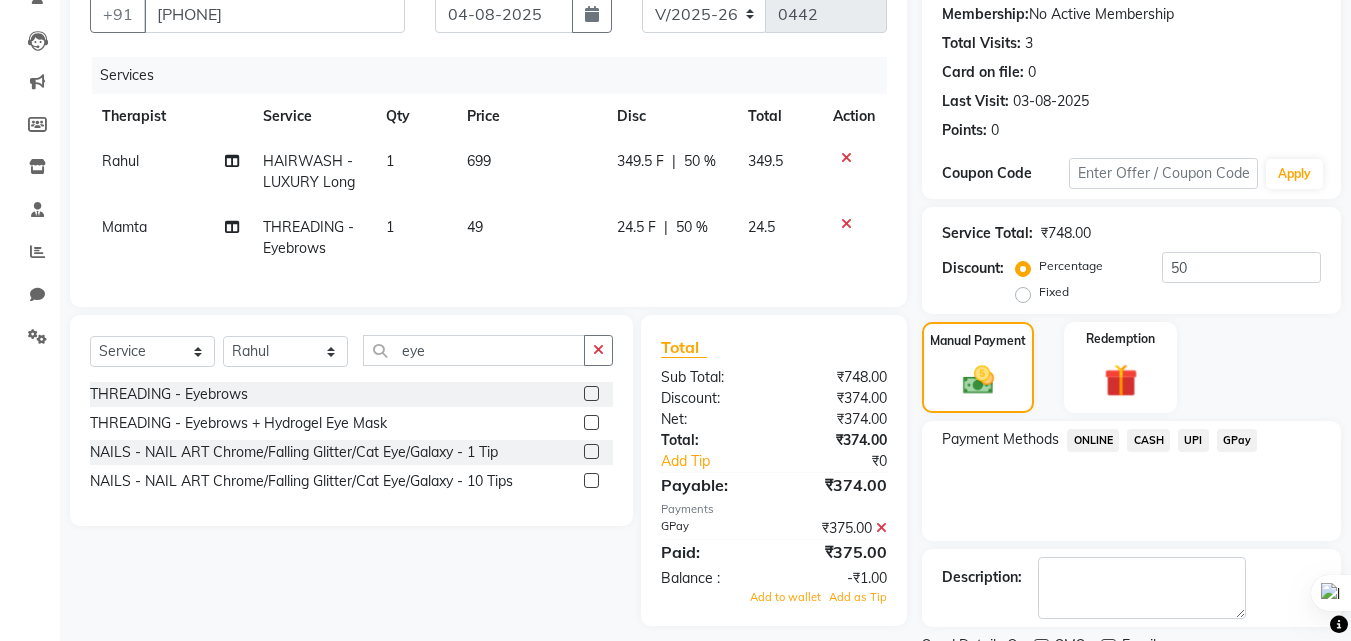 scroll, scrollTop: 275, scrollLeft: 0, axis: vertical 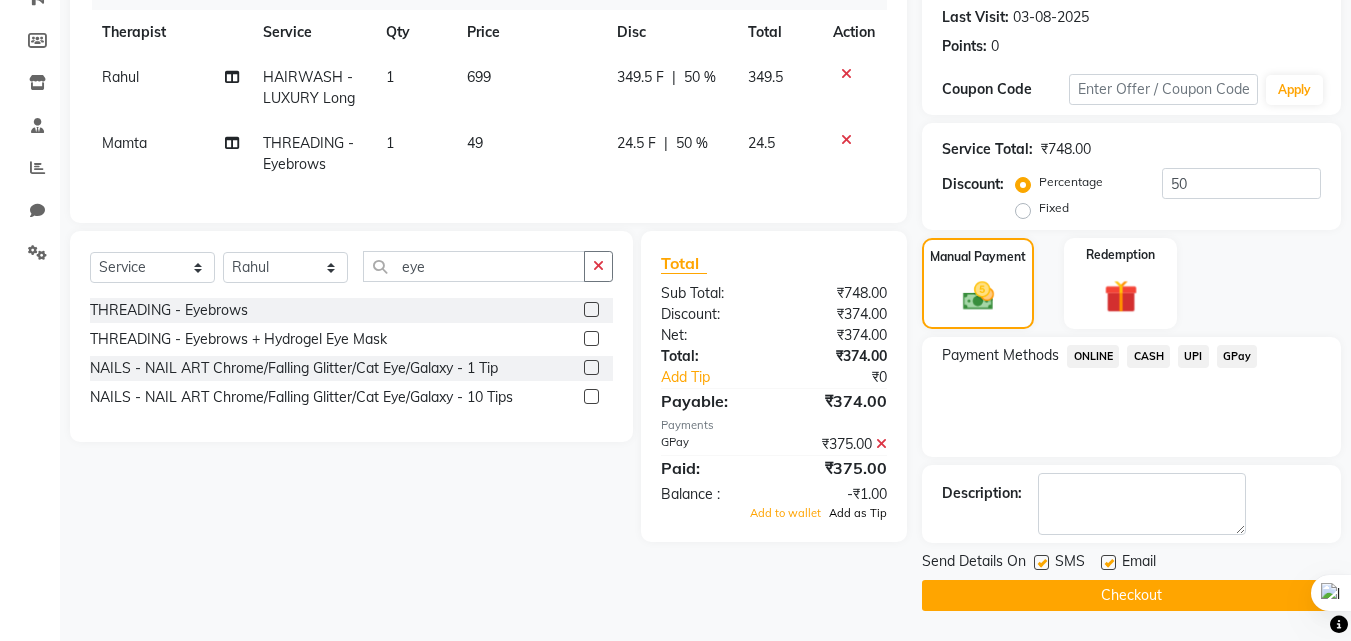 click on "Add as Tip" 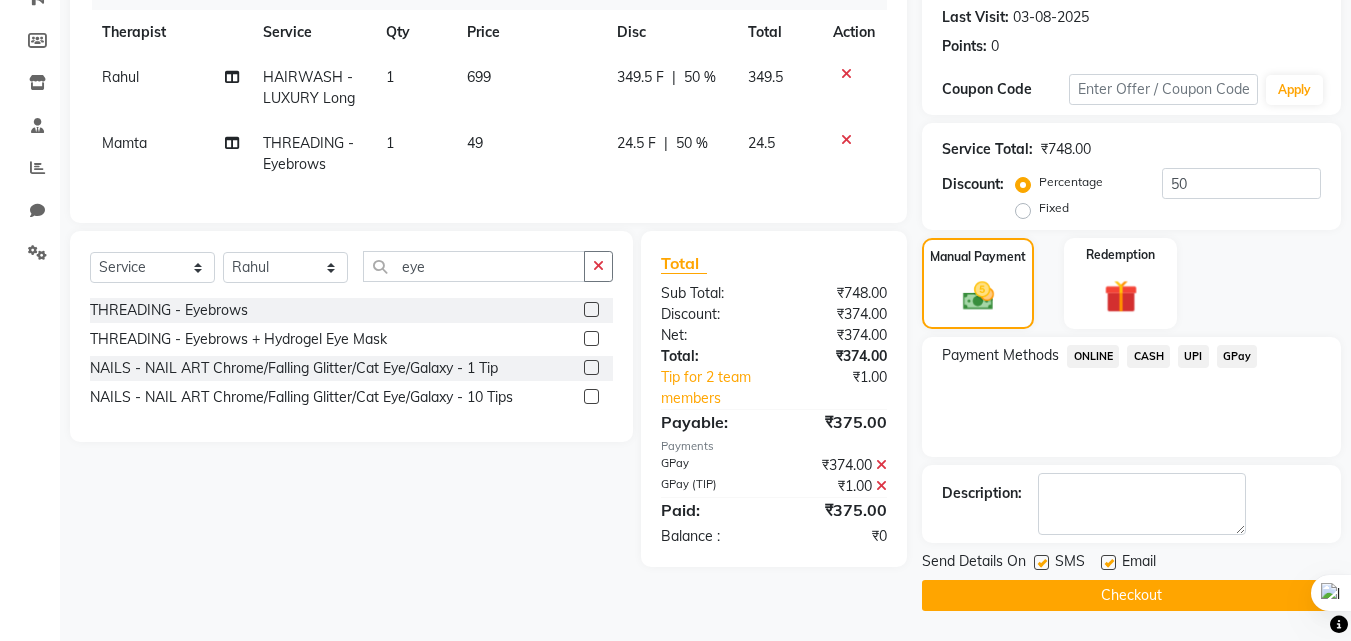 click on "Checkout" 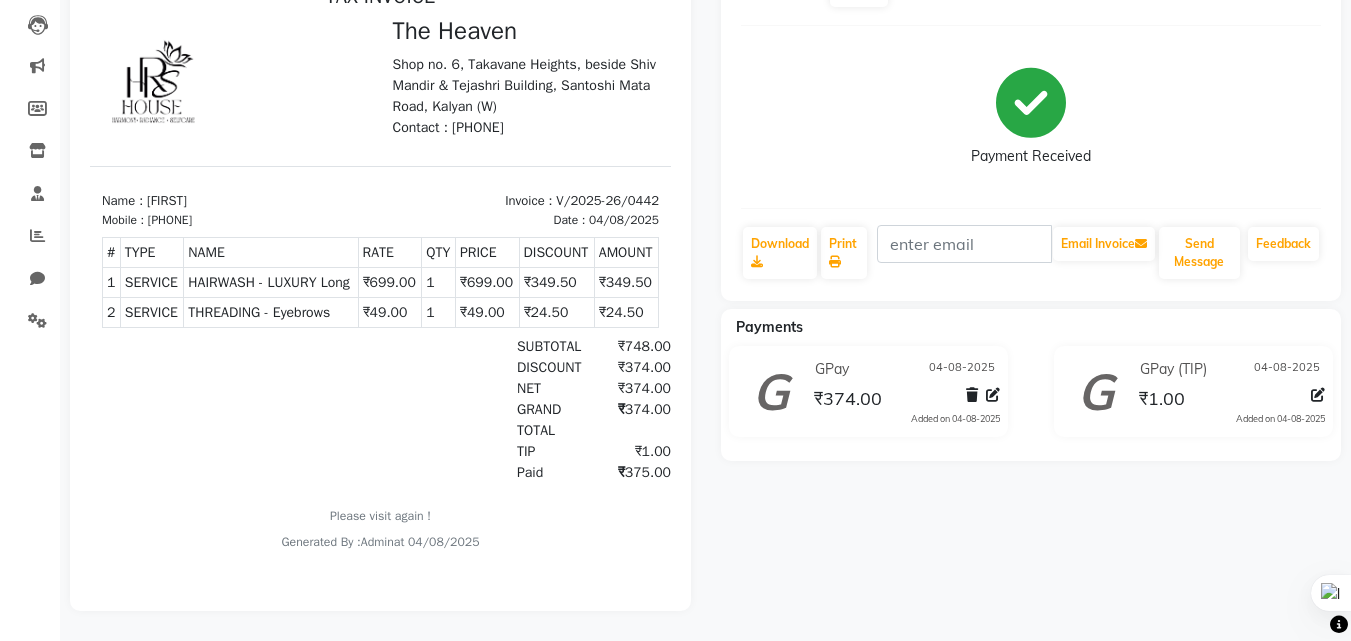 scroll, scrollTop: 0, scrollLeft: 0, axis: both 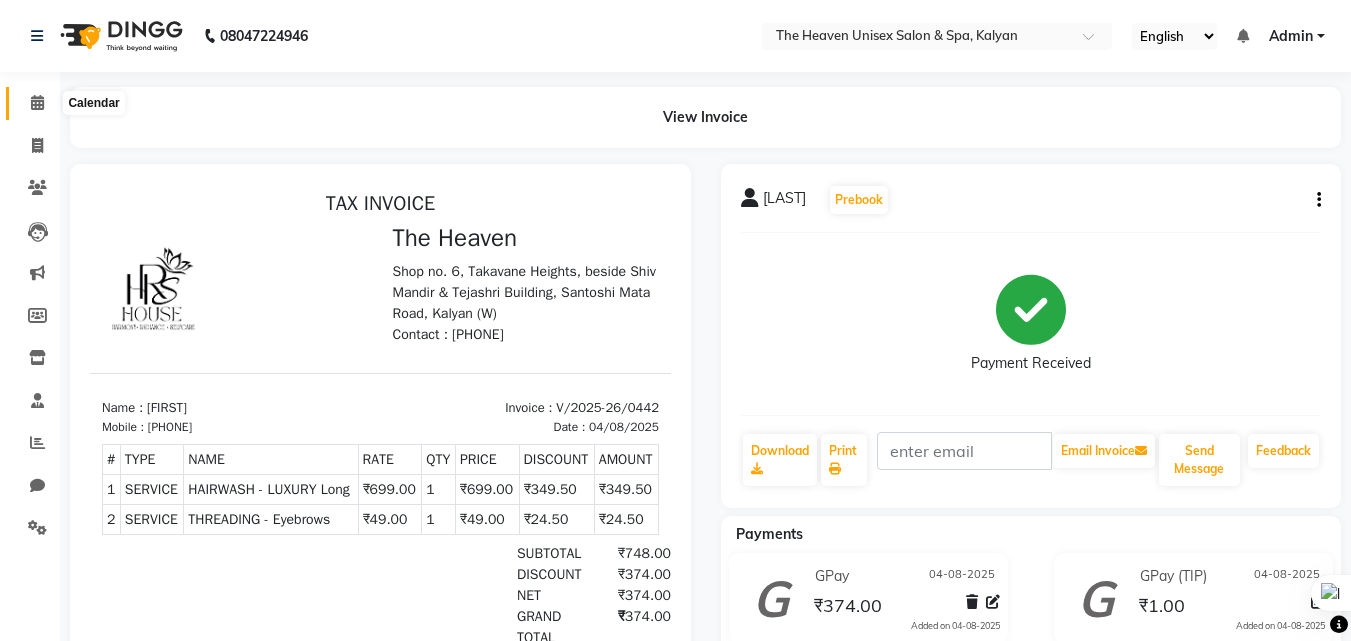 click 